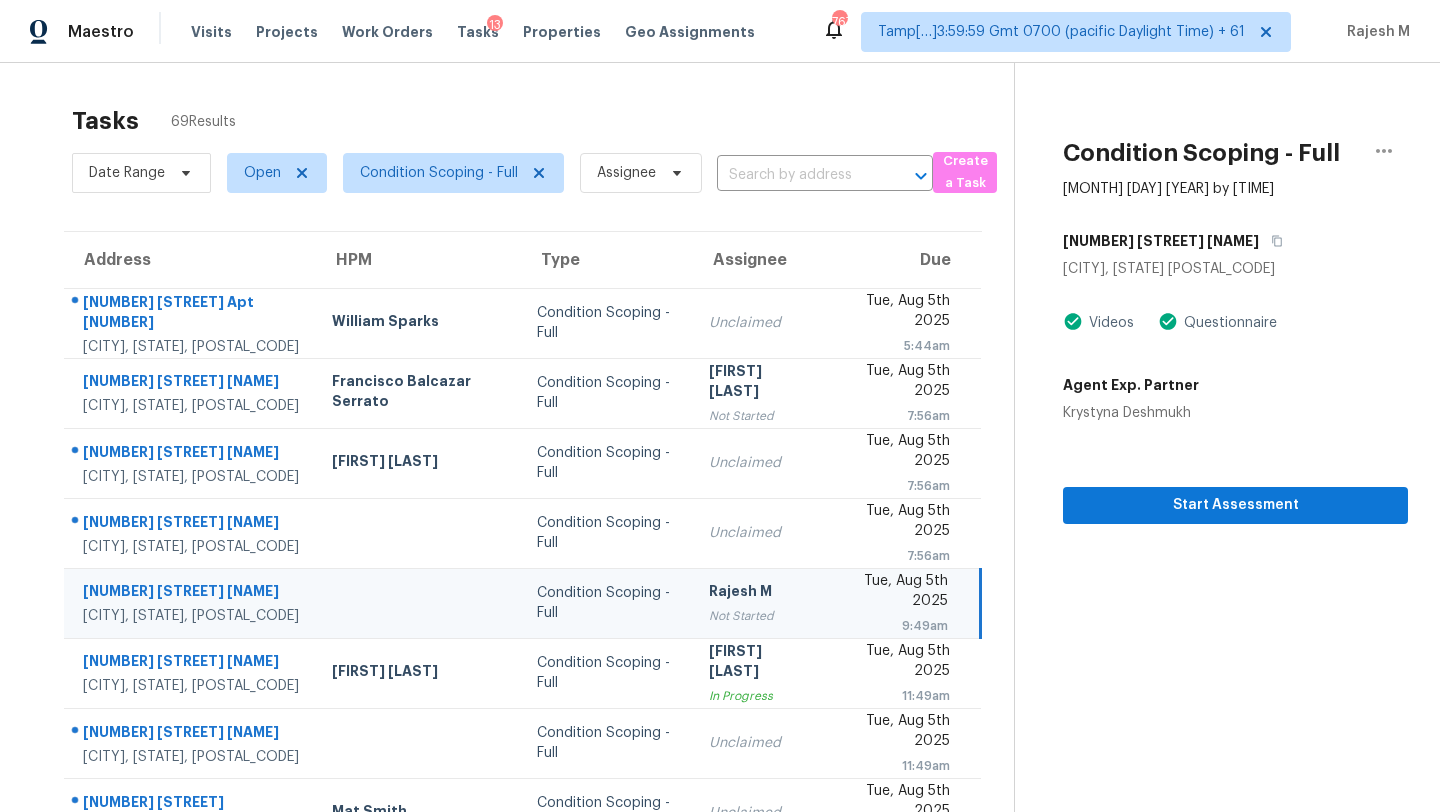 scroll, scrollTop: 0, scrollLeft: 0, axis: both 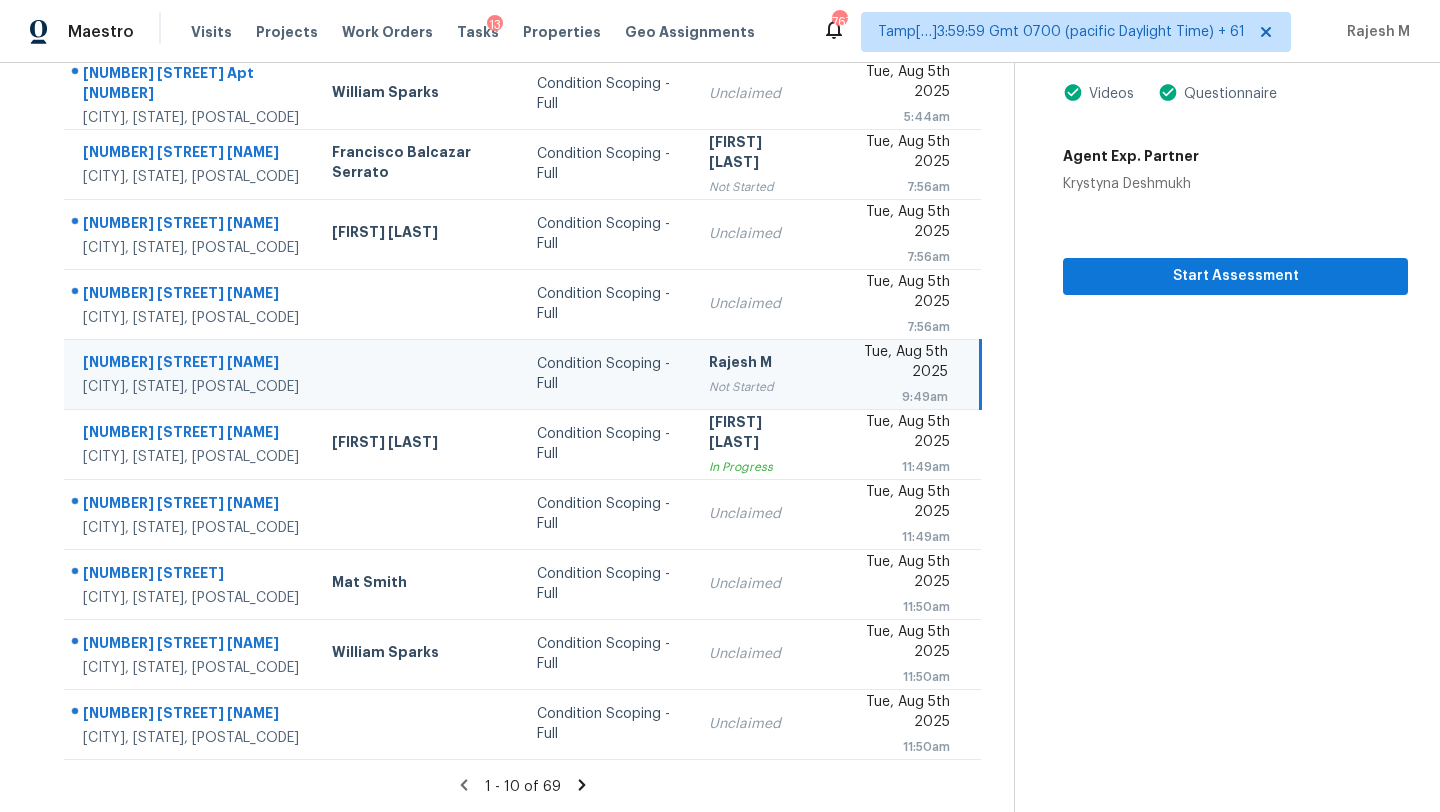 click on "Rajesh M" at bounding box center [758, 364] 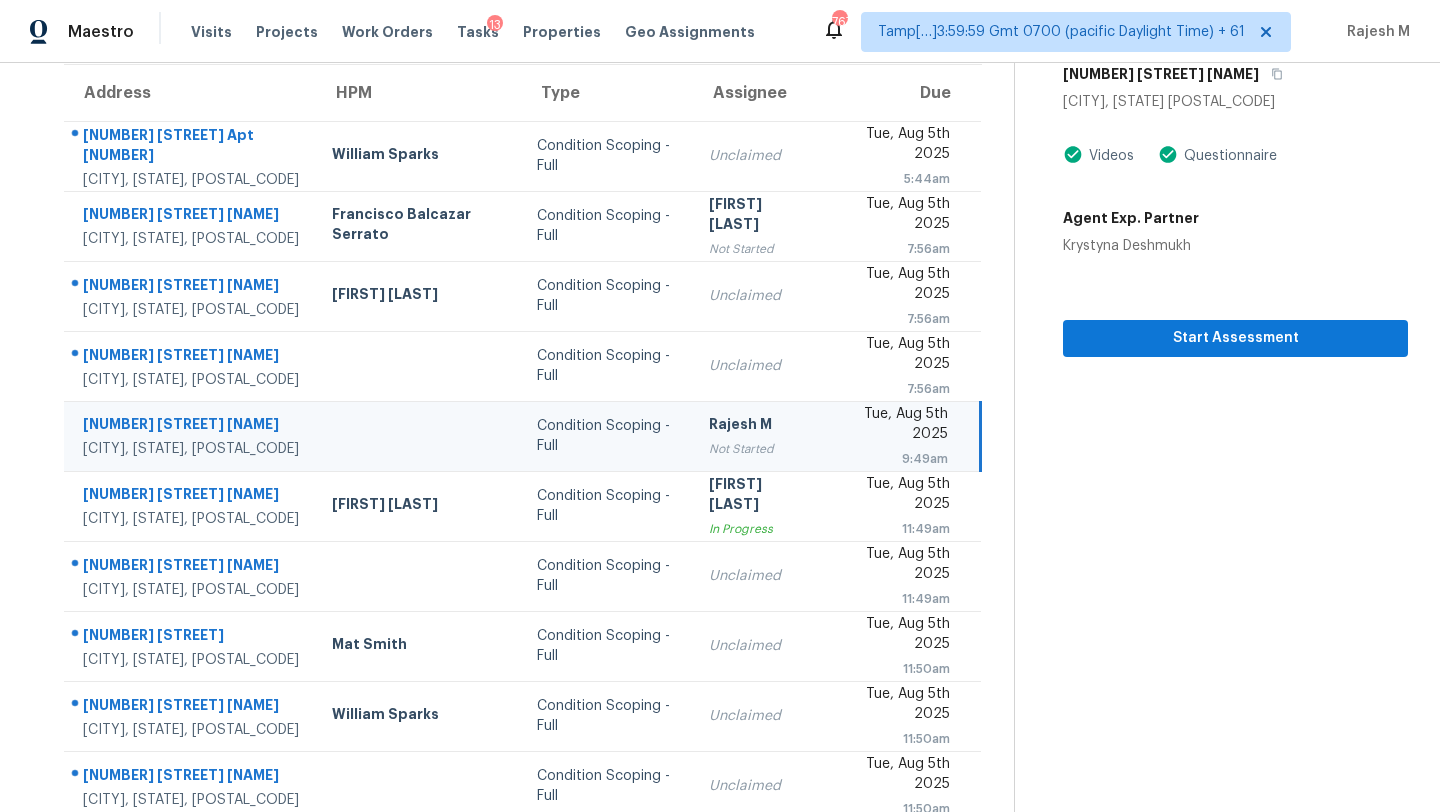 scroll, scrollTop: 34, scrollLeft: 0, axis: vertical 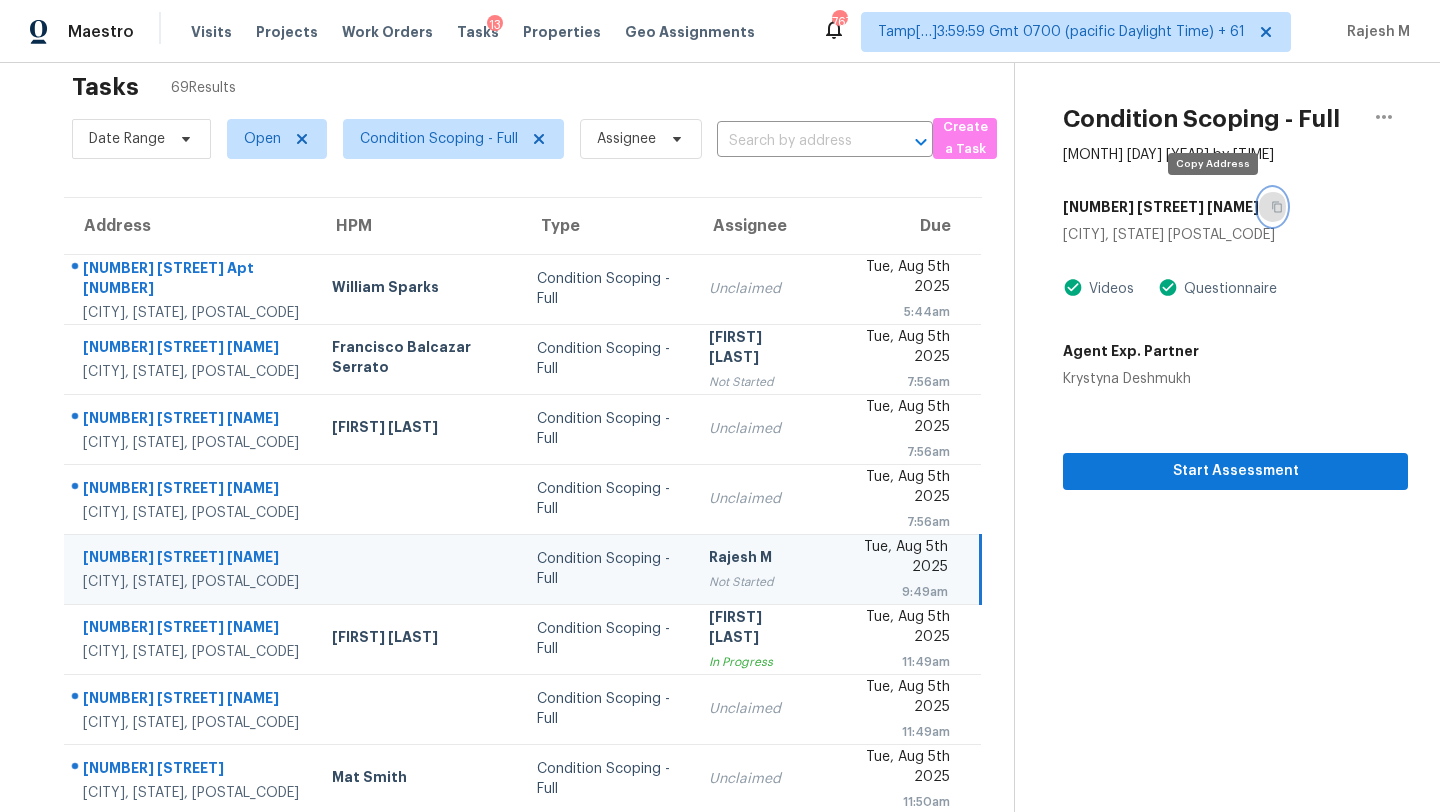 click 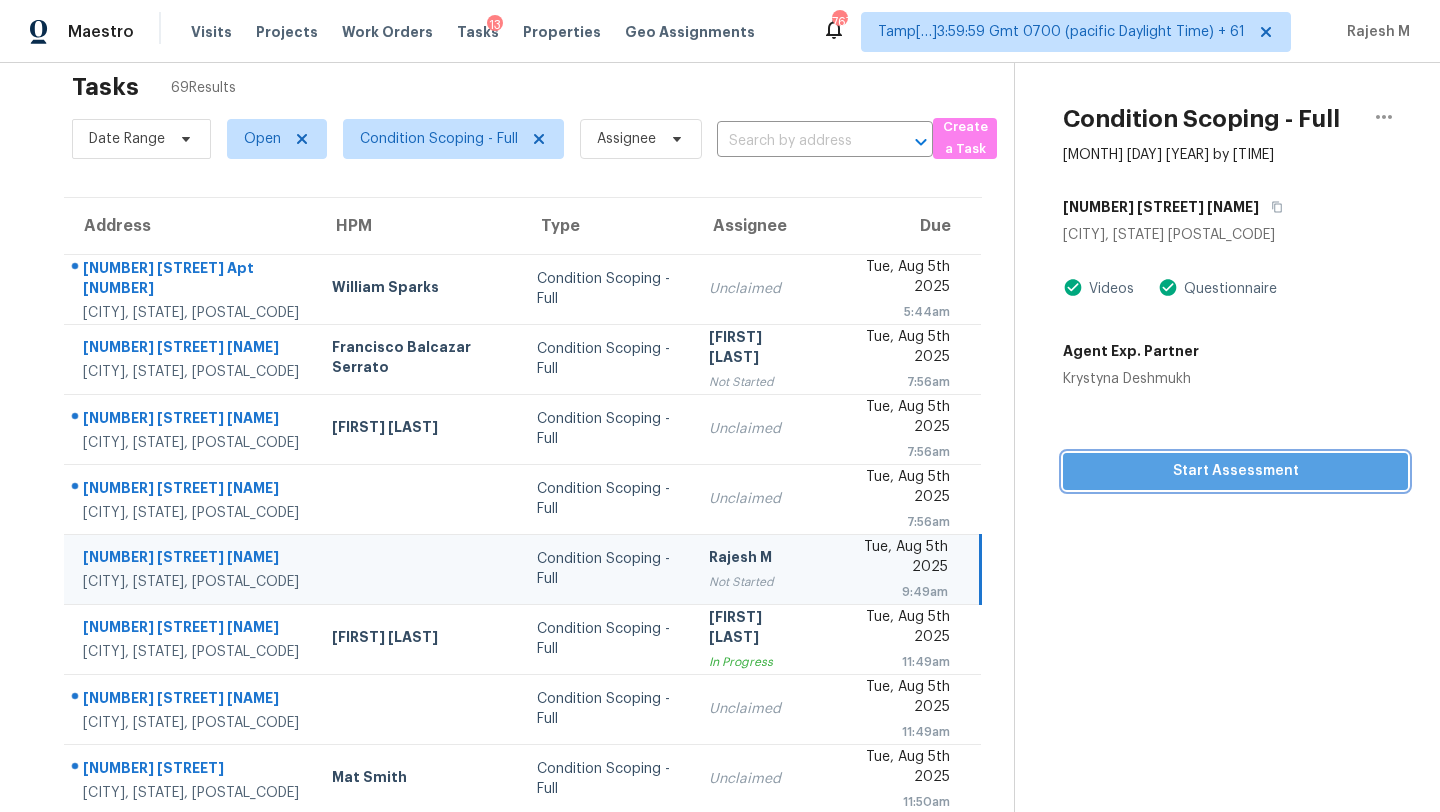 click on "Start Assessment" at bounding box center [1235, 471] 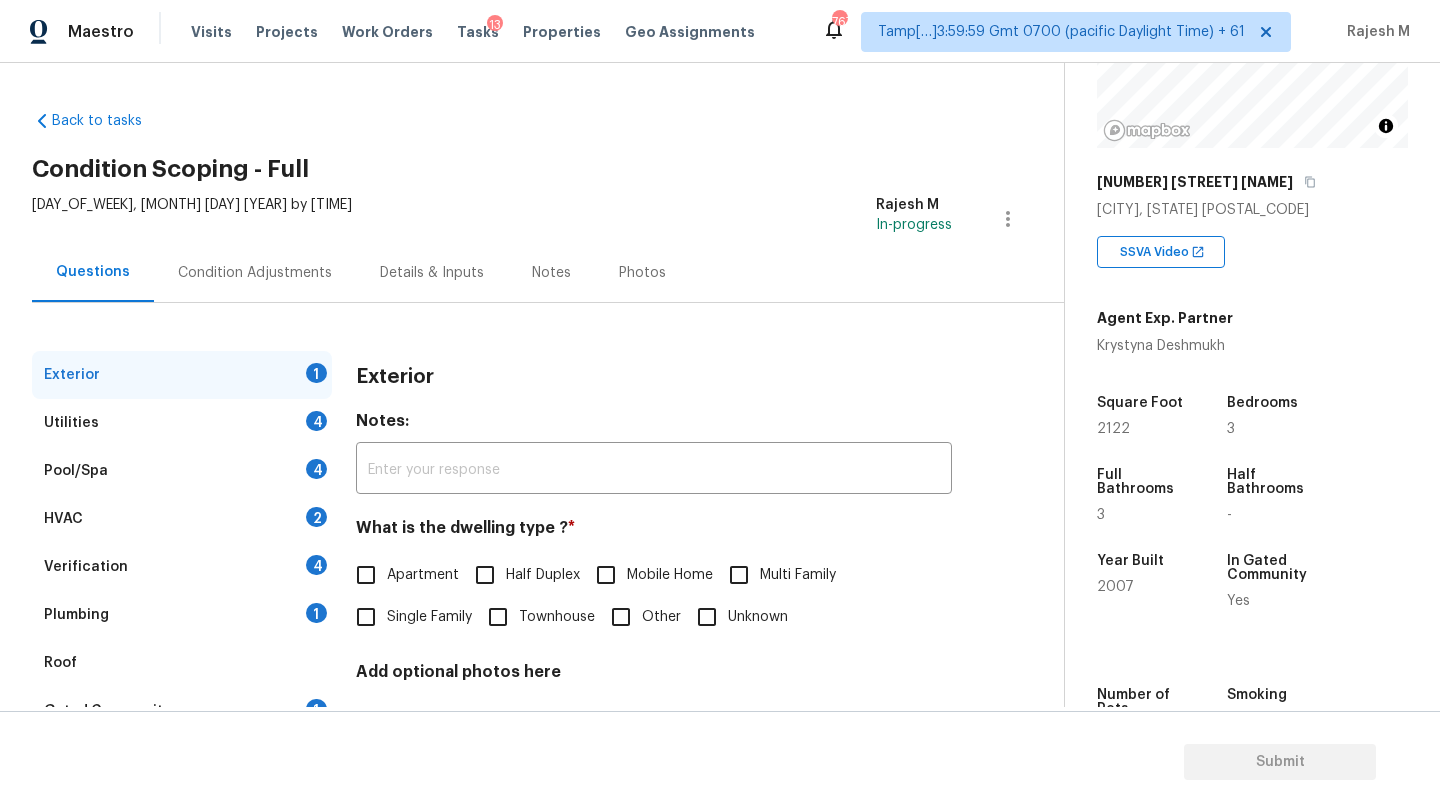 scroll, scrollTop: 388, scrollLeft: 0, axis: vertical 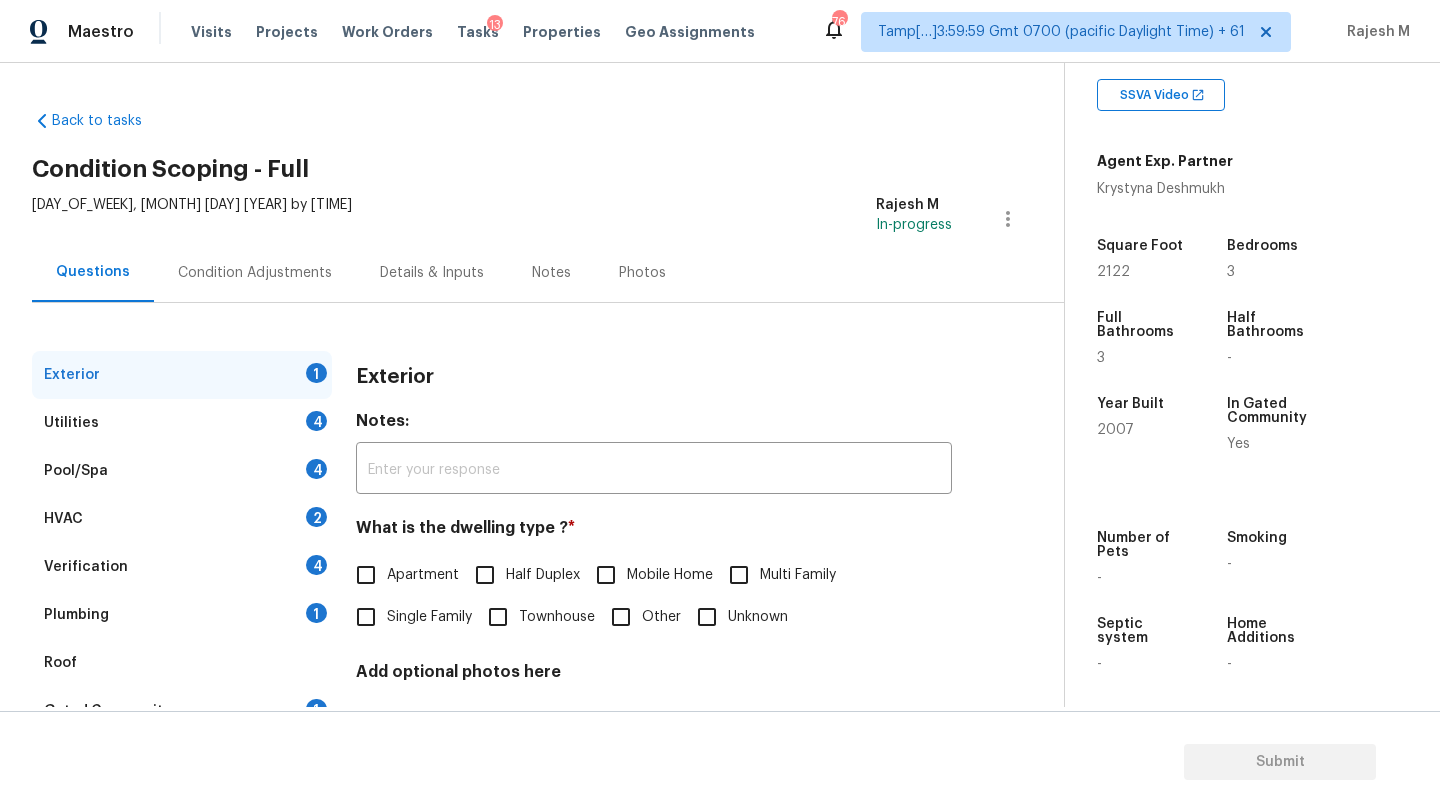 click on "Townhouse" at bounding box center [557, 617] 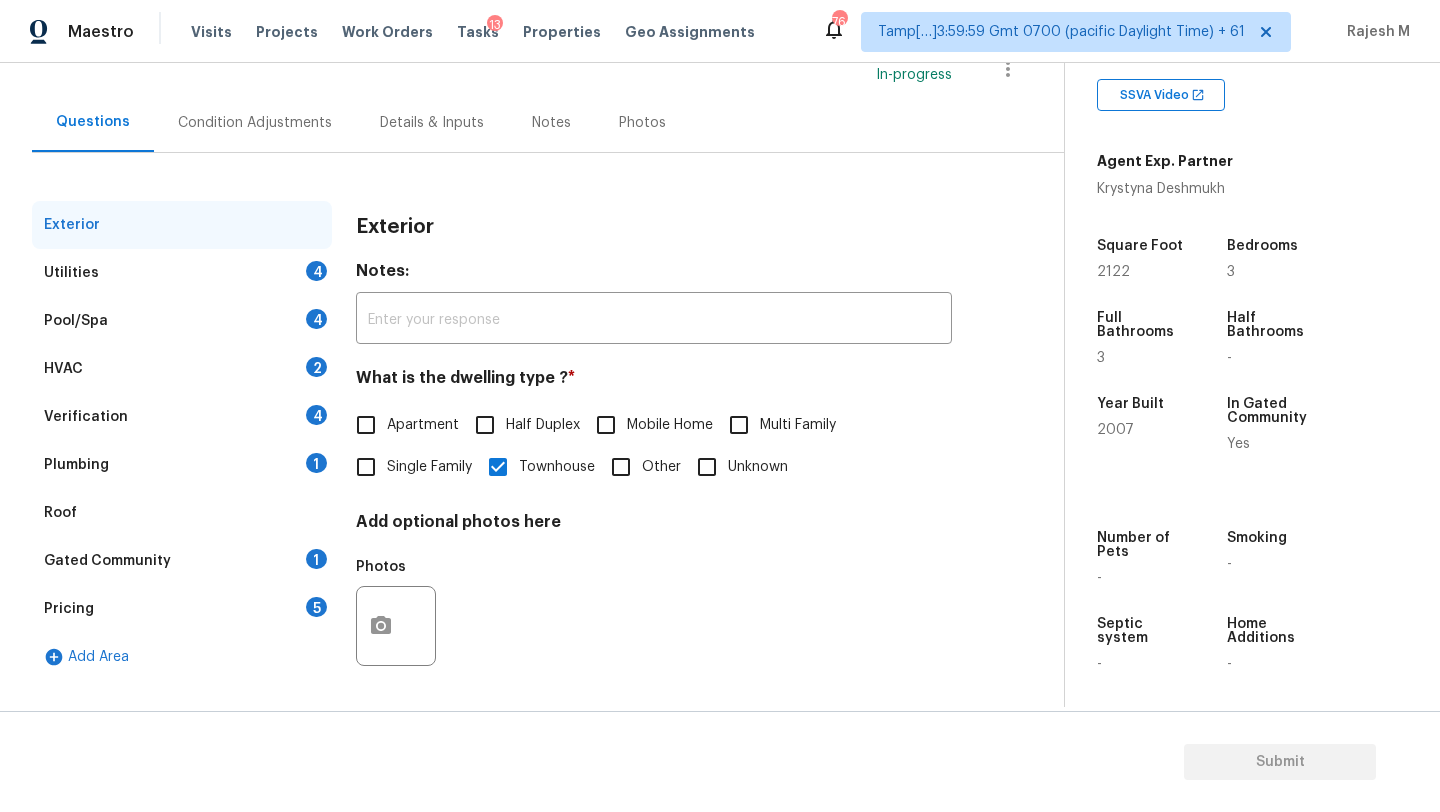 click on "Gated Community 1" at bounding box center (182, 561) 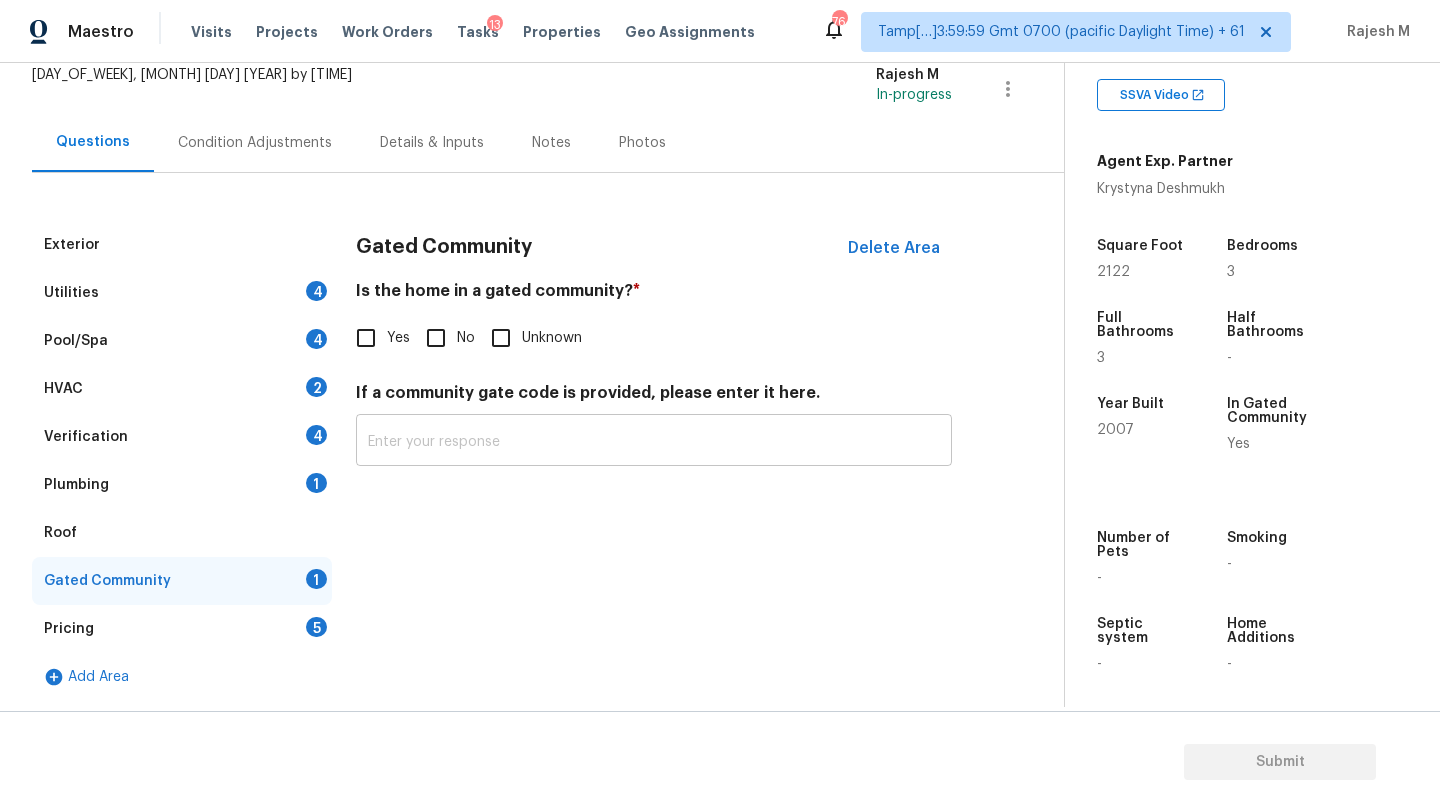 scroll, scrollTop: 130, scrollLeft: 0, axis: vertical 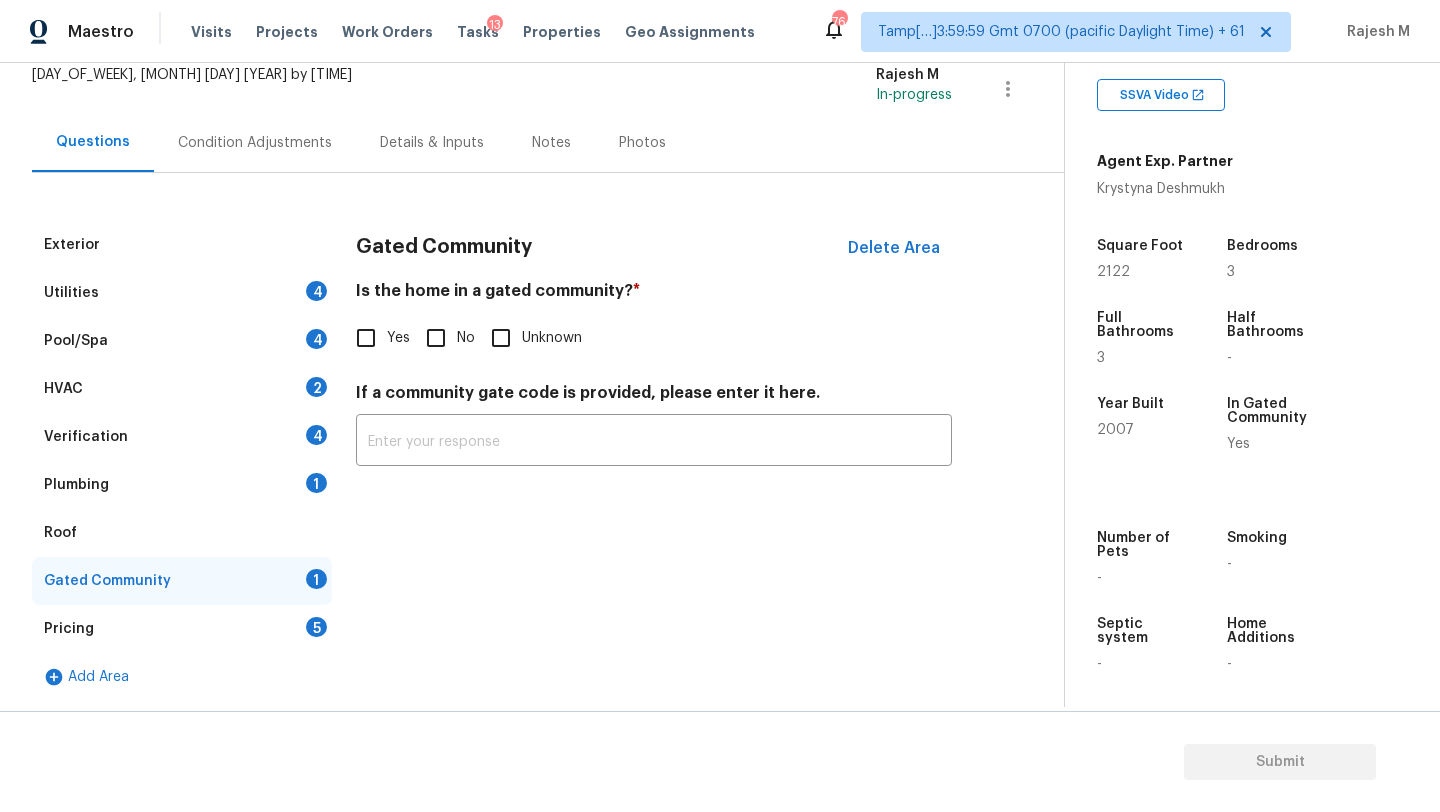 click on "No" at bounding box center (436, 338) 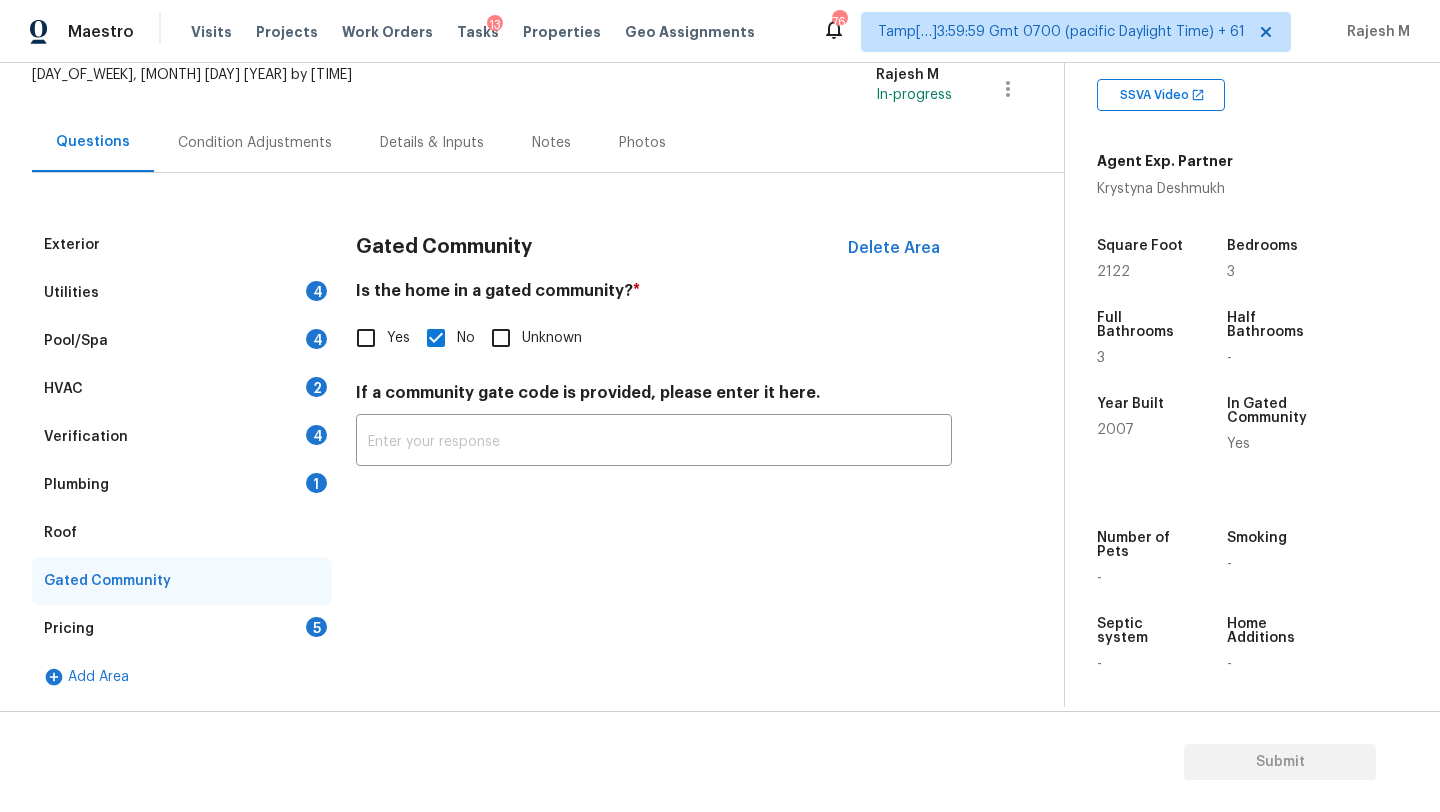 click on "Pricing 5" at bounding box center (182, 629) 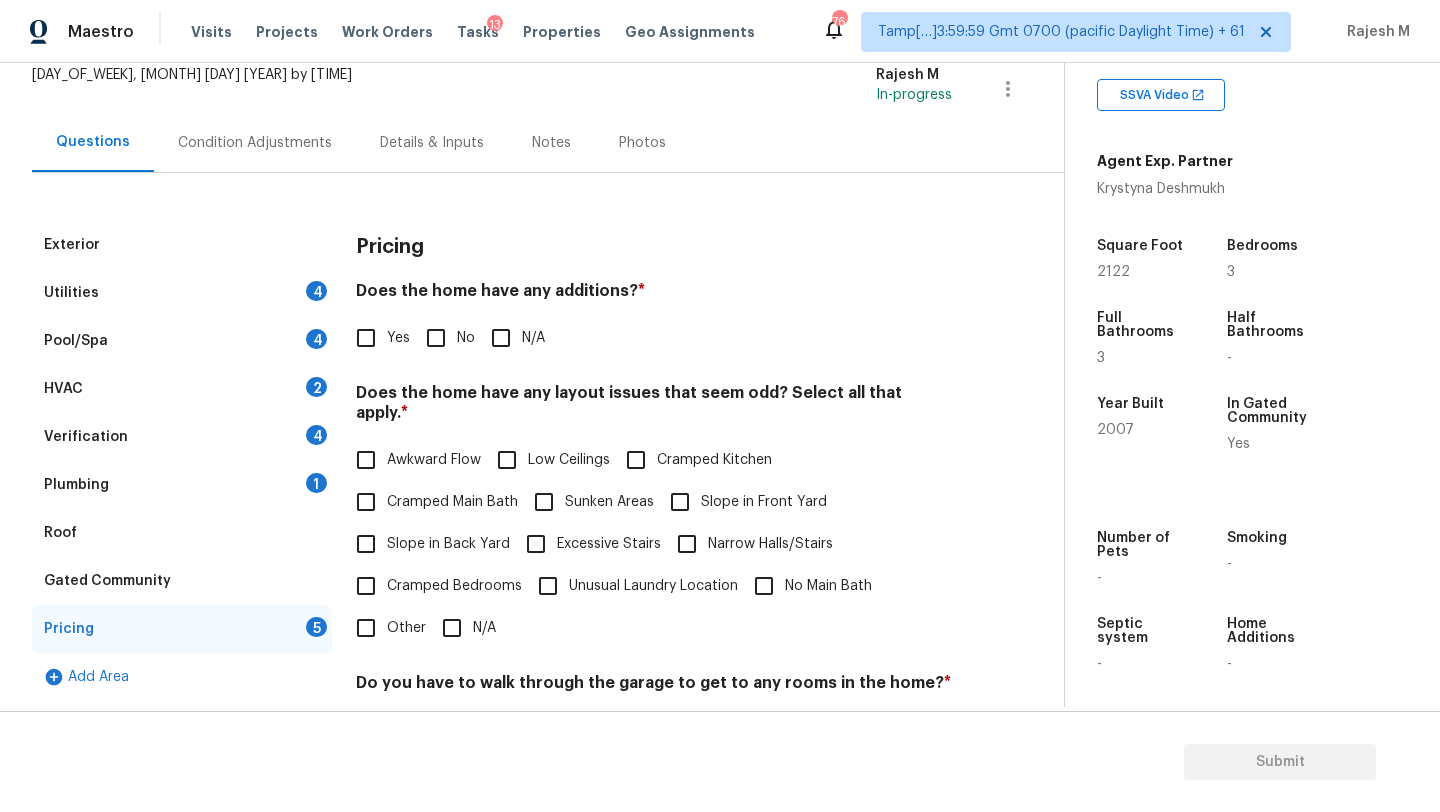 click on "No" at bounding box center [436, 338] 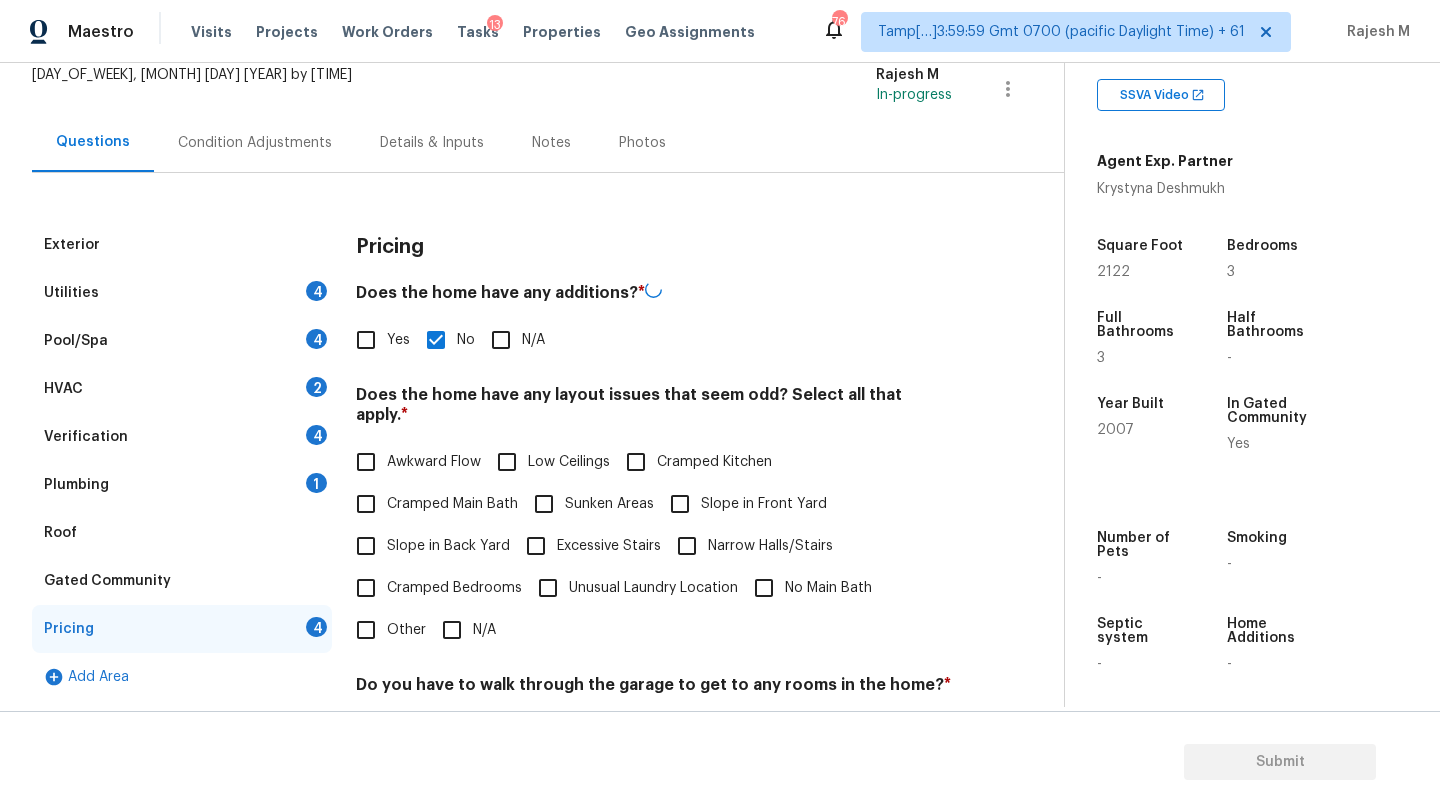 scroll, scrollTop: 338, scrollLeft: 0, axis: vertical 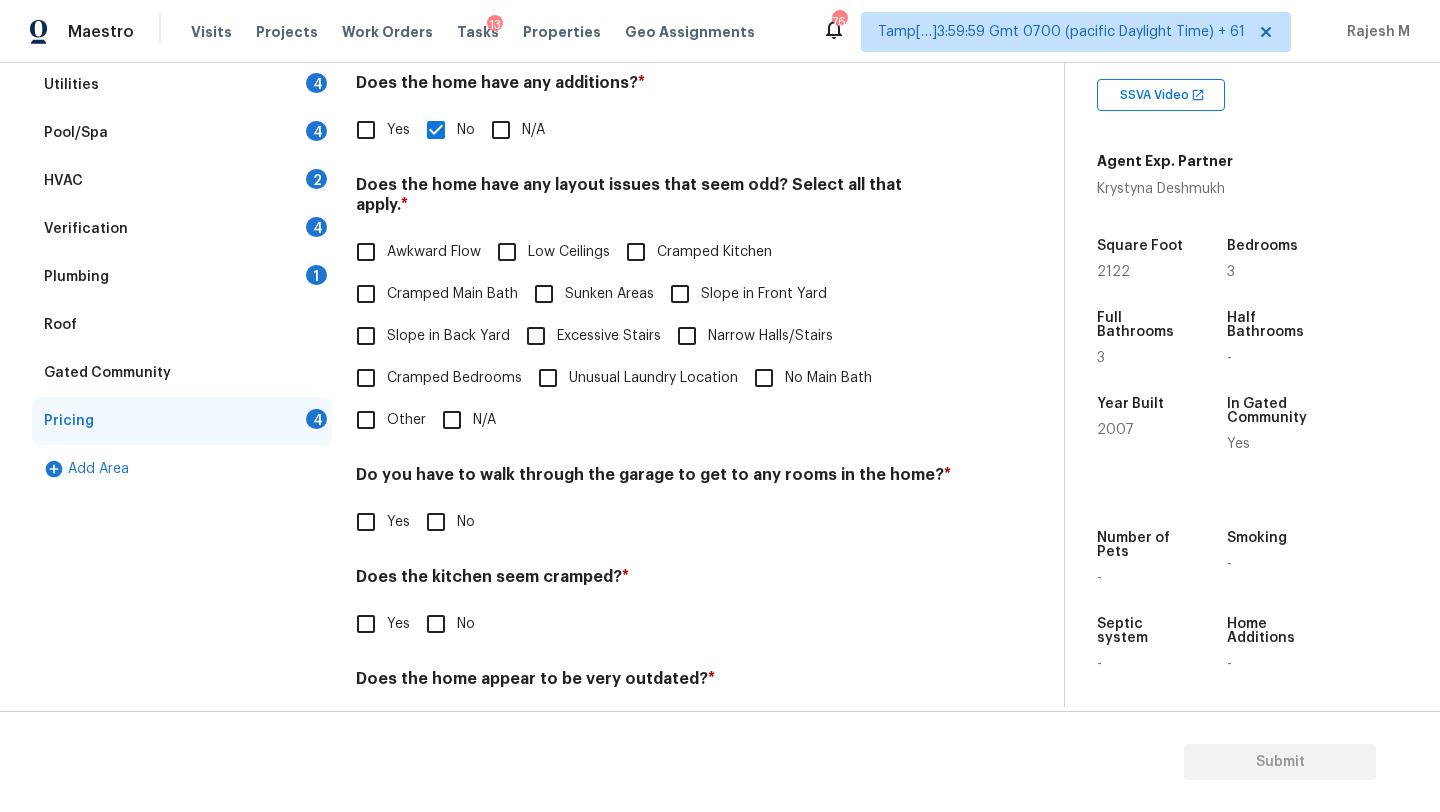 click on "N/A" at bounding box center [452, 420] 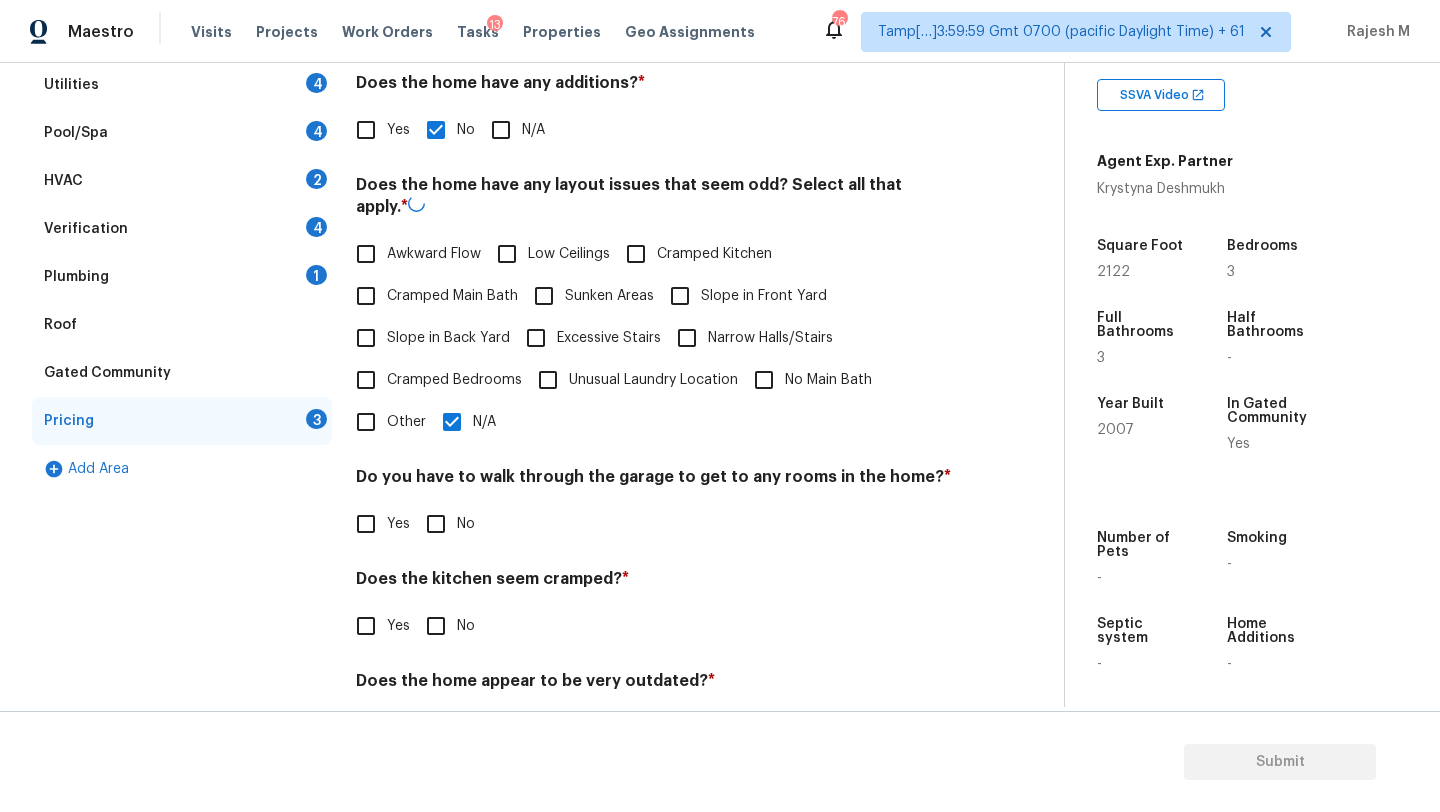 click on "No" at bounding box center [436, 524] 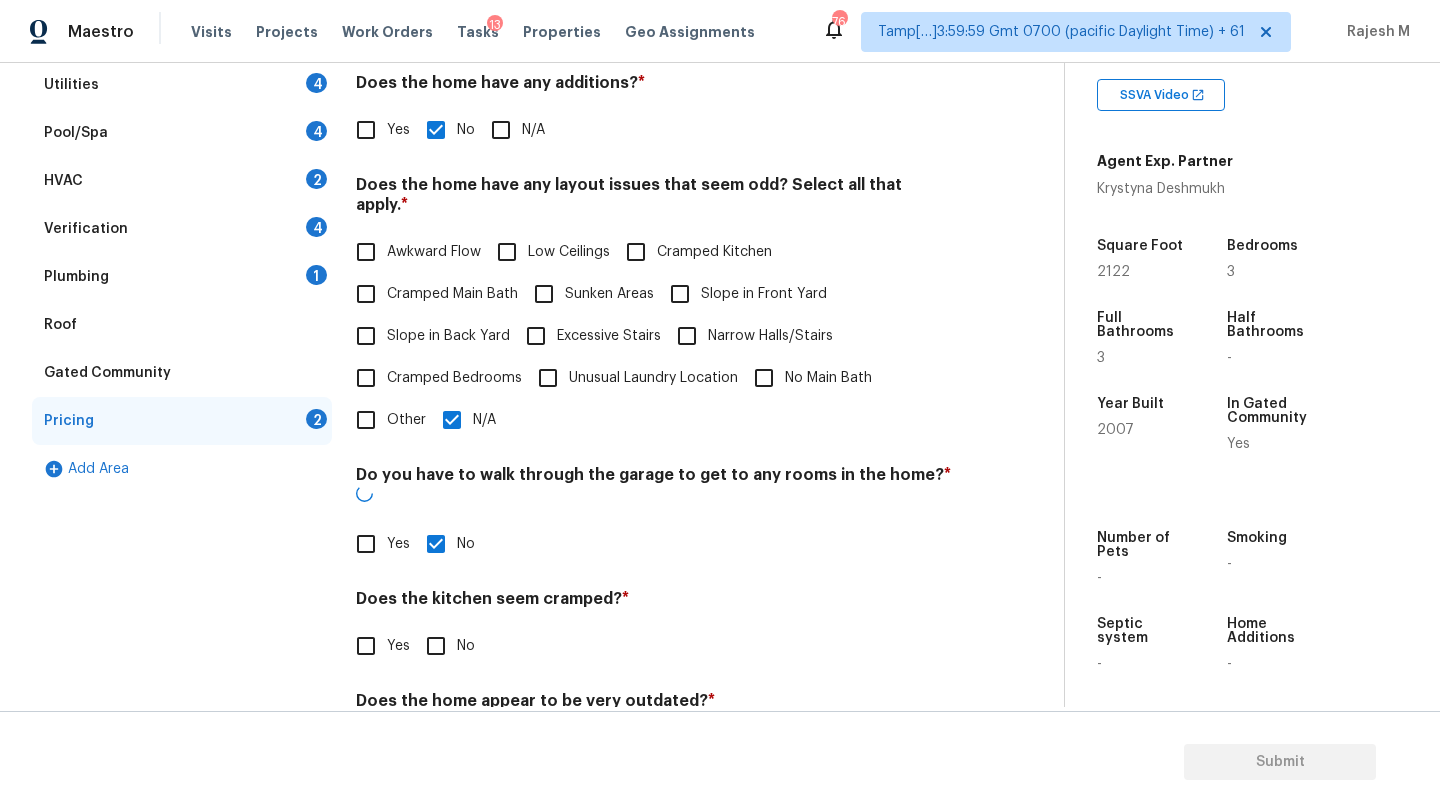 click on "No" at bounding box center [436, 646] 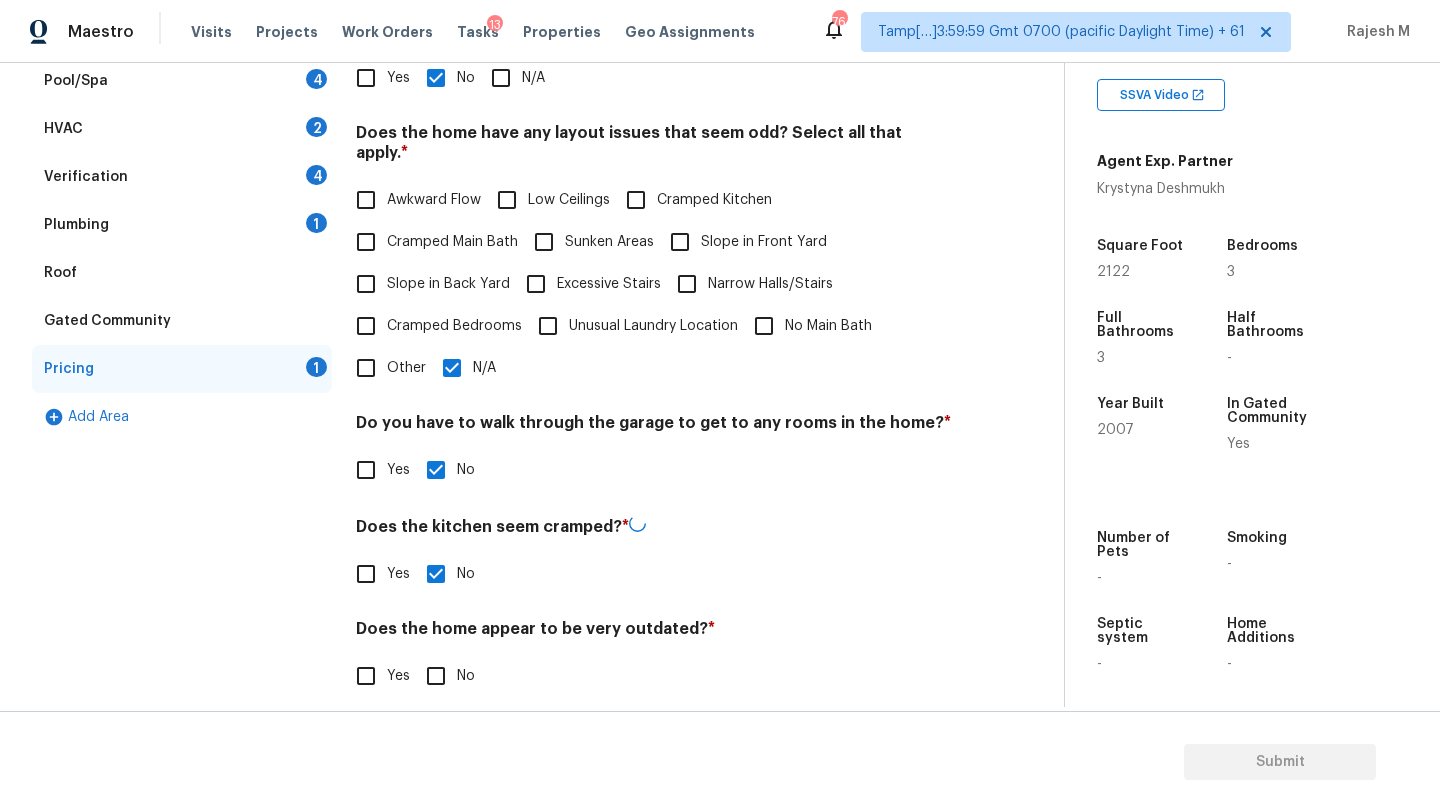 scroll, scrollTop: 388, scrollLeft: 0, axis: vertical 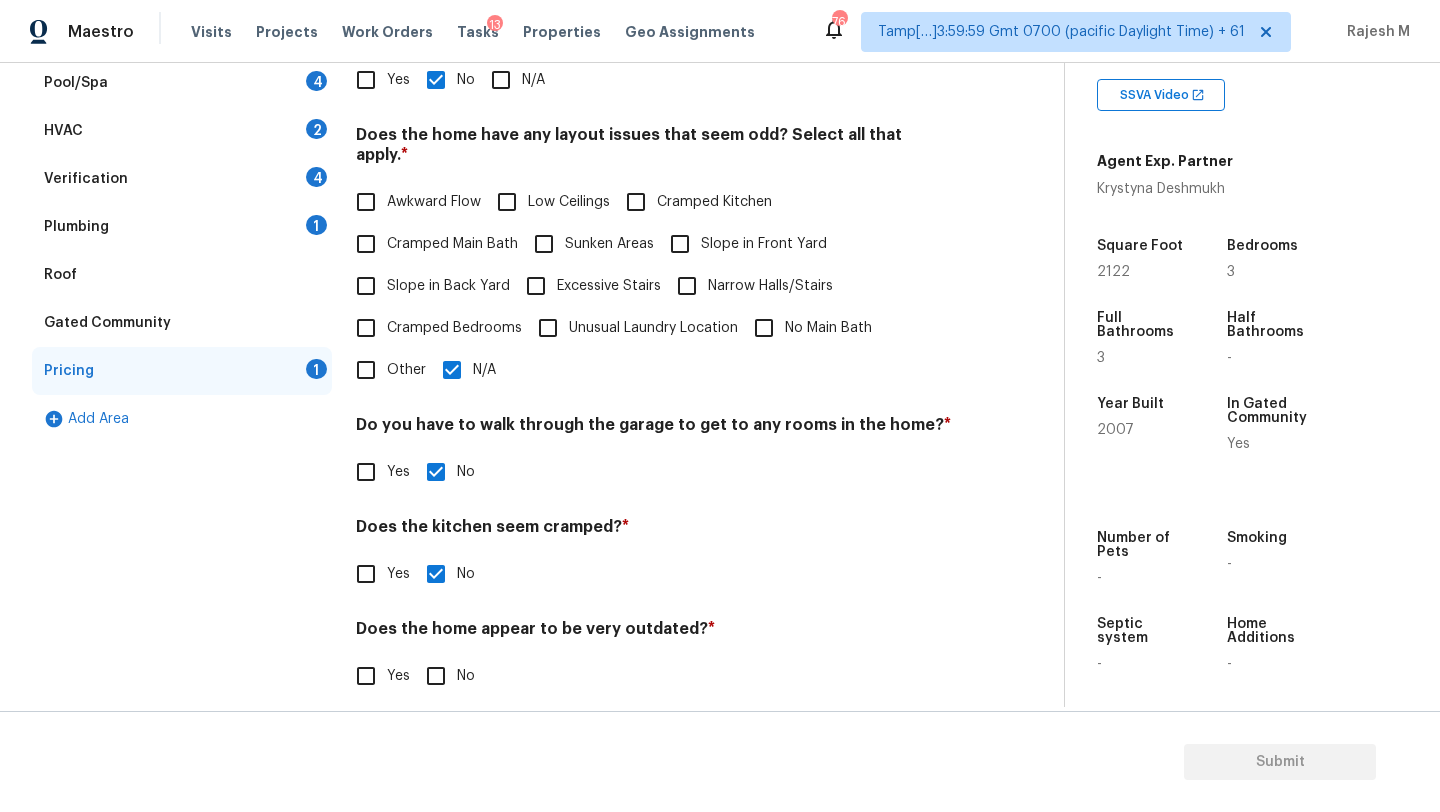click on "No" at bounding box center [436, 676] 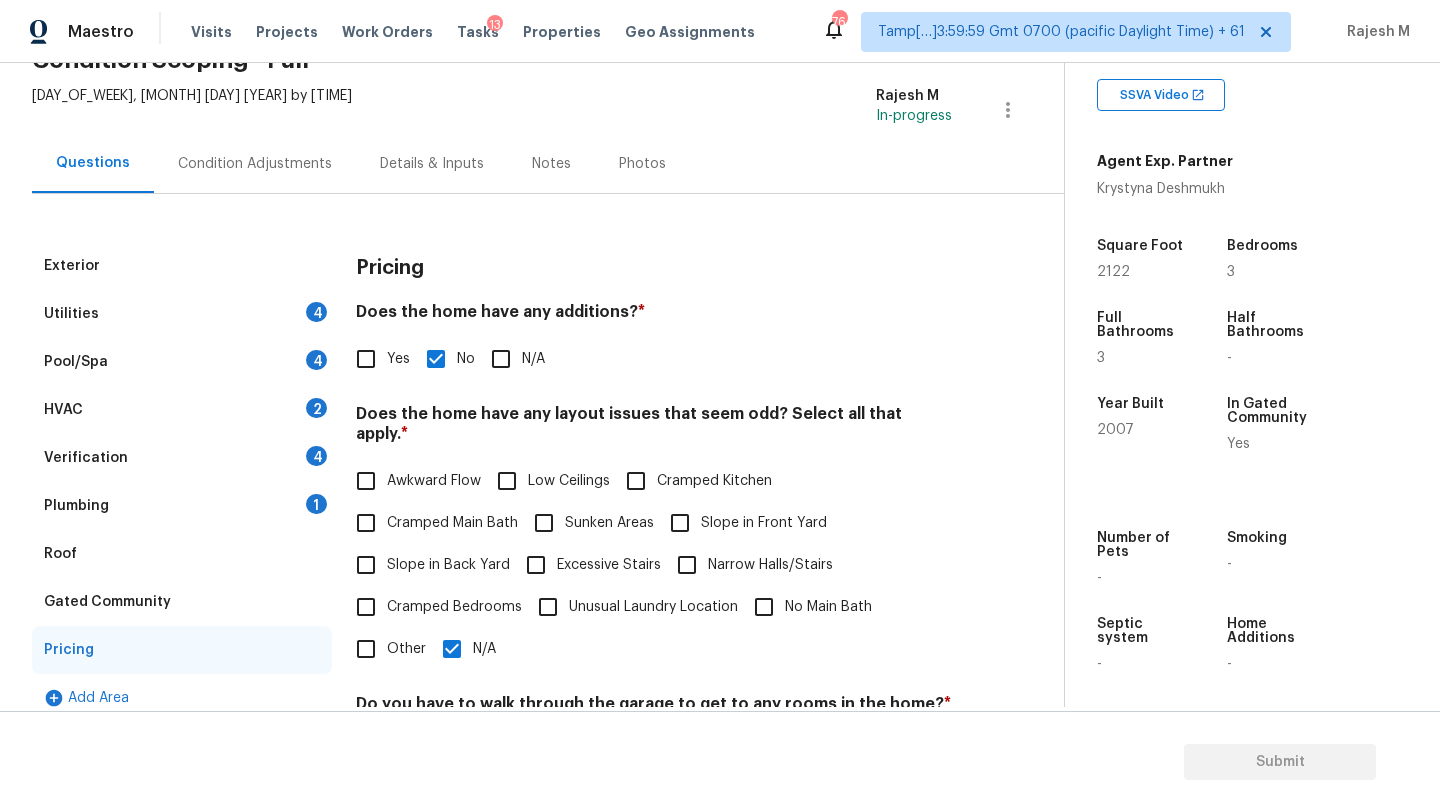 scroll, scrollTop: 105, scrollLeft: 0, axis: vertical 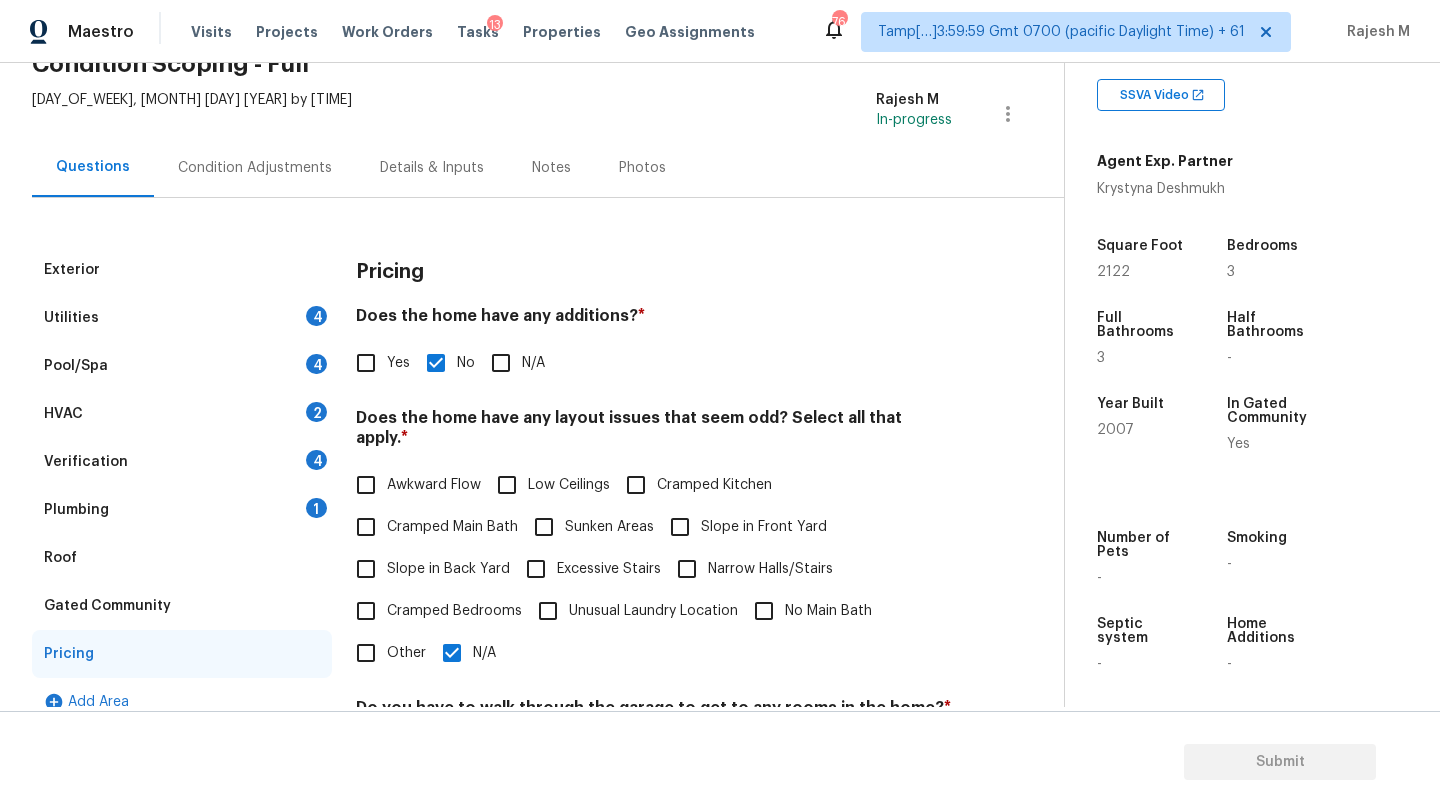 drag, startPoint x: 234, startPoint y: 511, endPoint x: 307, endPoint y: 511, distance: 73 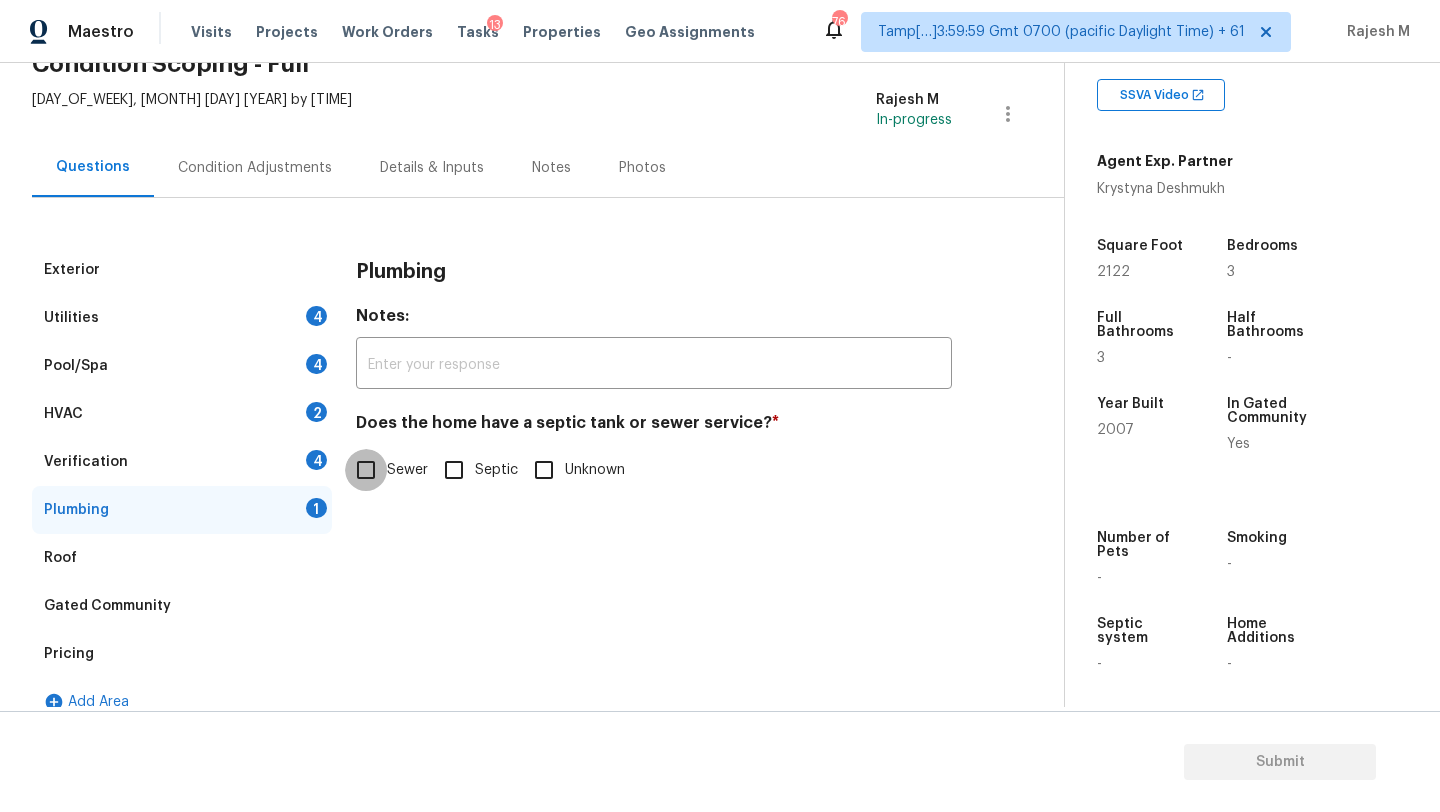 click on "Sewer" at bounding box center (366, 470) 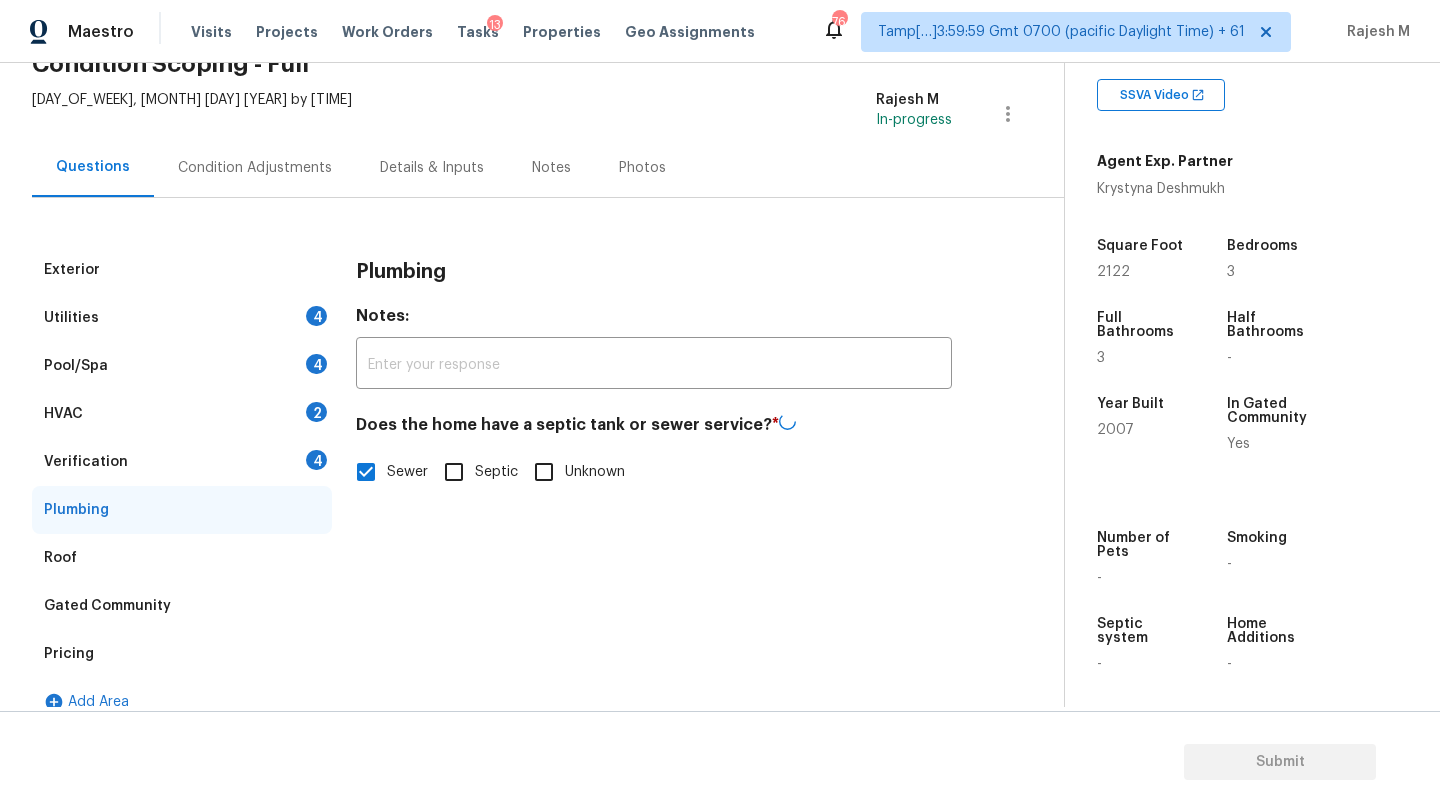 click on "Verification 4" at bounding box center [182, 462] 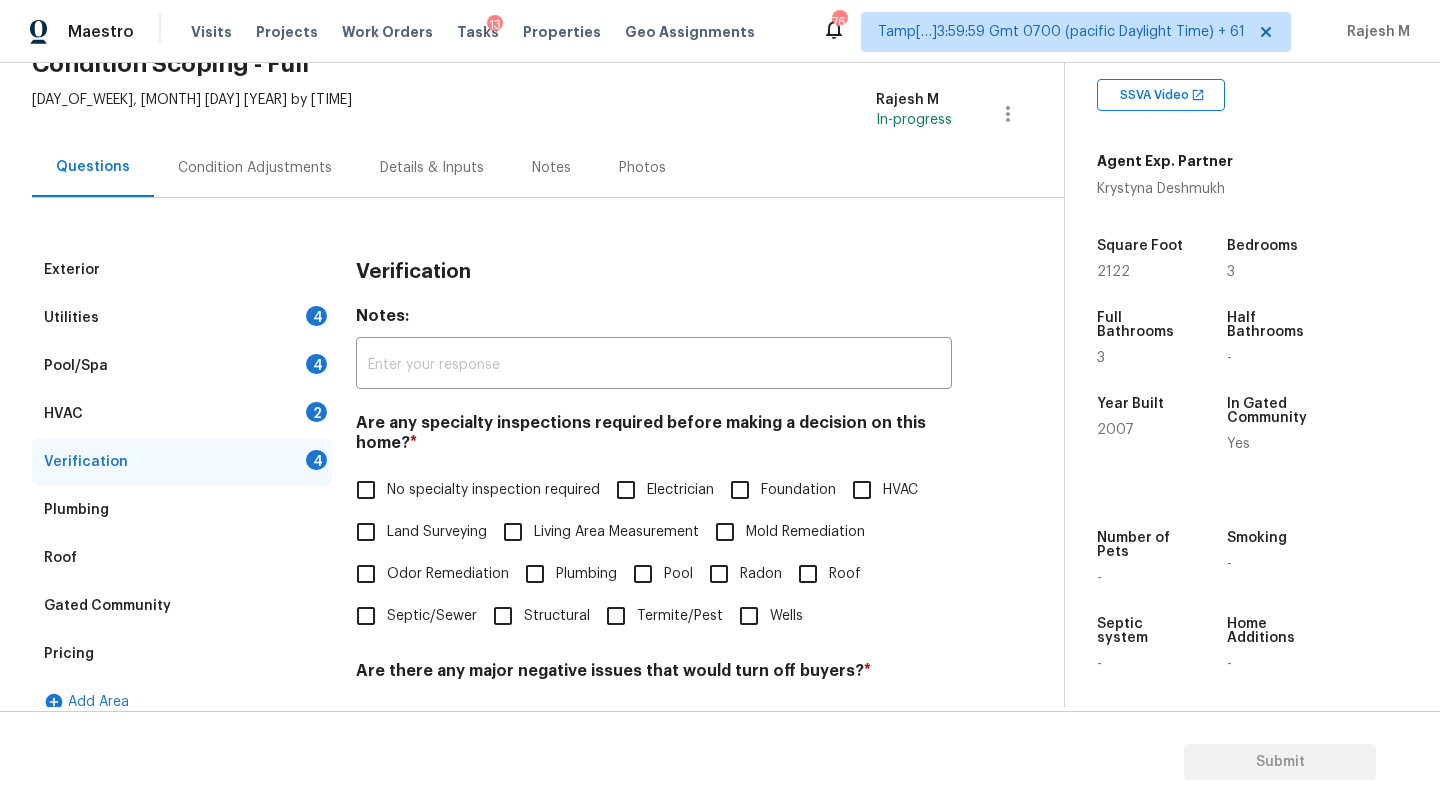 click on "No specialty inspection required" at bounding box center (493, 490) 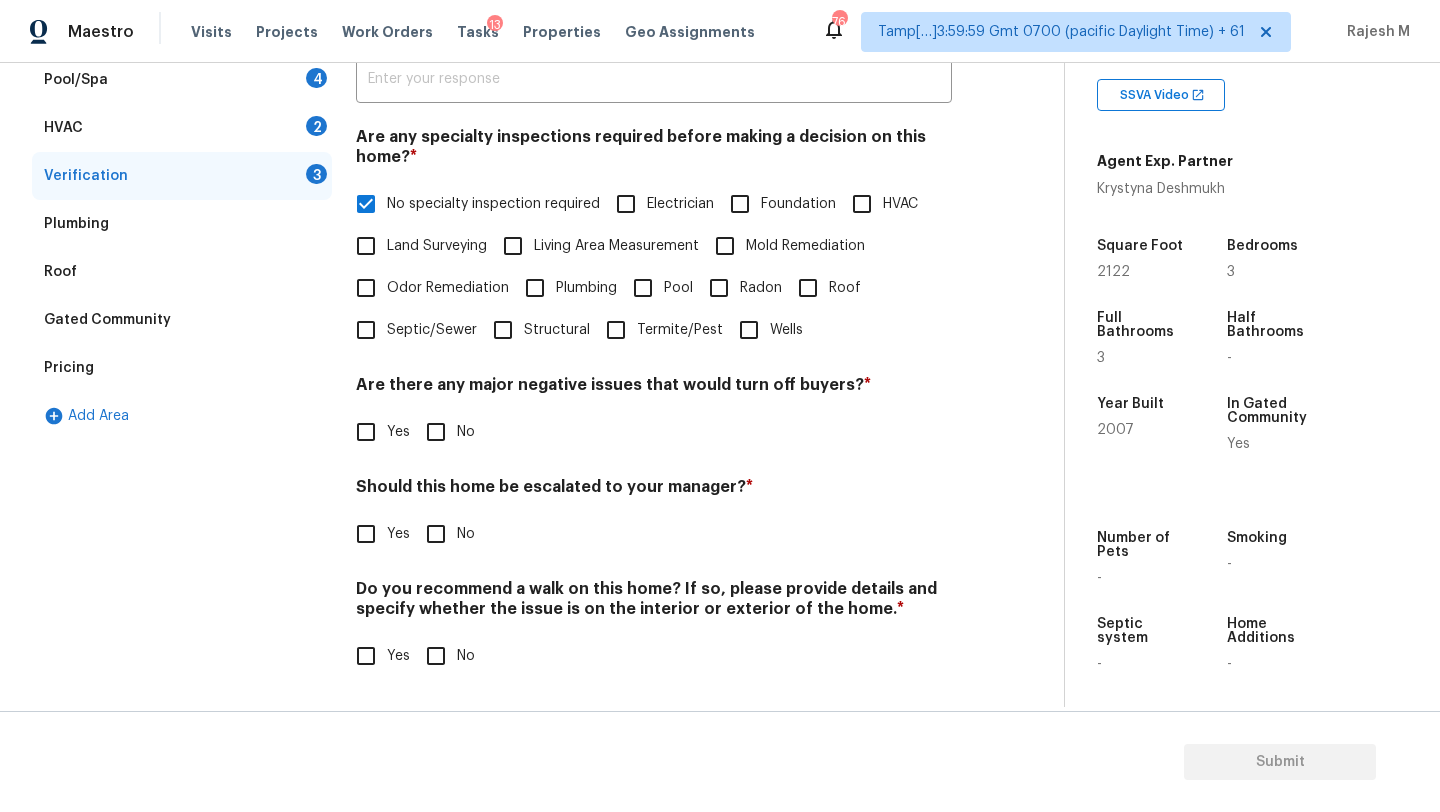 scroll, scrollTop: 391, scrollLeft: 0, axis: vertical 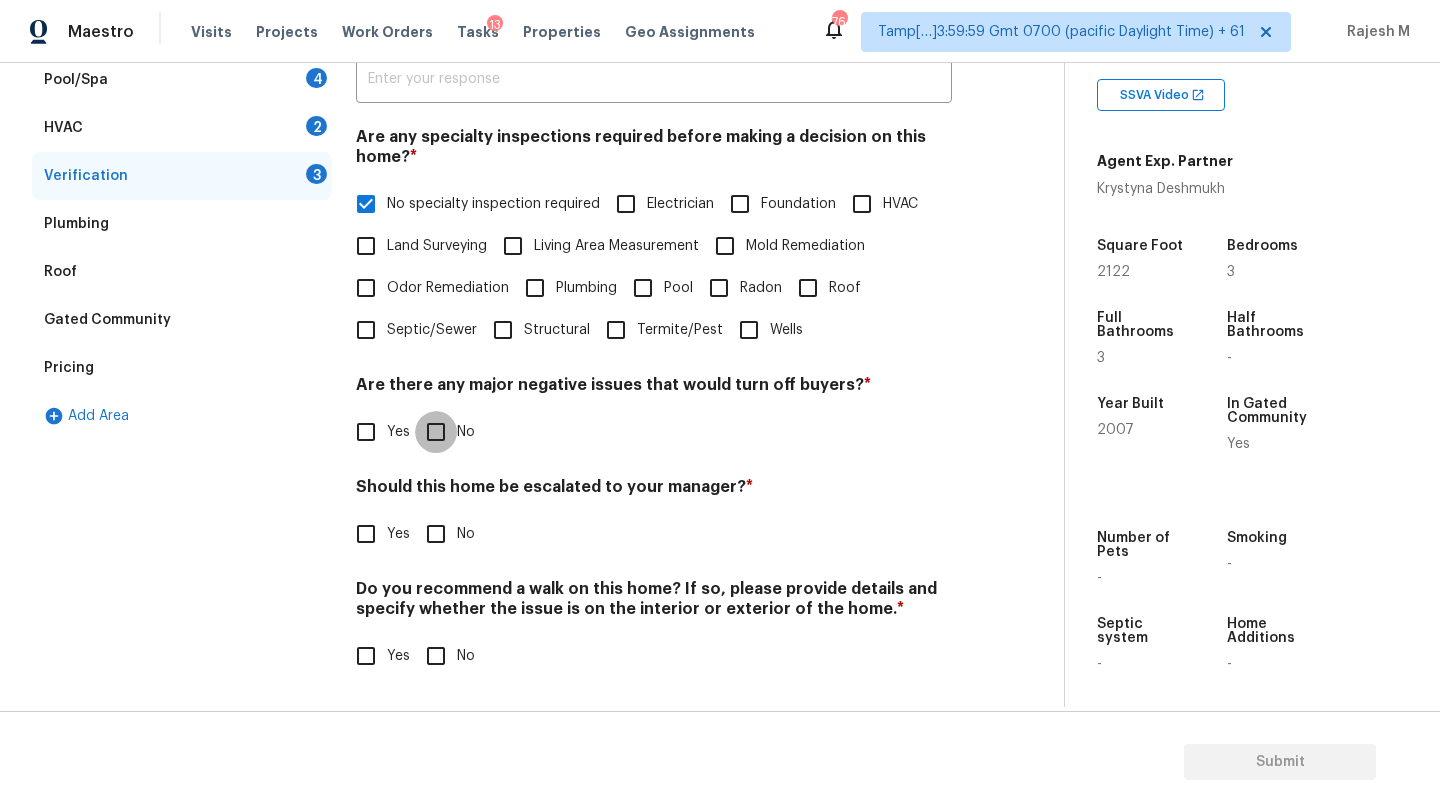 click on "No" at bounding box center [436, 432] 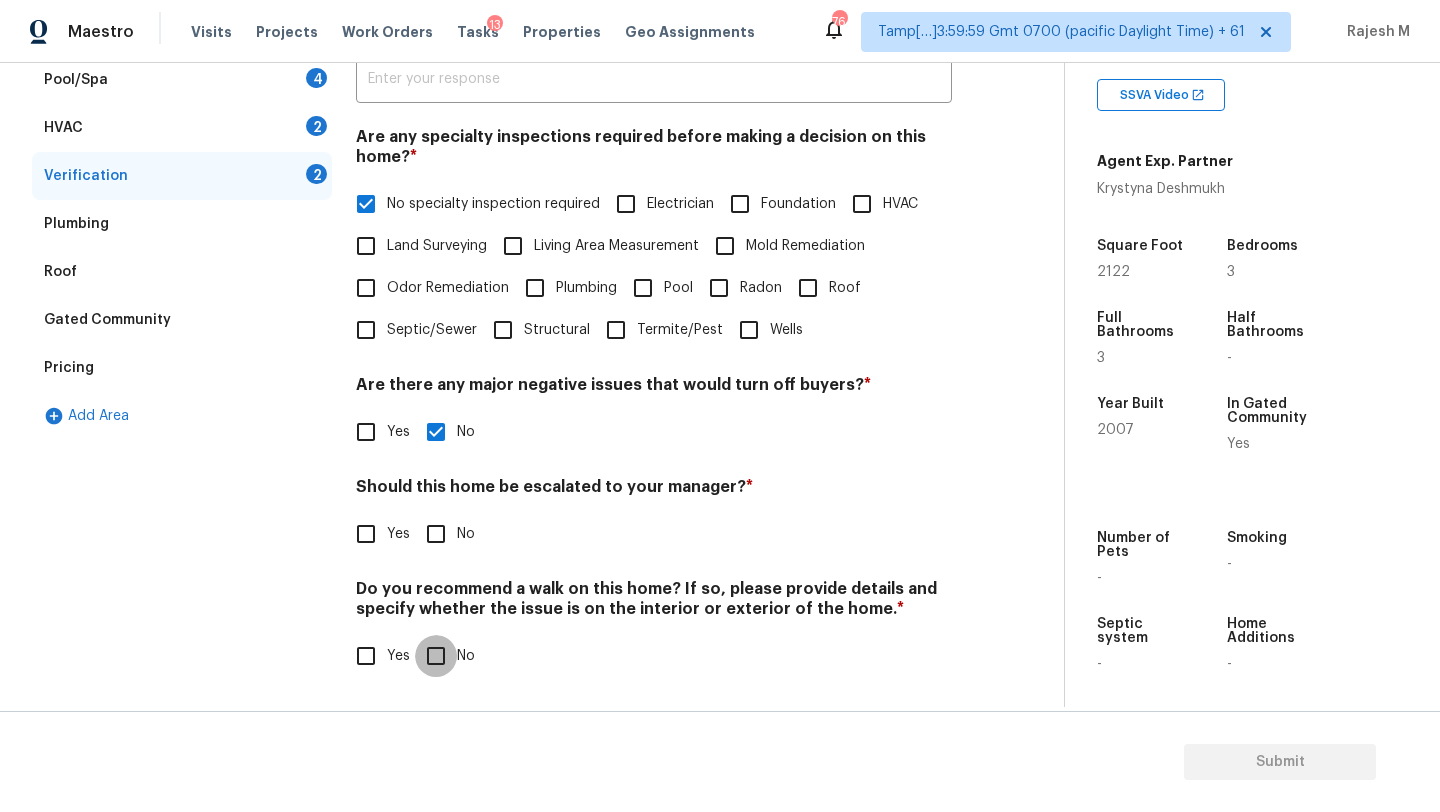 click on "No" at bounding box center [436, 656] 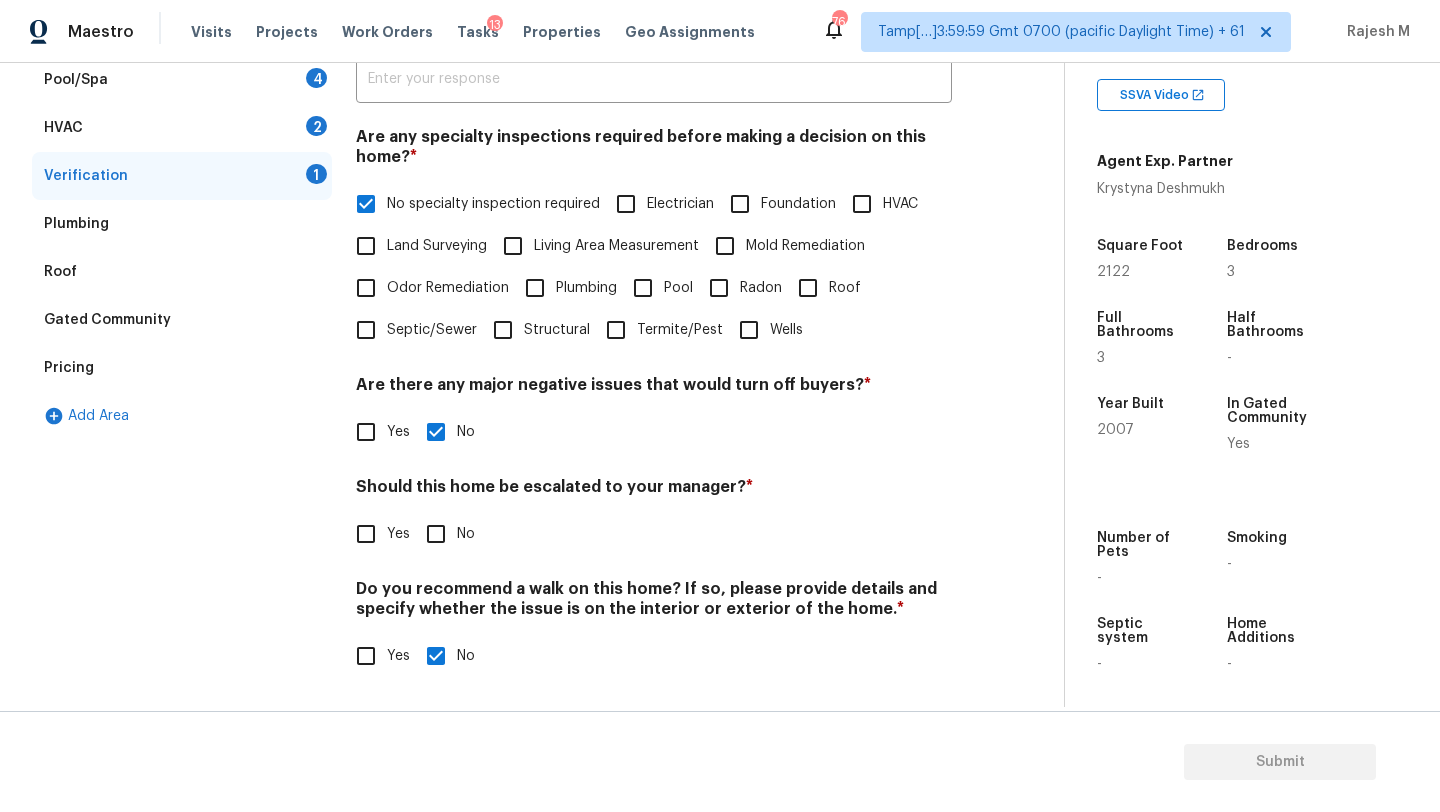 click on "Yes" at bounding box center (366, 534) 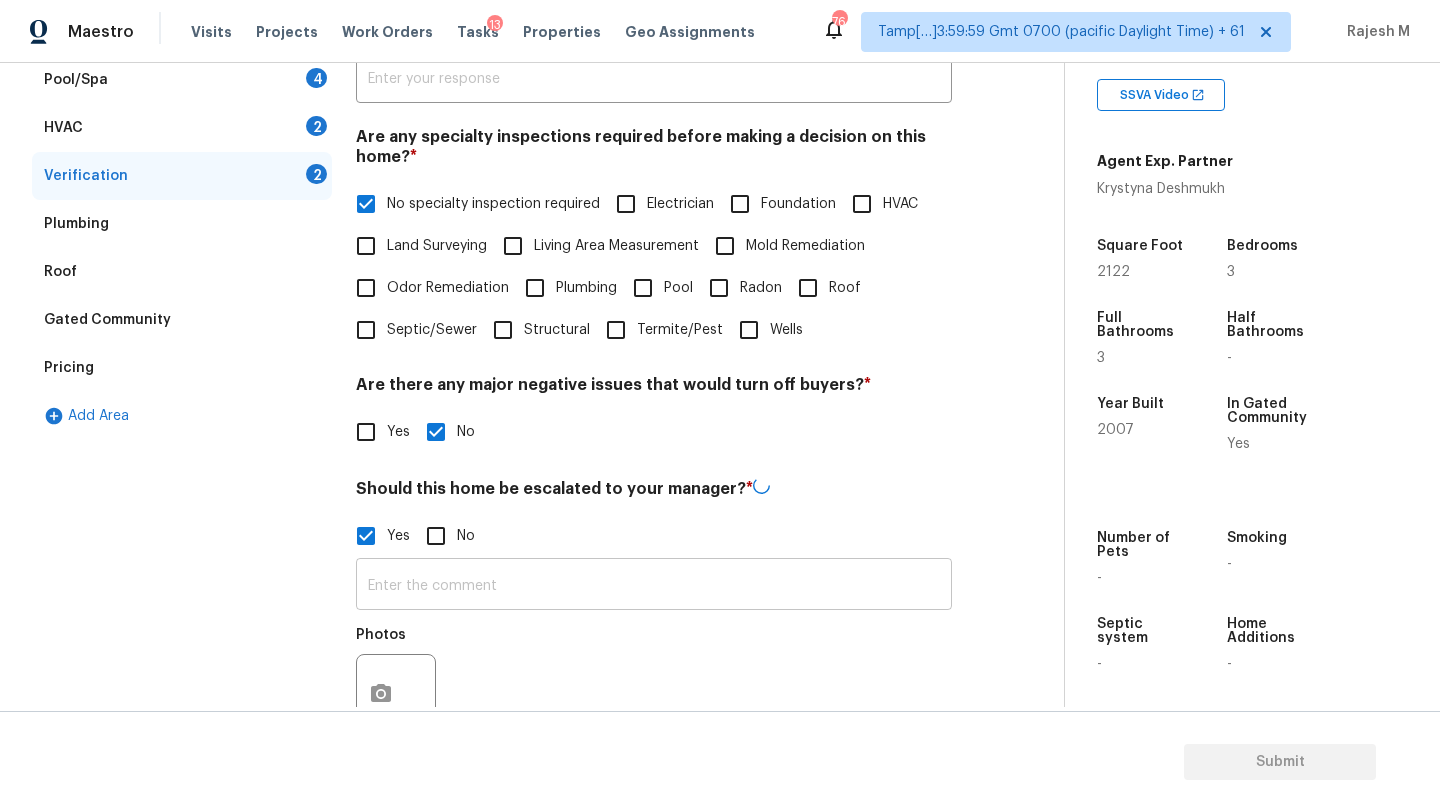 click at bounding box center [654, 586] 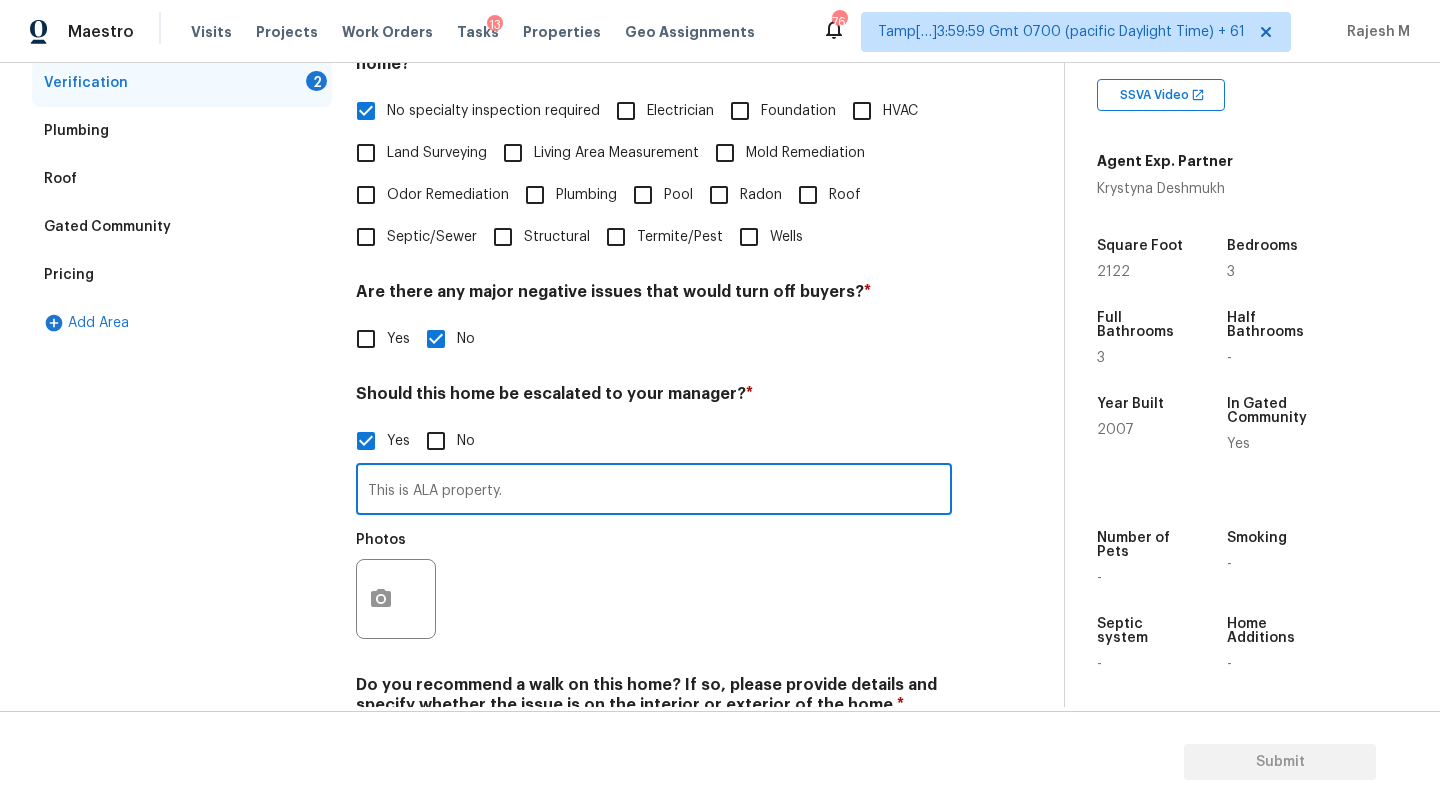 scroll, scrollTop: 581, scrollLeft: 0, axis: vertical 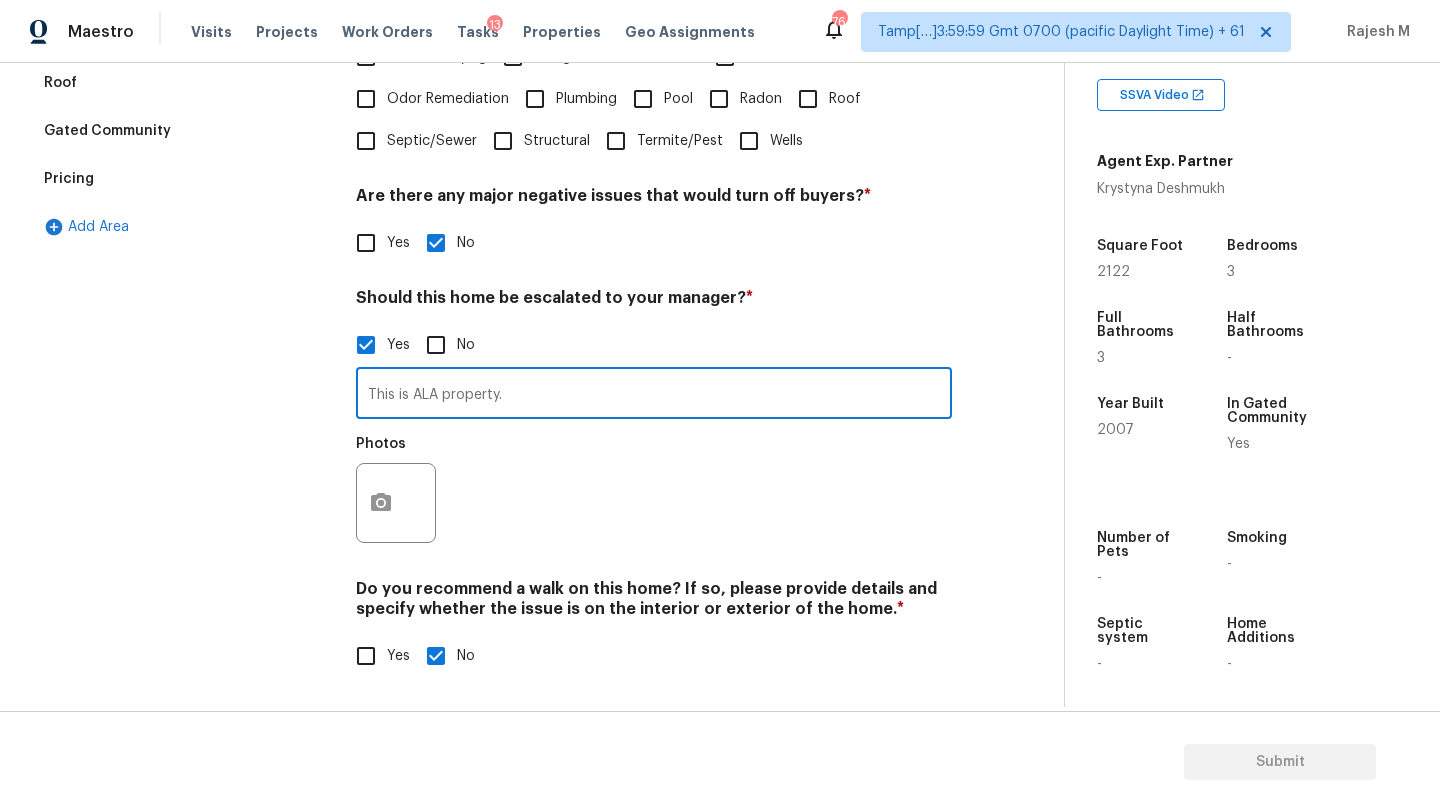 type on "This is ALA property." 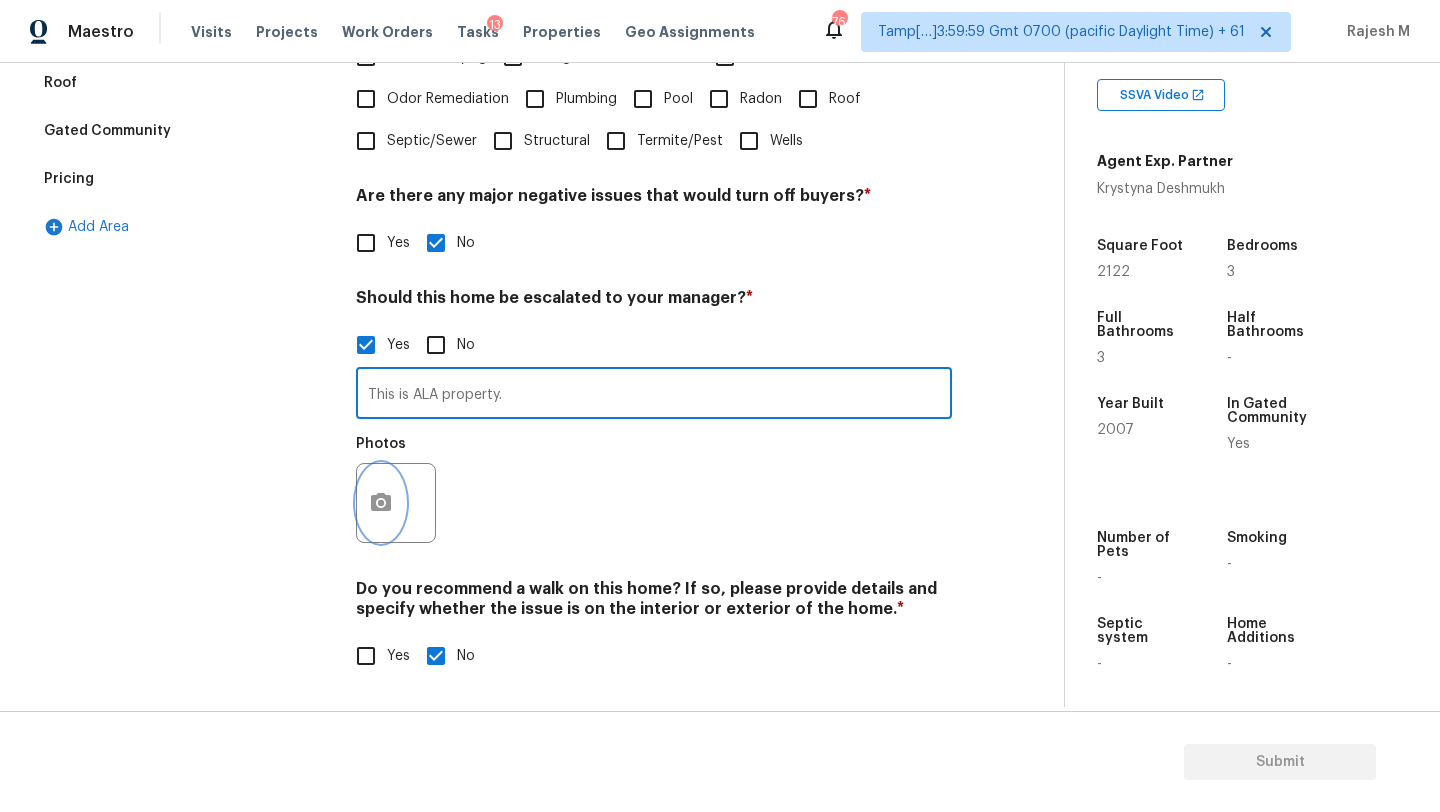 click at bounding box center (381, 503) 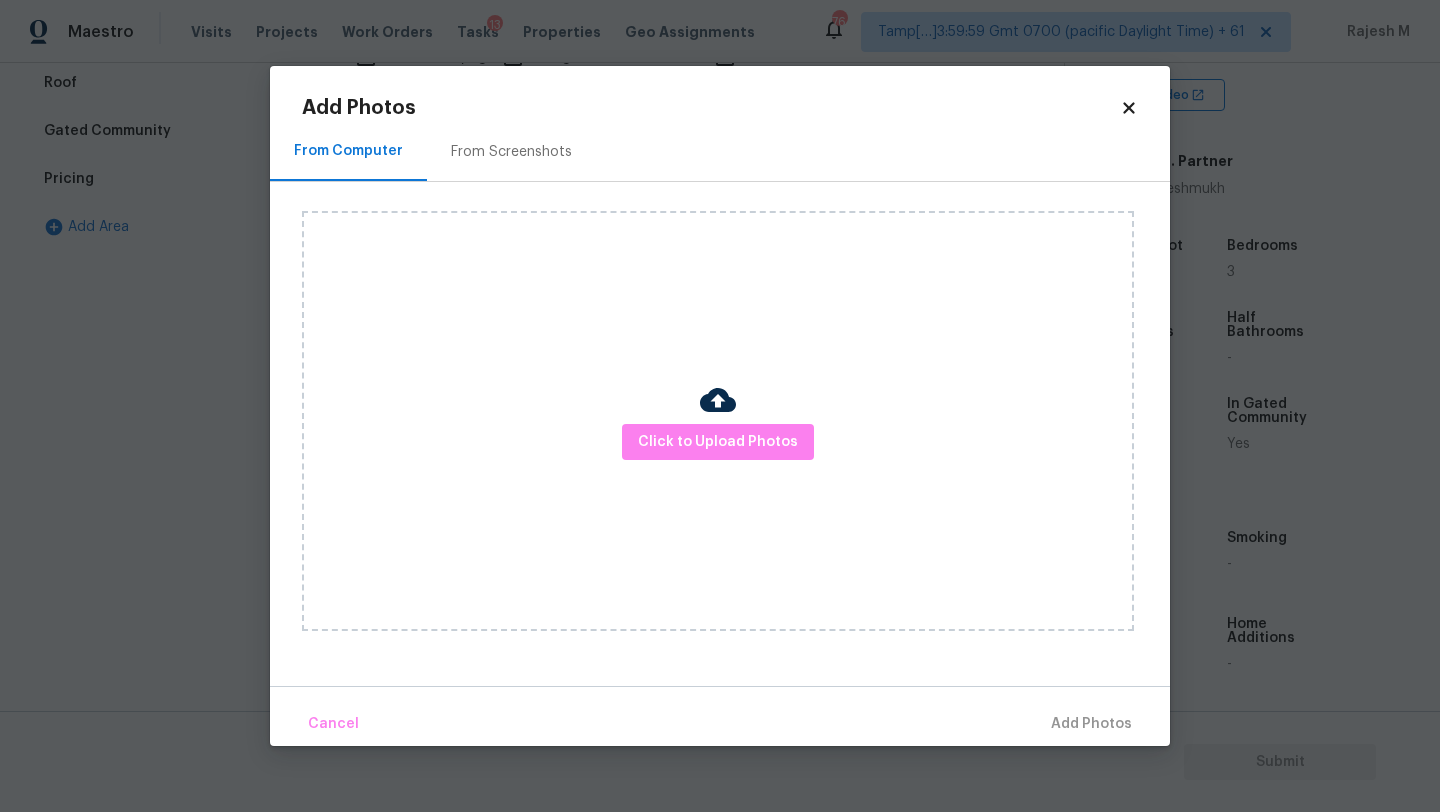click on "From Screenshots" at bounding box center [511, 152] 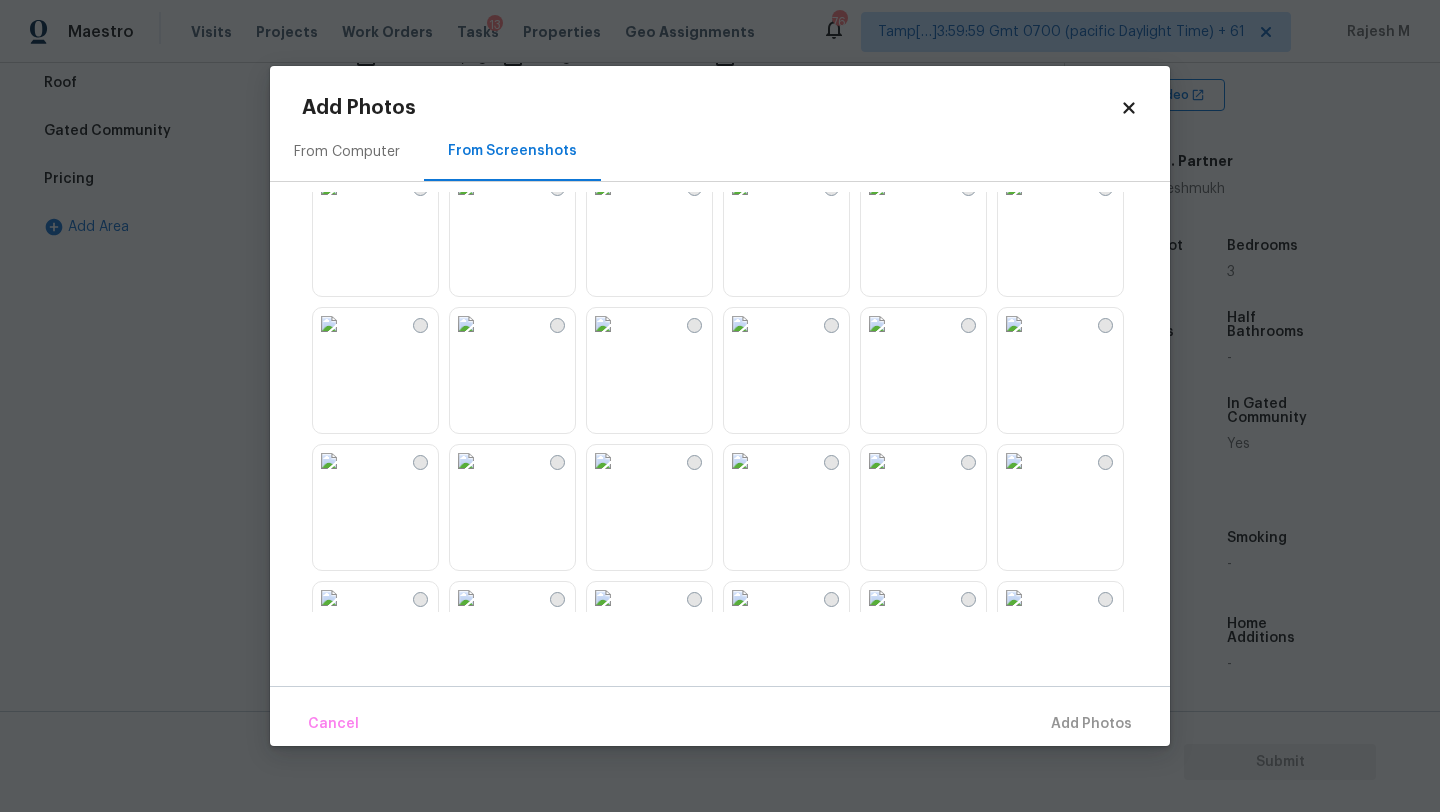 scroll, scrollTop: 1910, scrollLeft: 0, axis: vertical 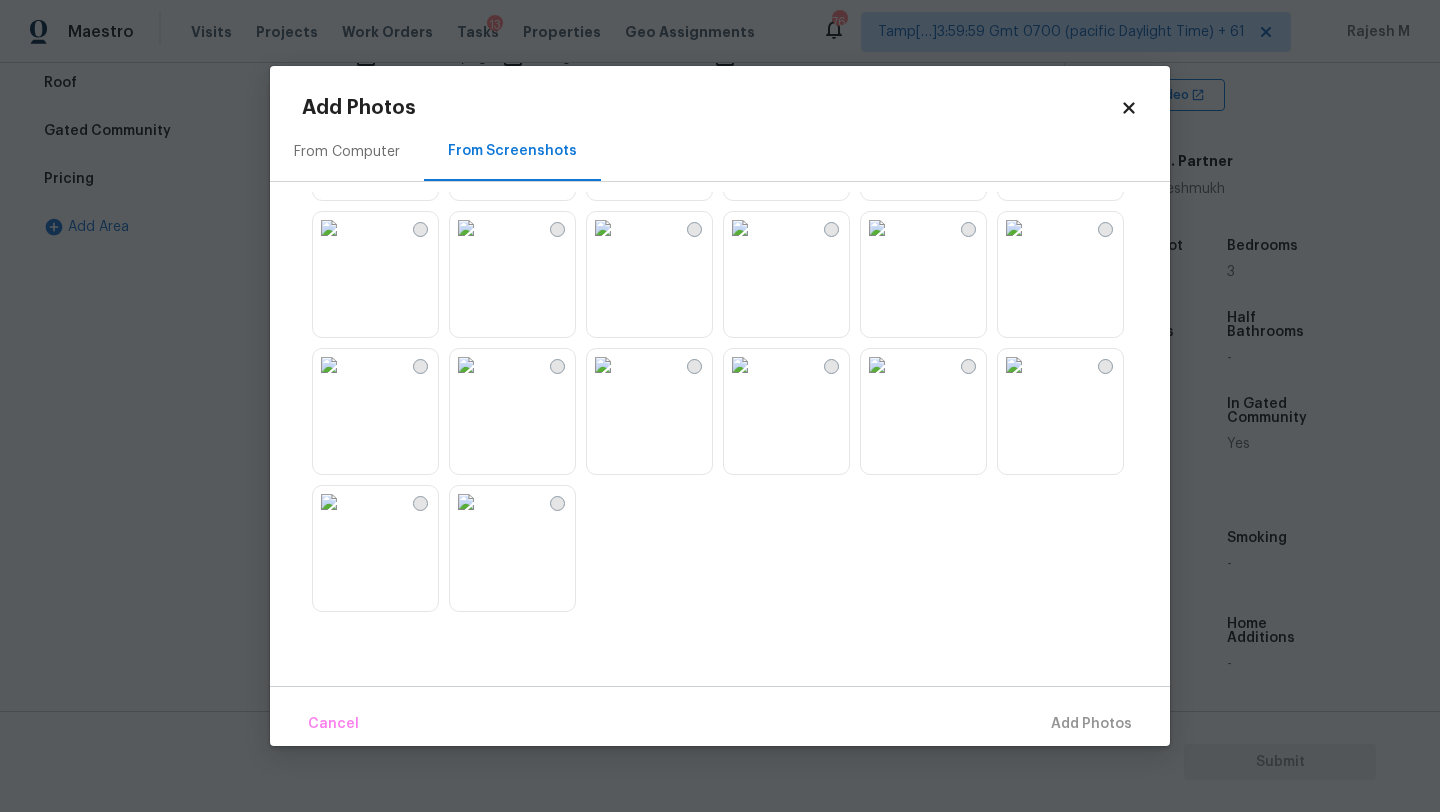 click at bounding box center (1014, 365) 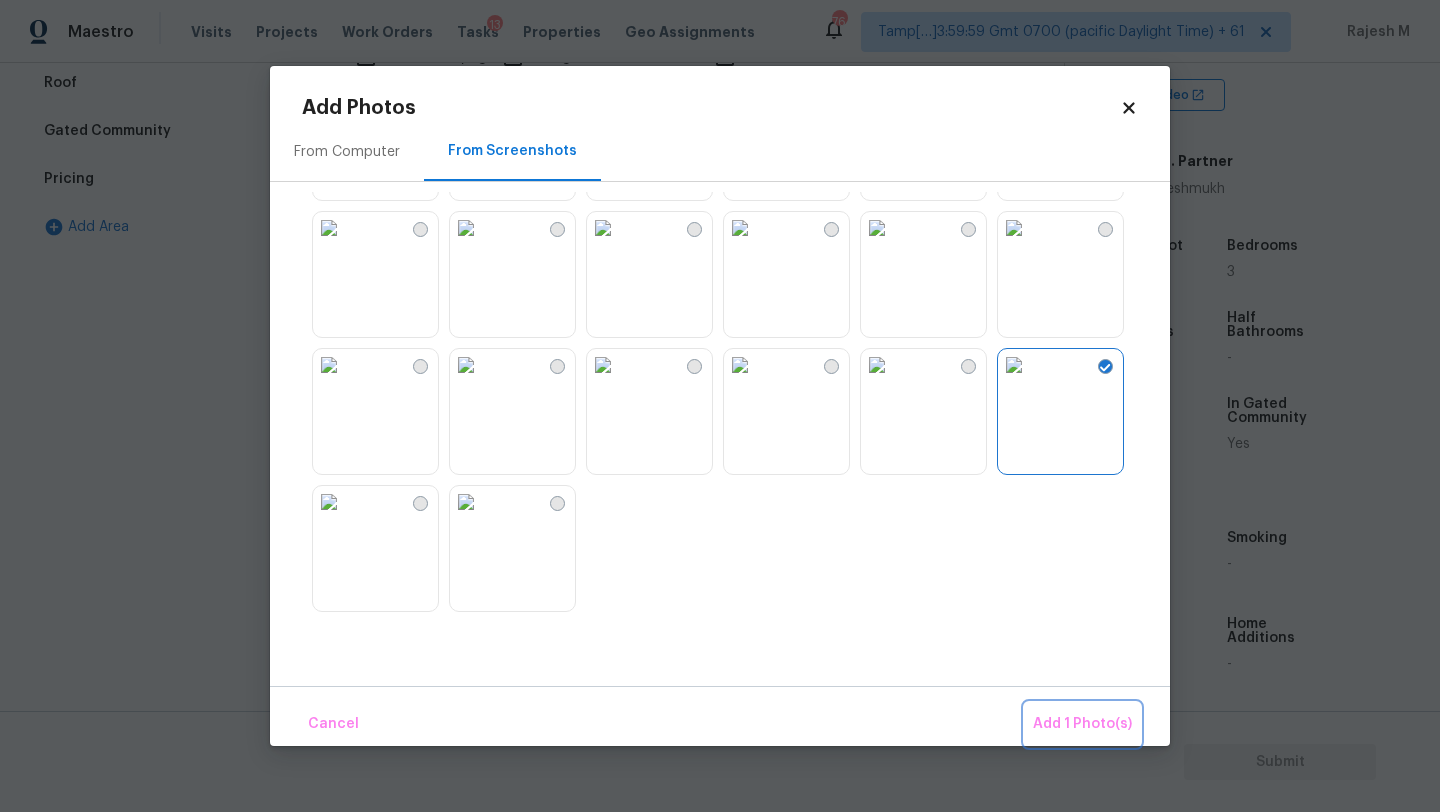 click on "Add 1 Photo(s)" at bounding box center (1082, 724) 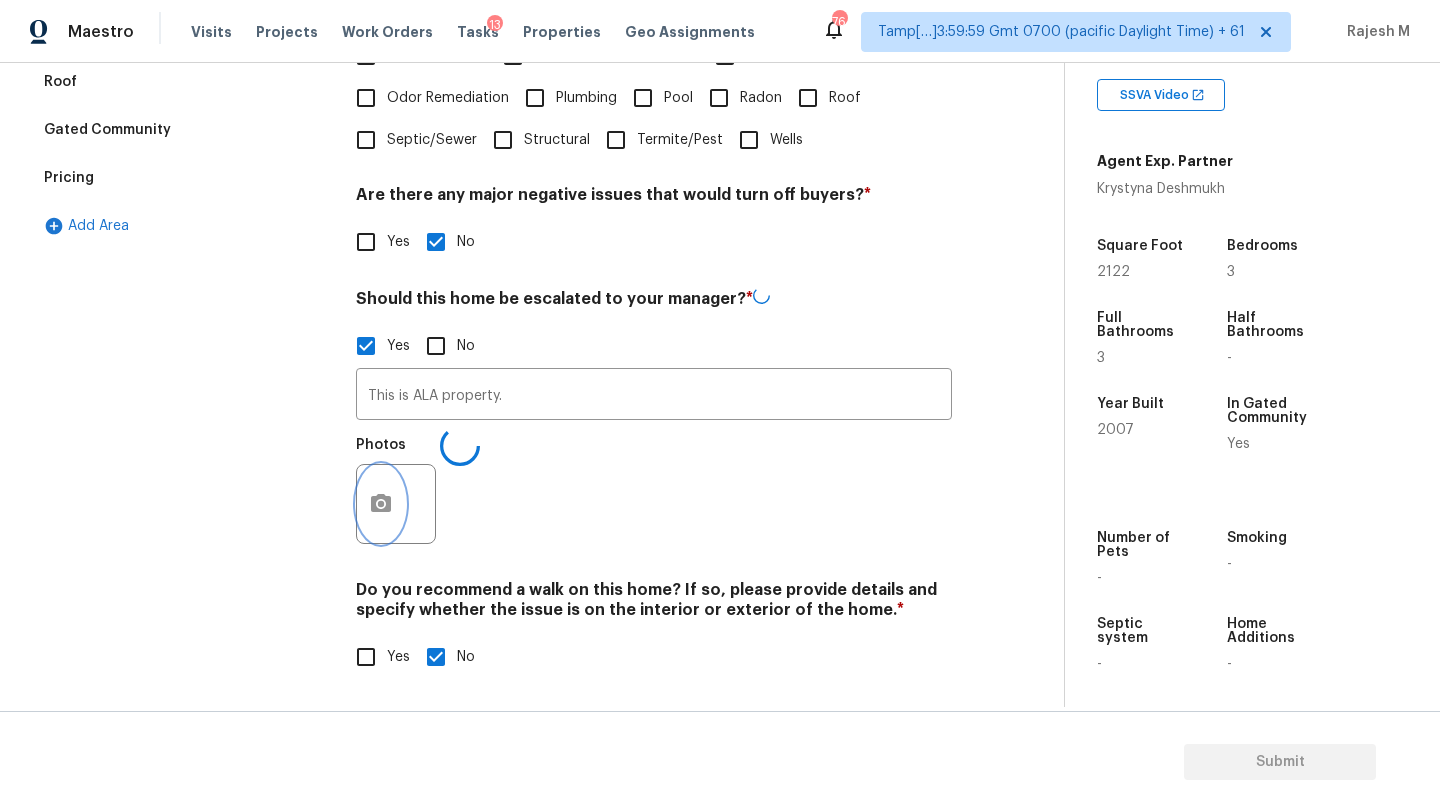 scroll, scrollTop: 142, scrollLeft: 0, axis: vertical 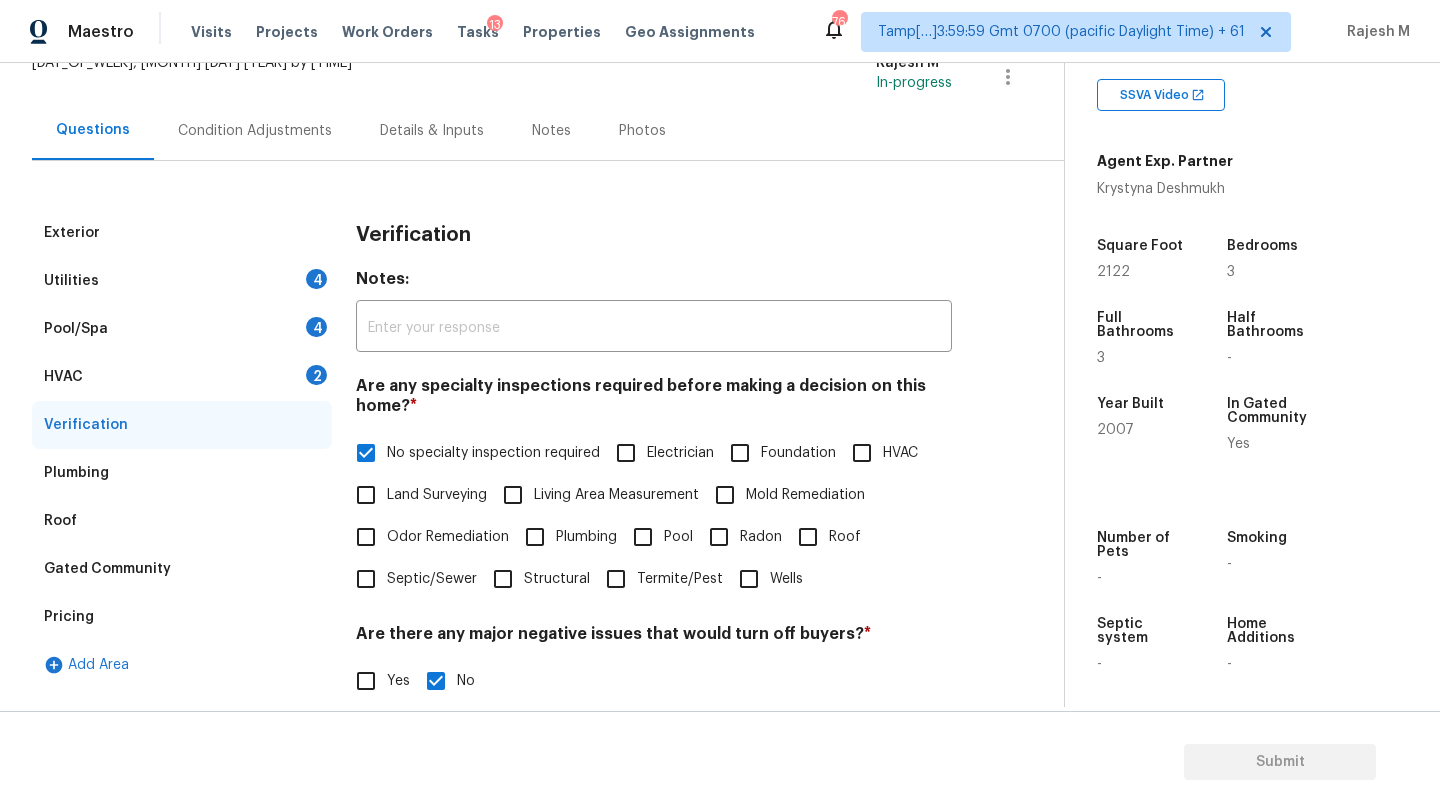 click on "HVAC 2" at bounding box center [182, 377] 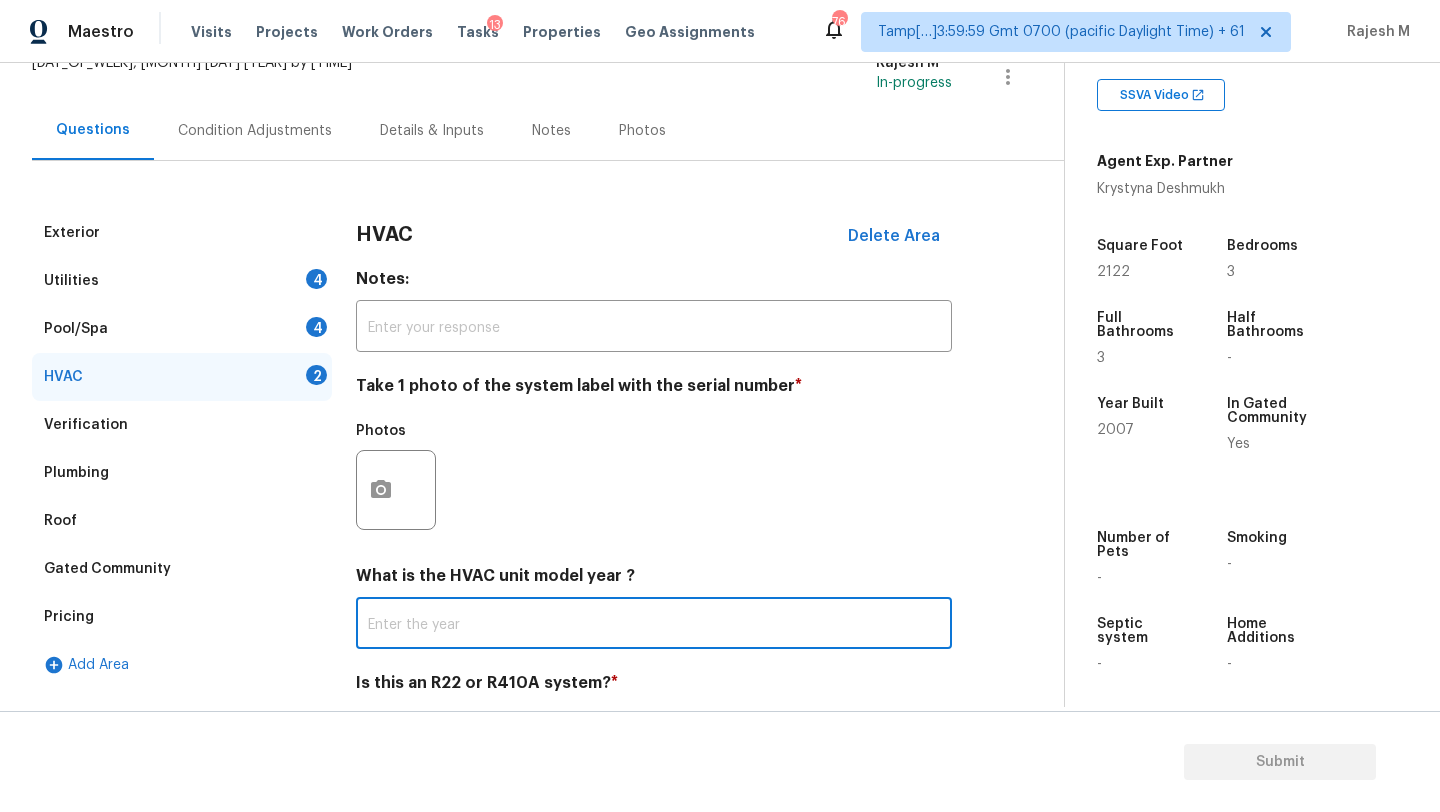 click at bounding box center (654, 625) 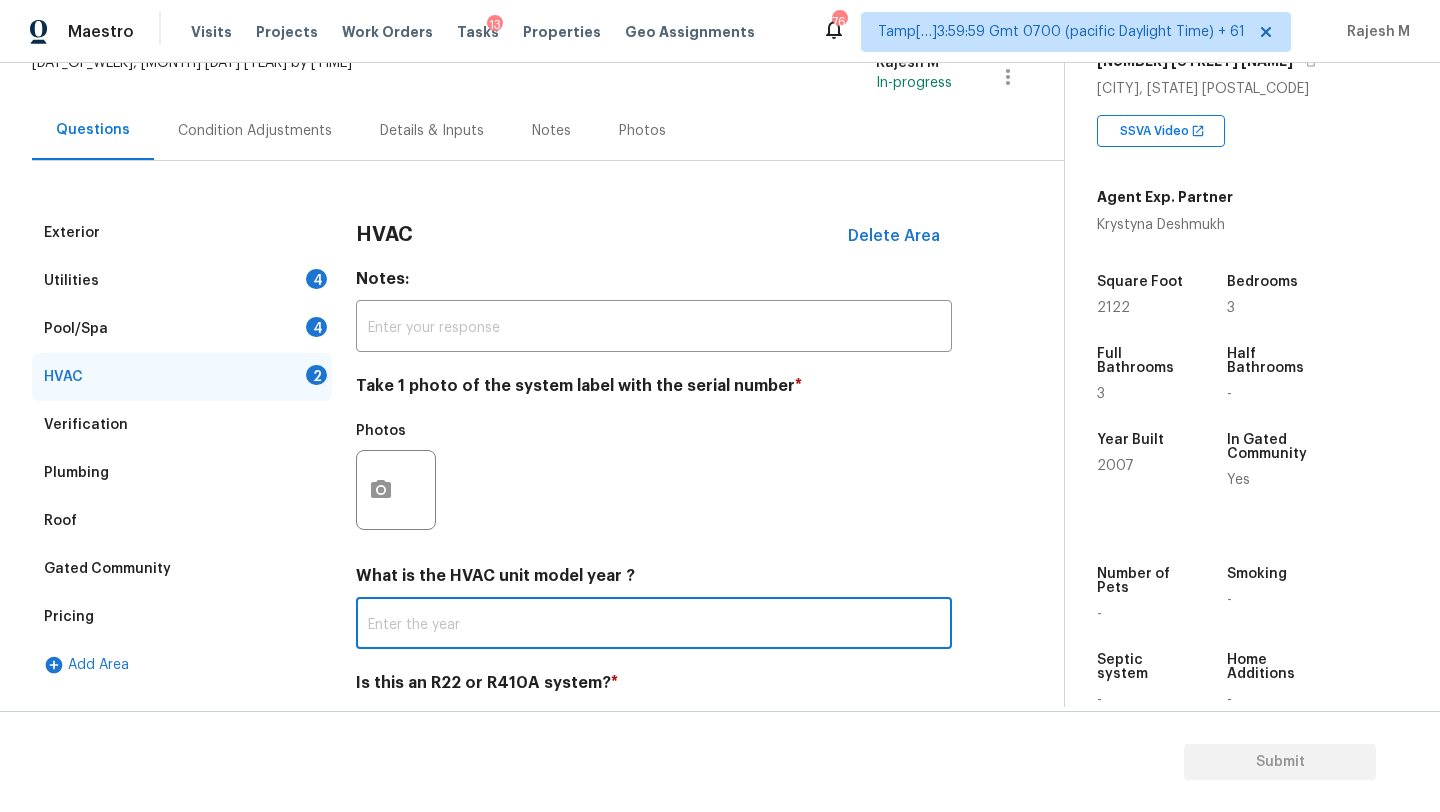 scroll, scrollTop: 297, scrollLeft: 0, axis: vertical 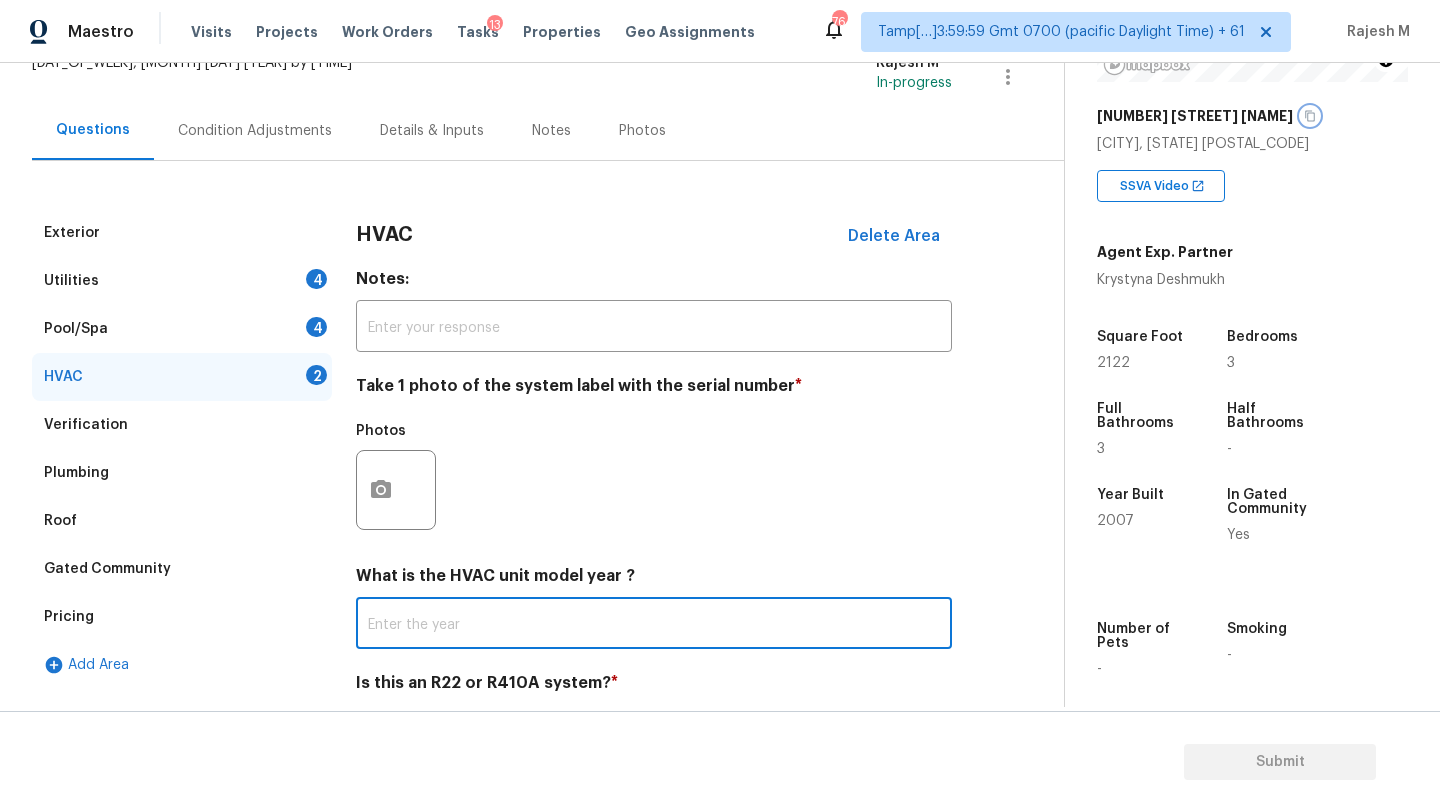 click 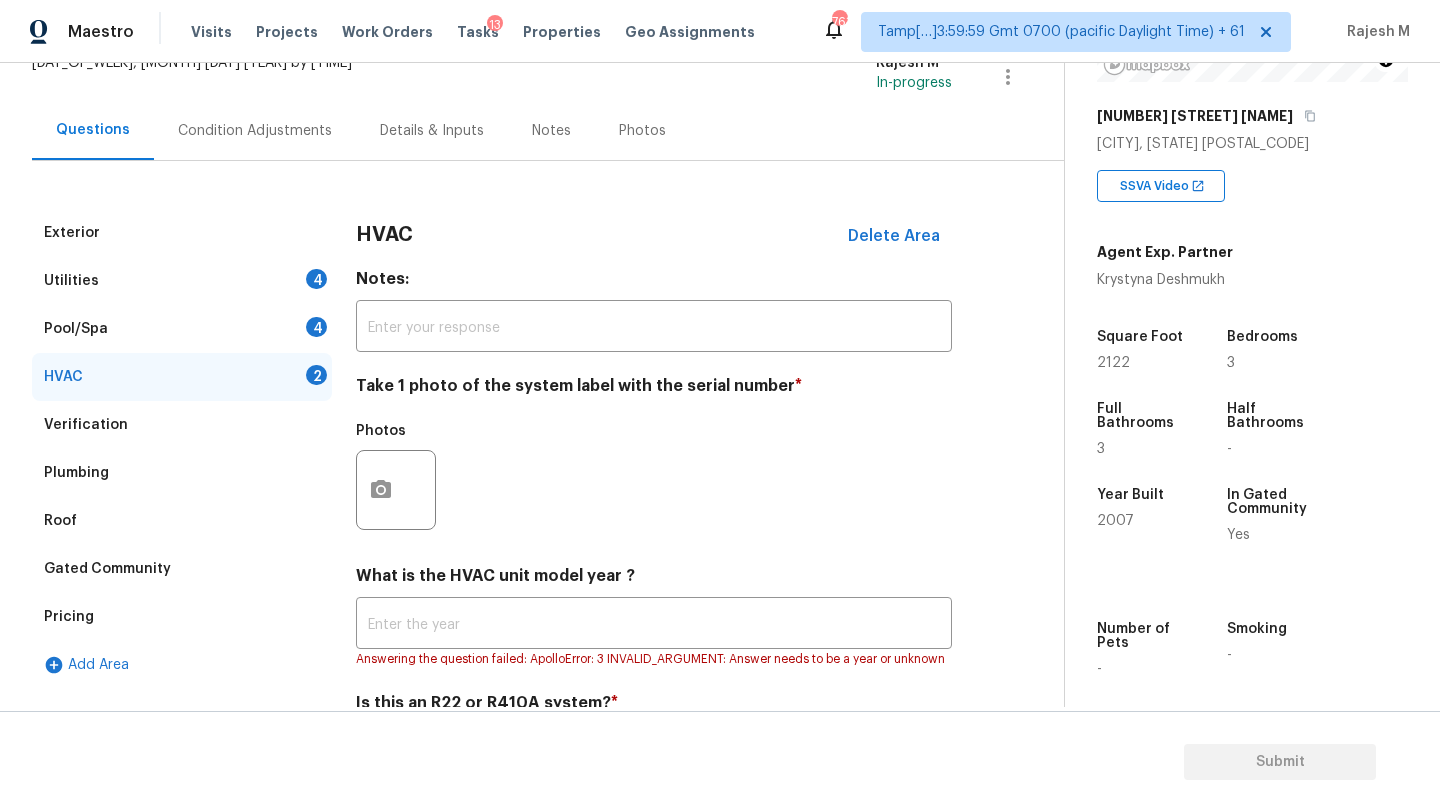 click on "Gated Community" at bounding box center [107, 569] 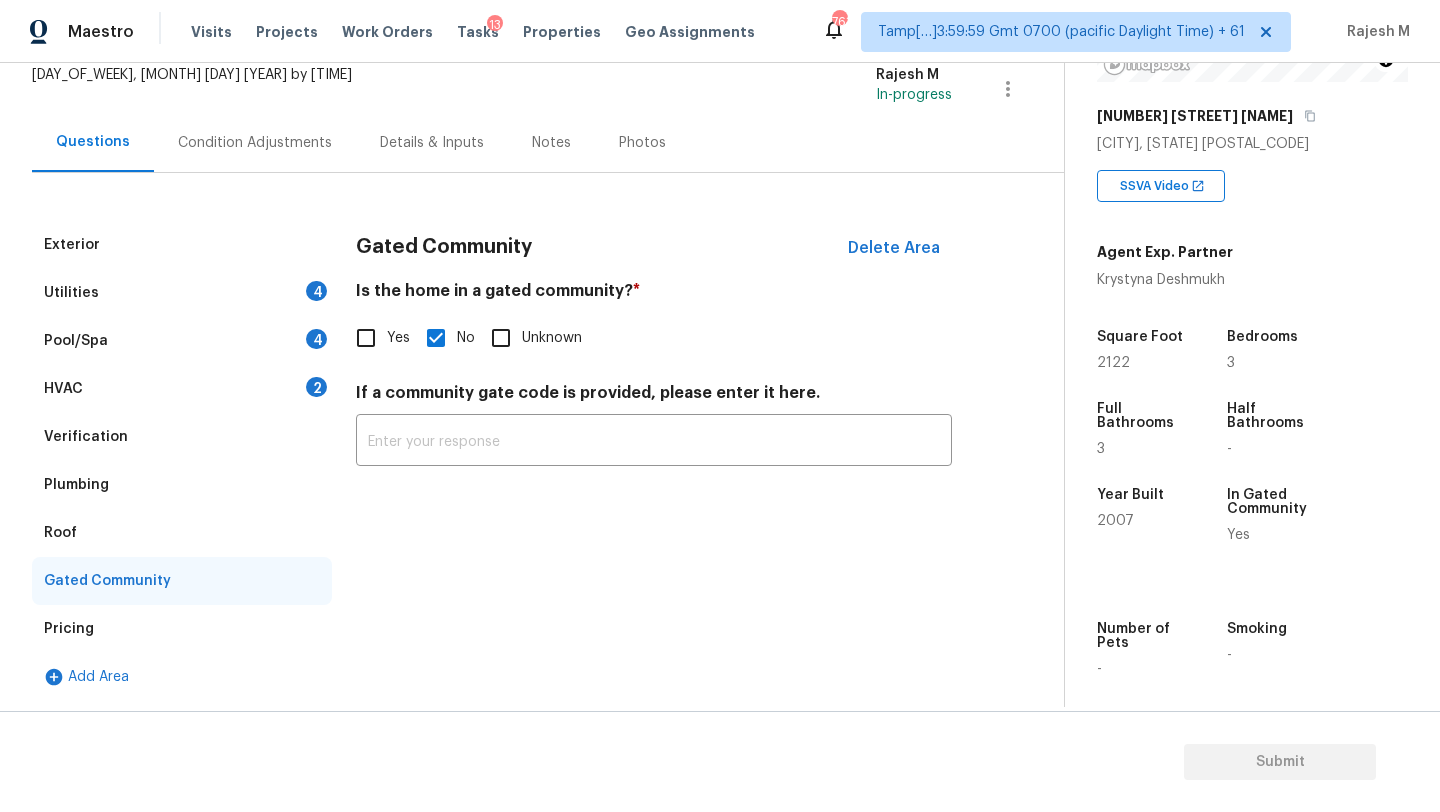 scroll, scrollTop: 130, scrollLeft: 0, axis: vertical 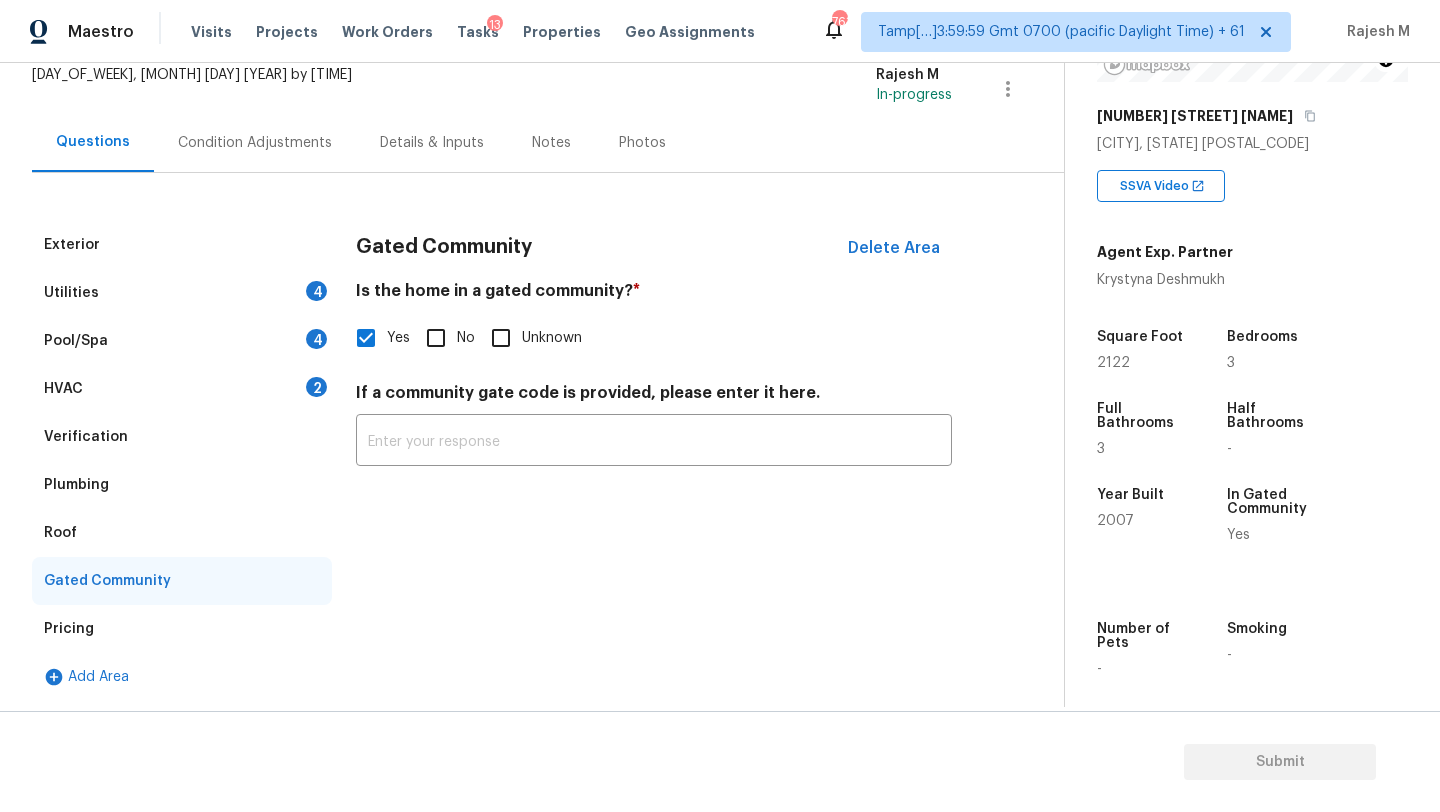 click on "Roof" at bounding box center (182, 533) 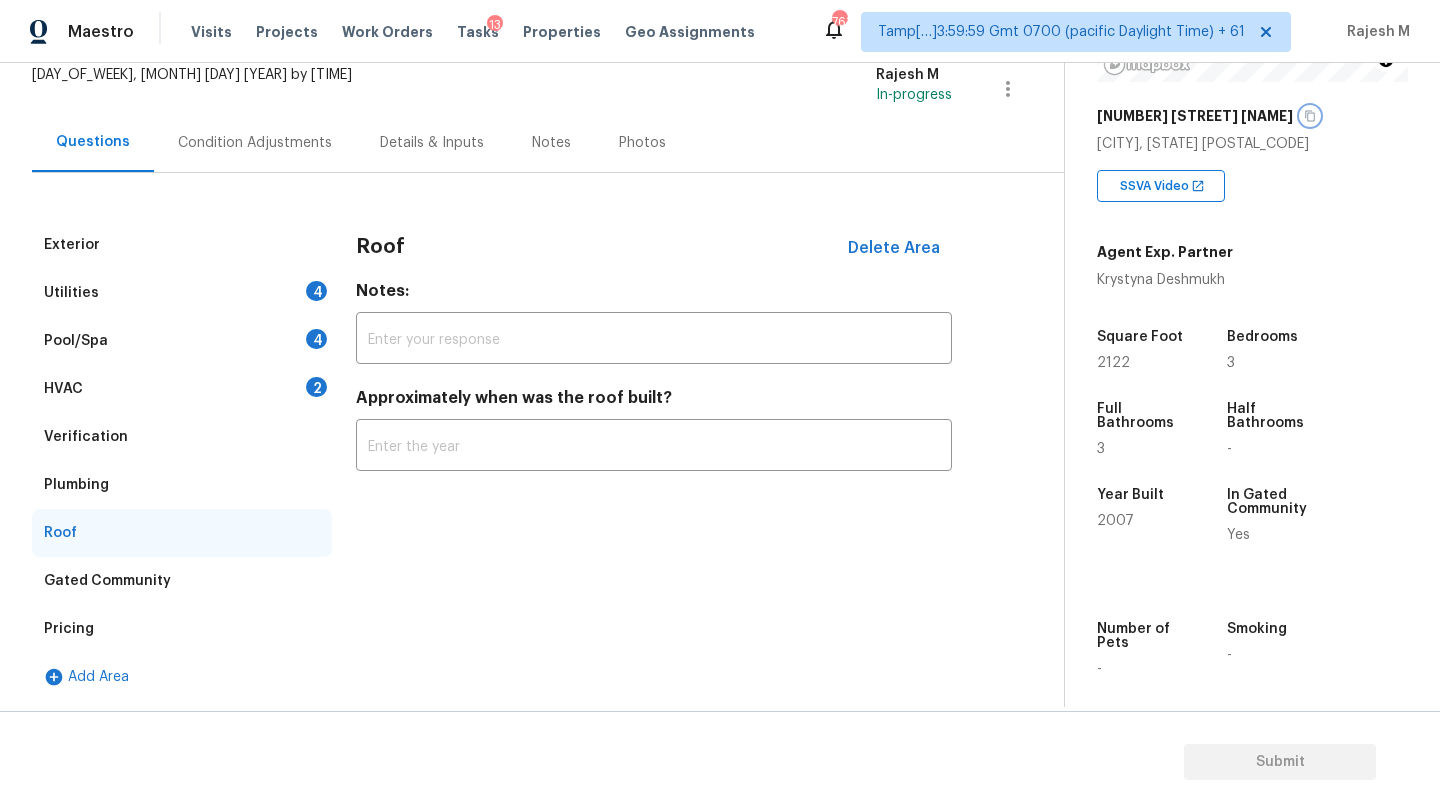click 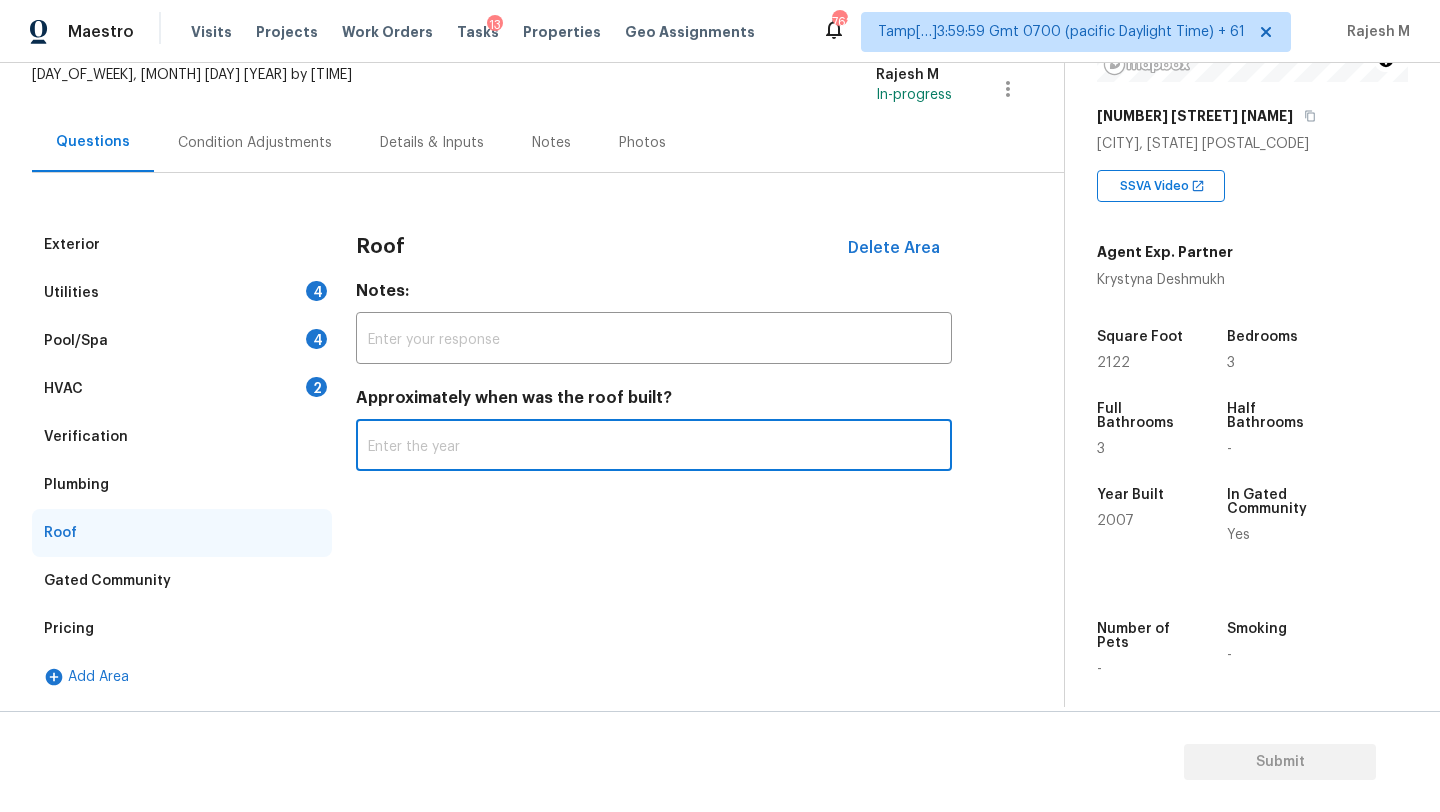 click at bounding box center (654, 447) 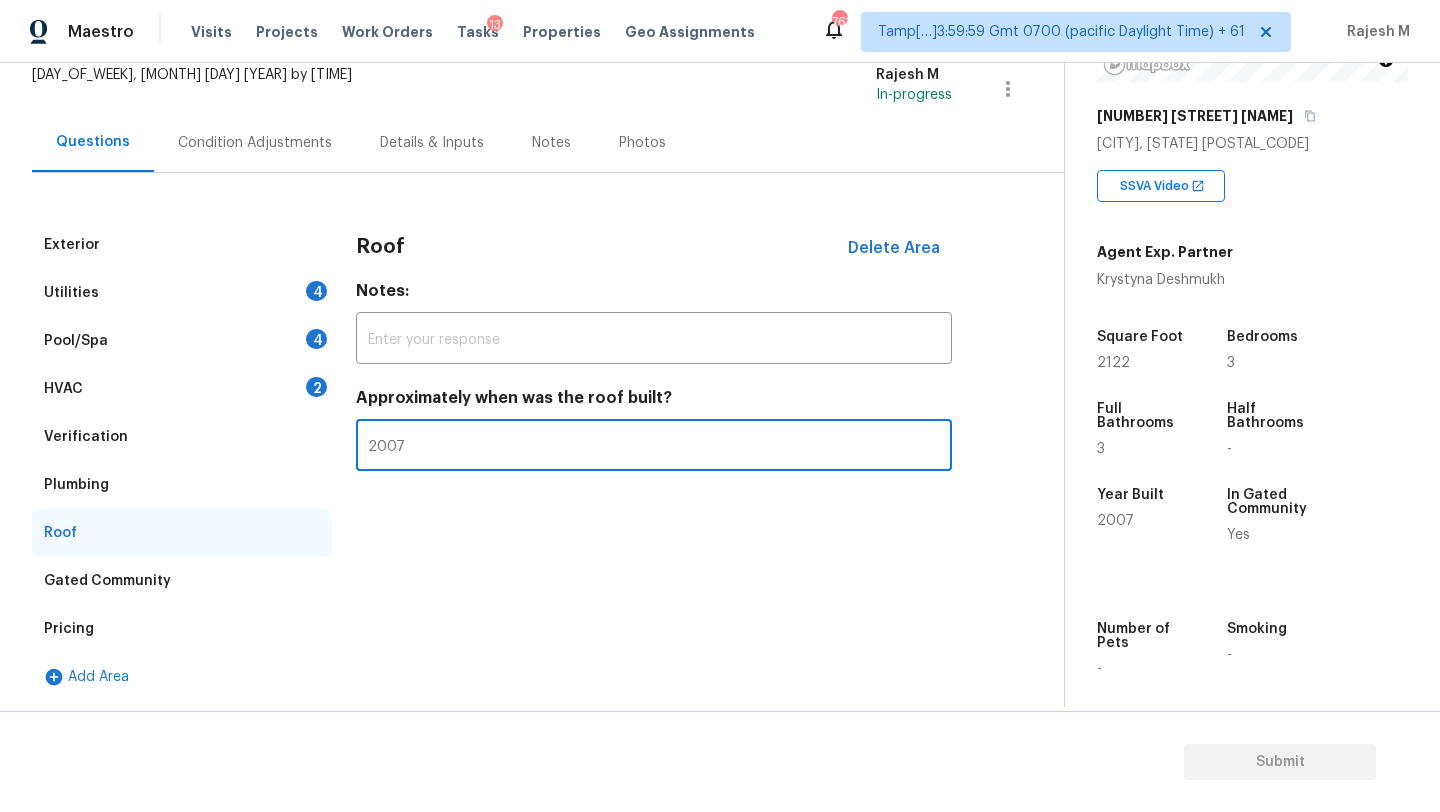 type on "2007" 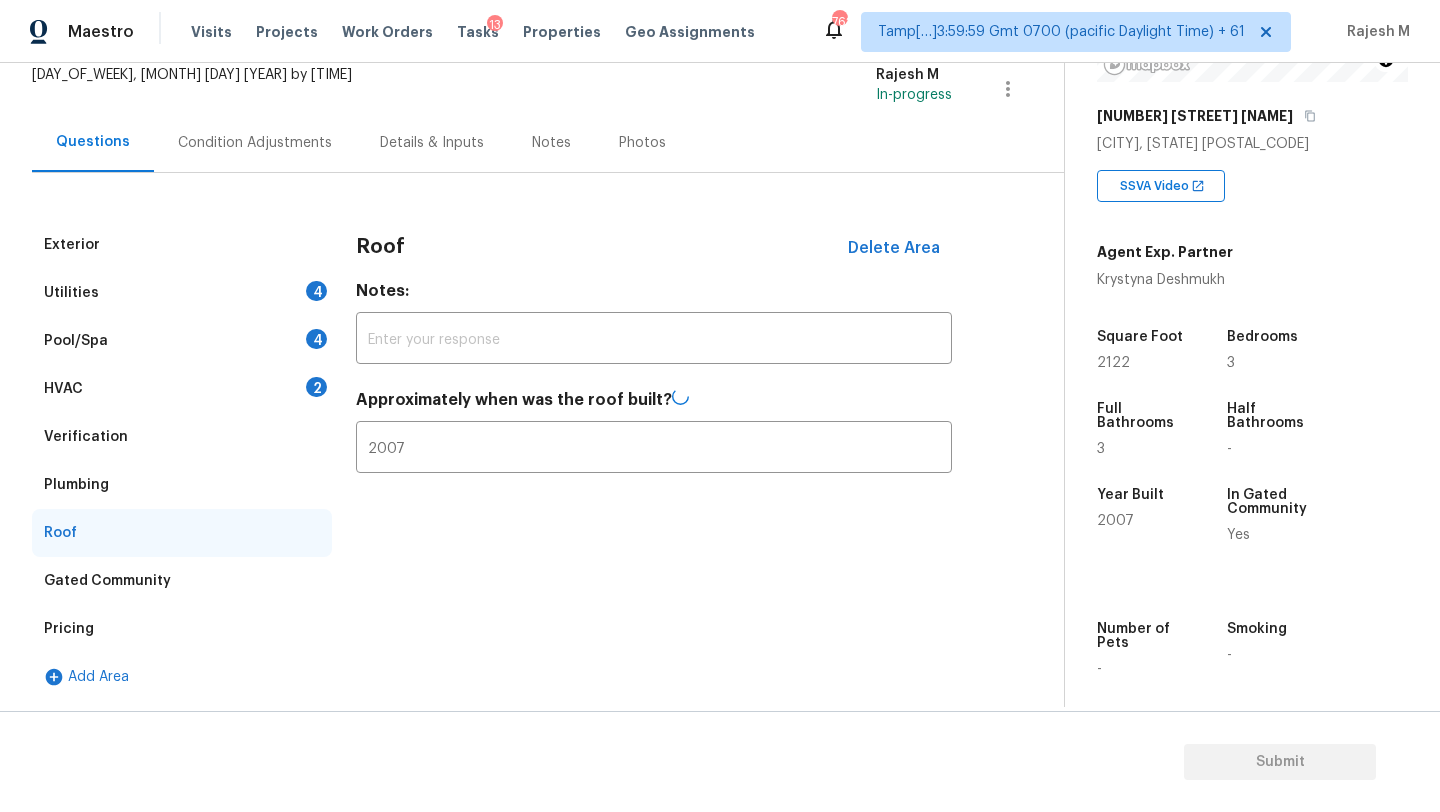 click on "HVAC 2" at bounding box center (182, 389) 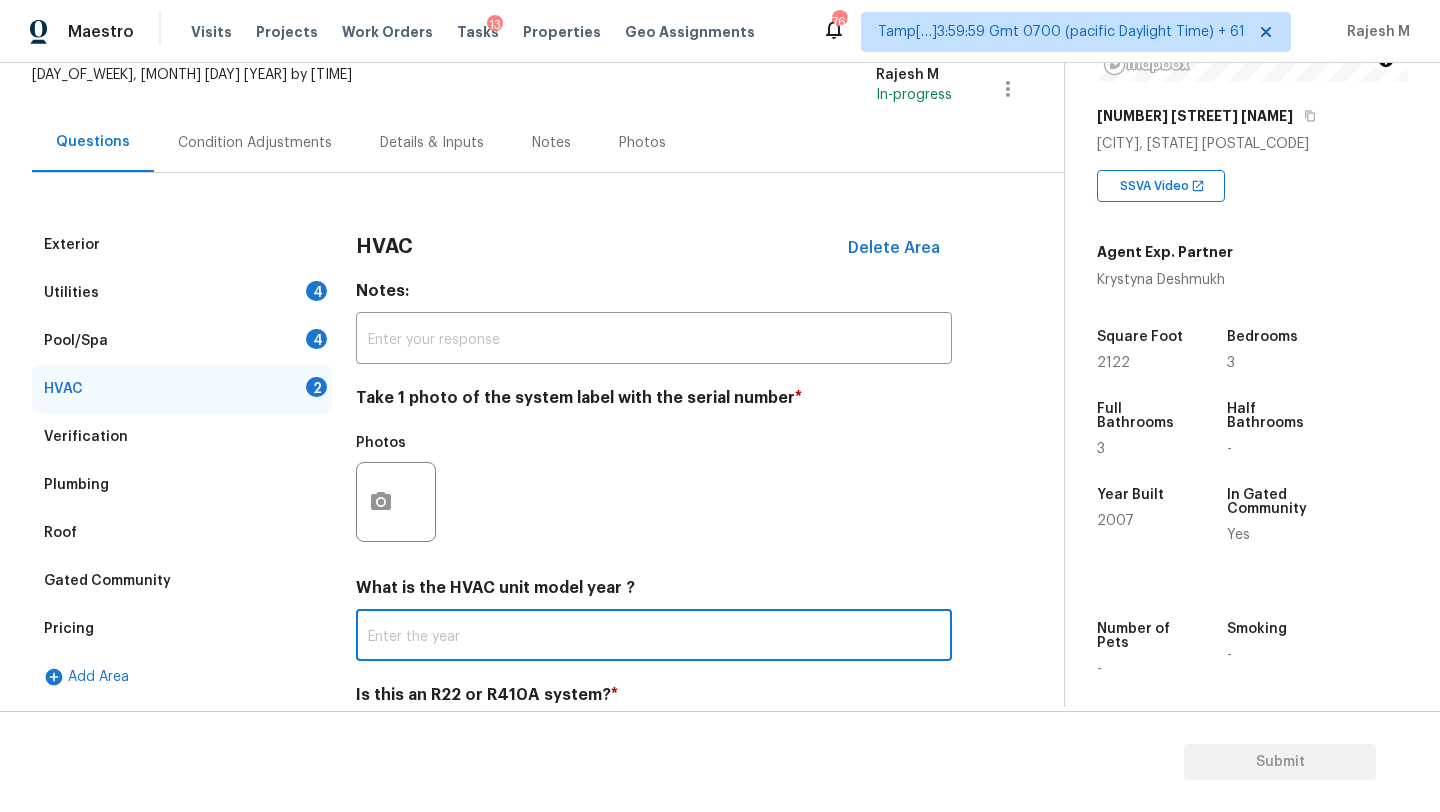 click at bounding box center [654, 637] 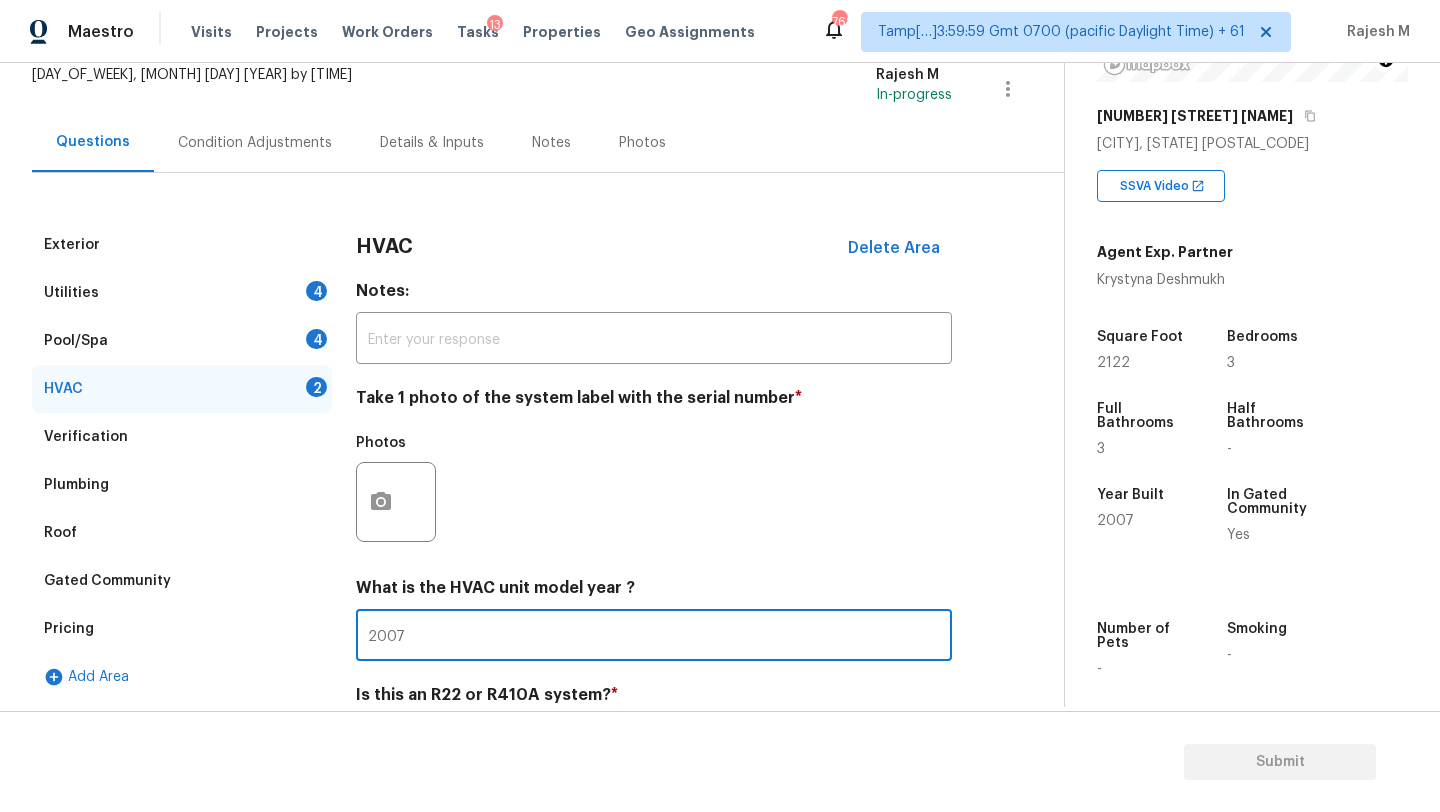 scroll, scrollTop: 212, scrollLeft: 0, axis: vertical 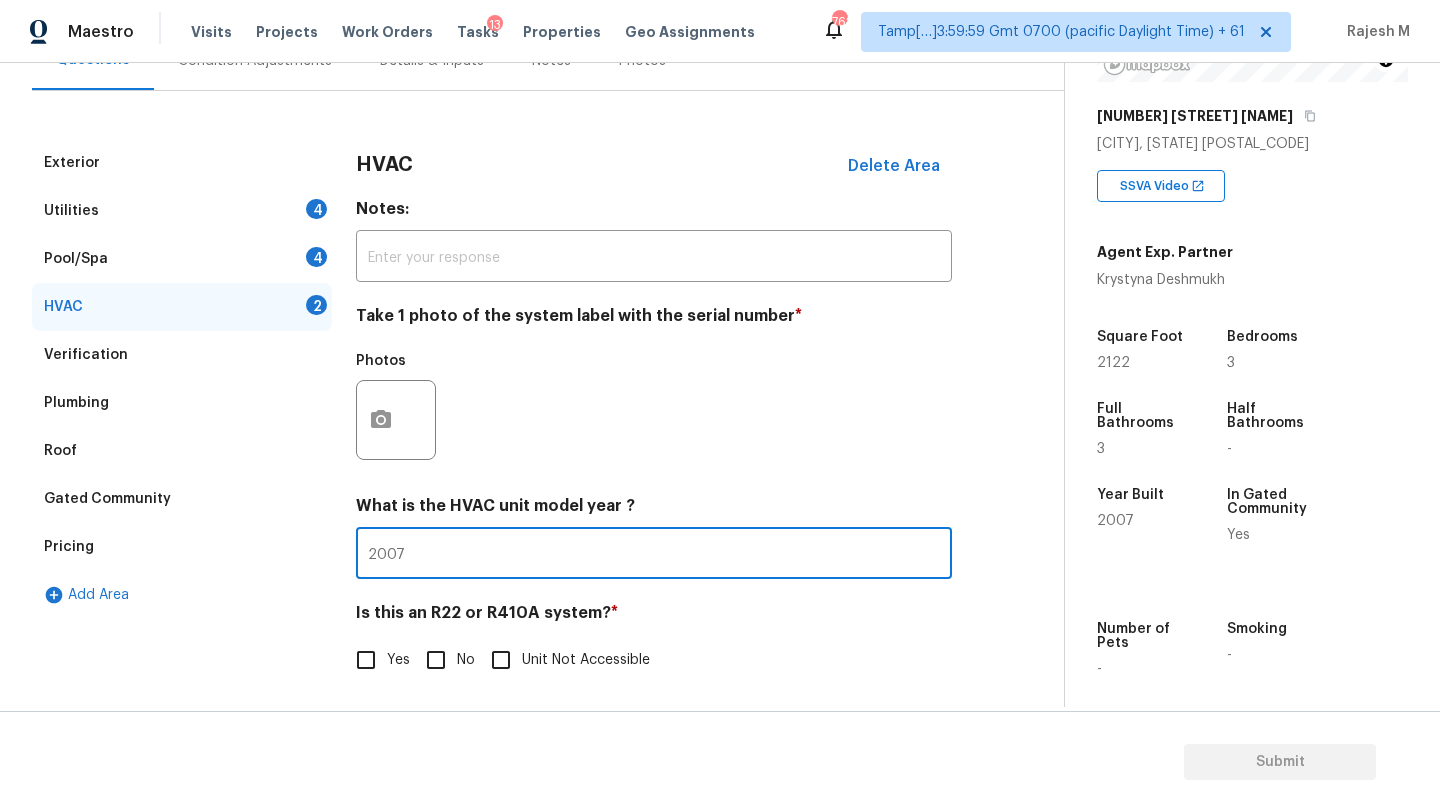 type on "2007" 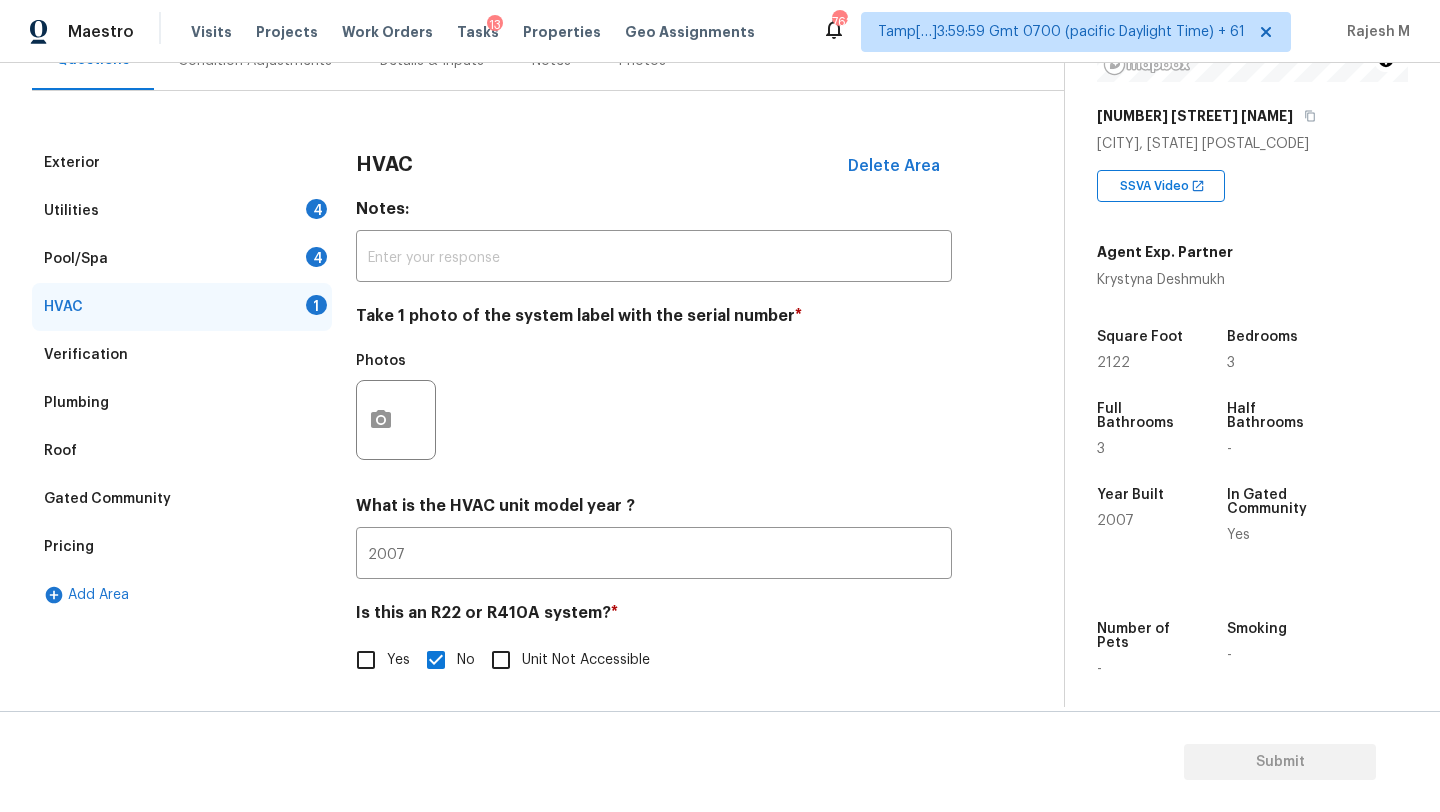 click on "Pool/Spa 4" at bounding box center [182, 259] 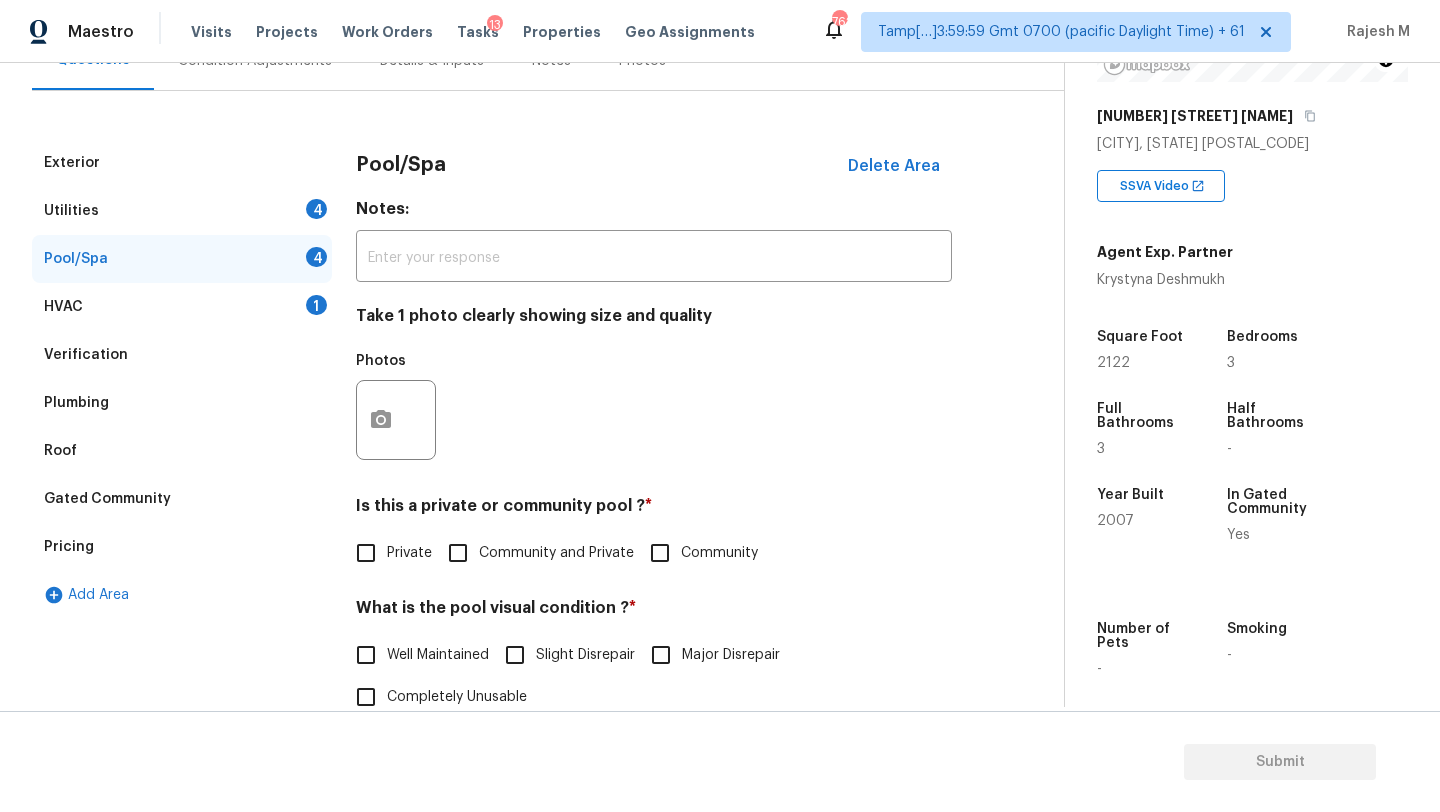 click on "Utilities 4" at bounding box center [182, 211] 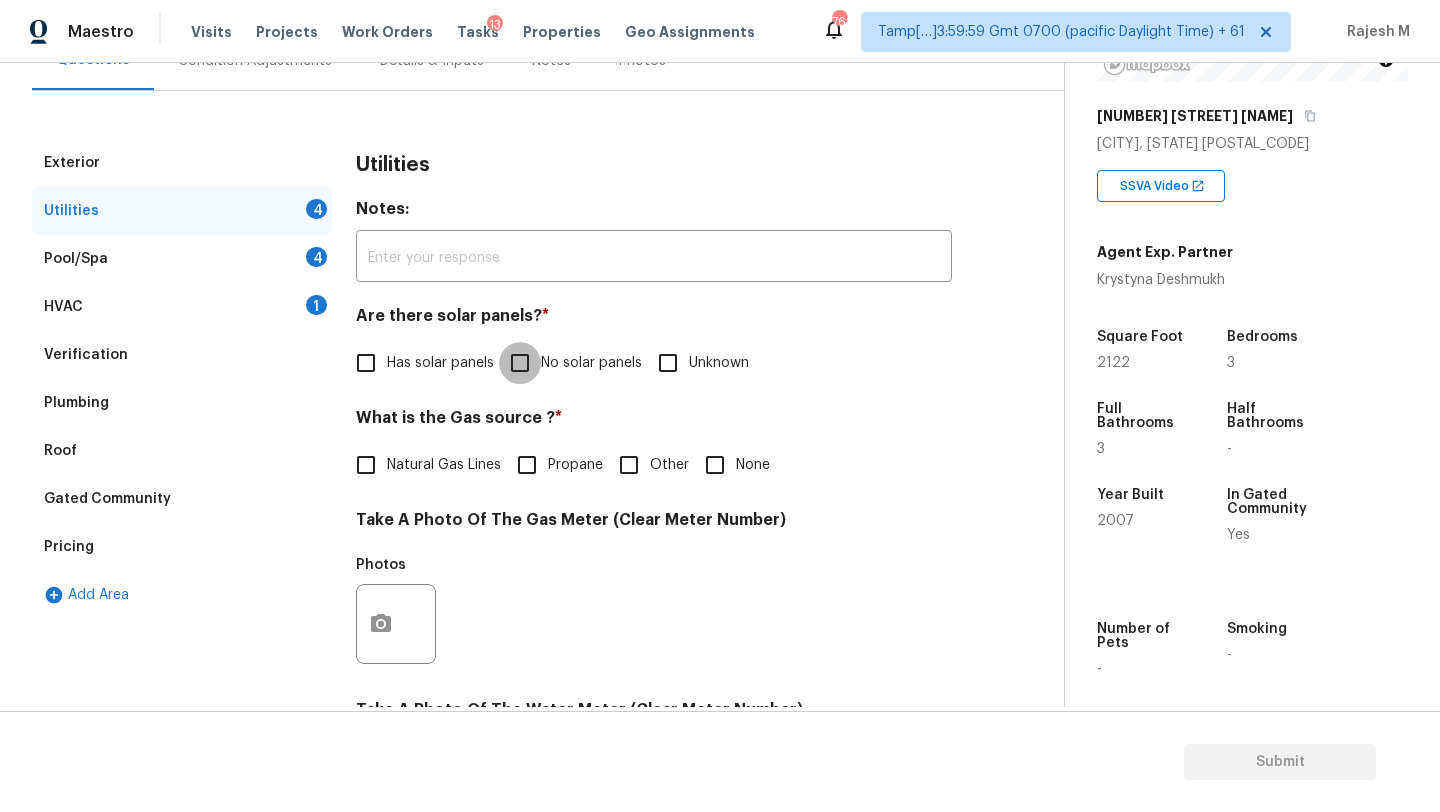 click on "No solar panels" at bounding box center (520, 363) 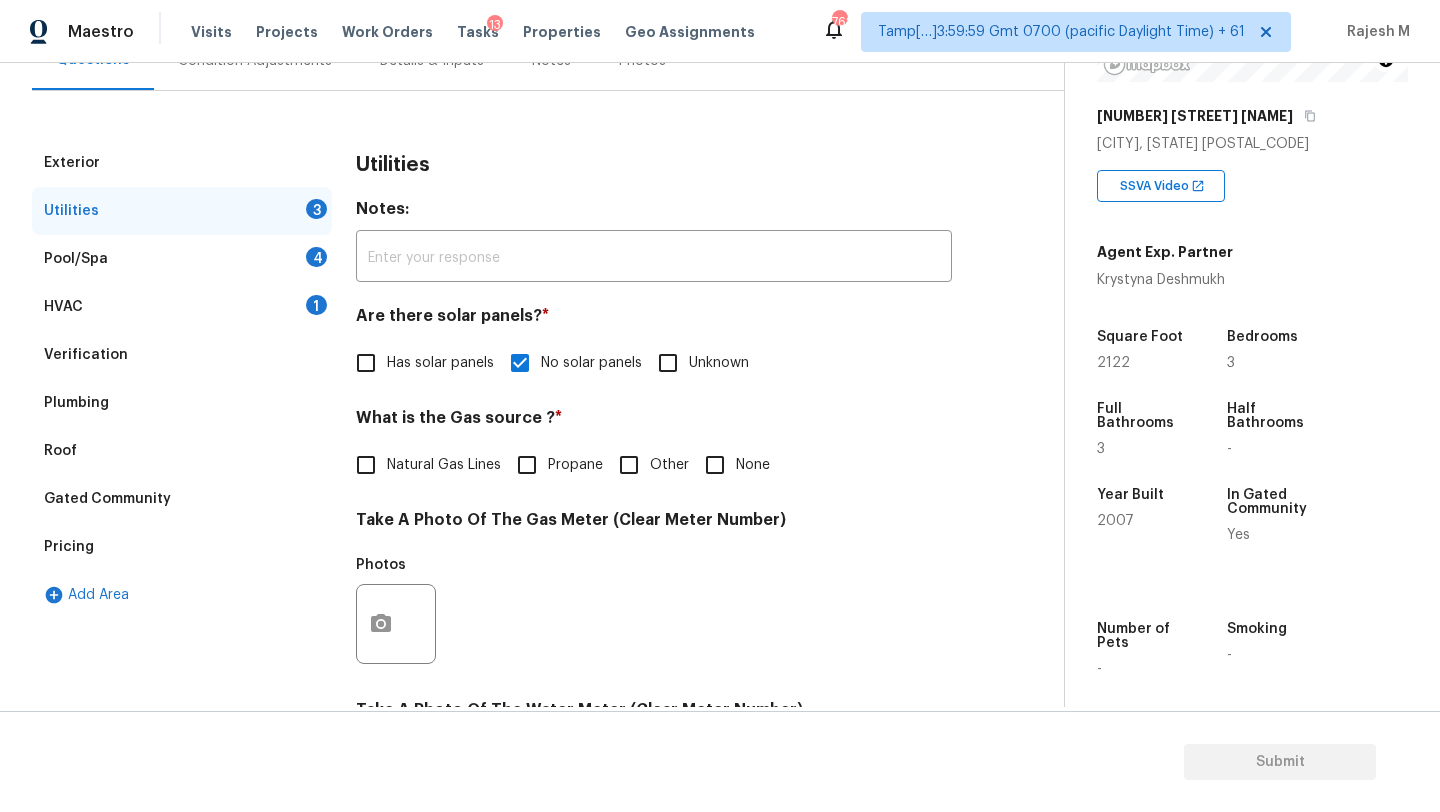 click on "None" at bounding box center (715, 465) 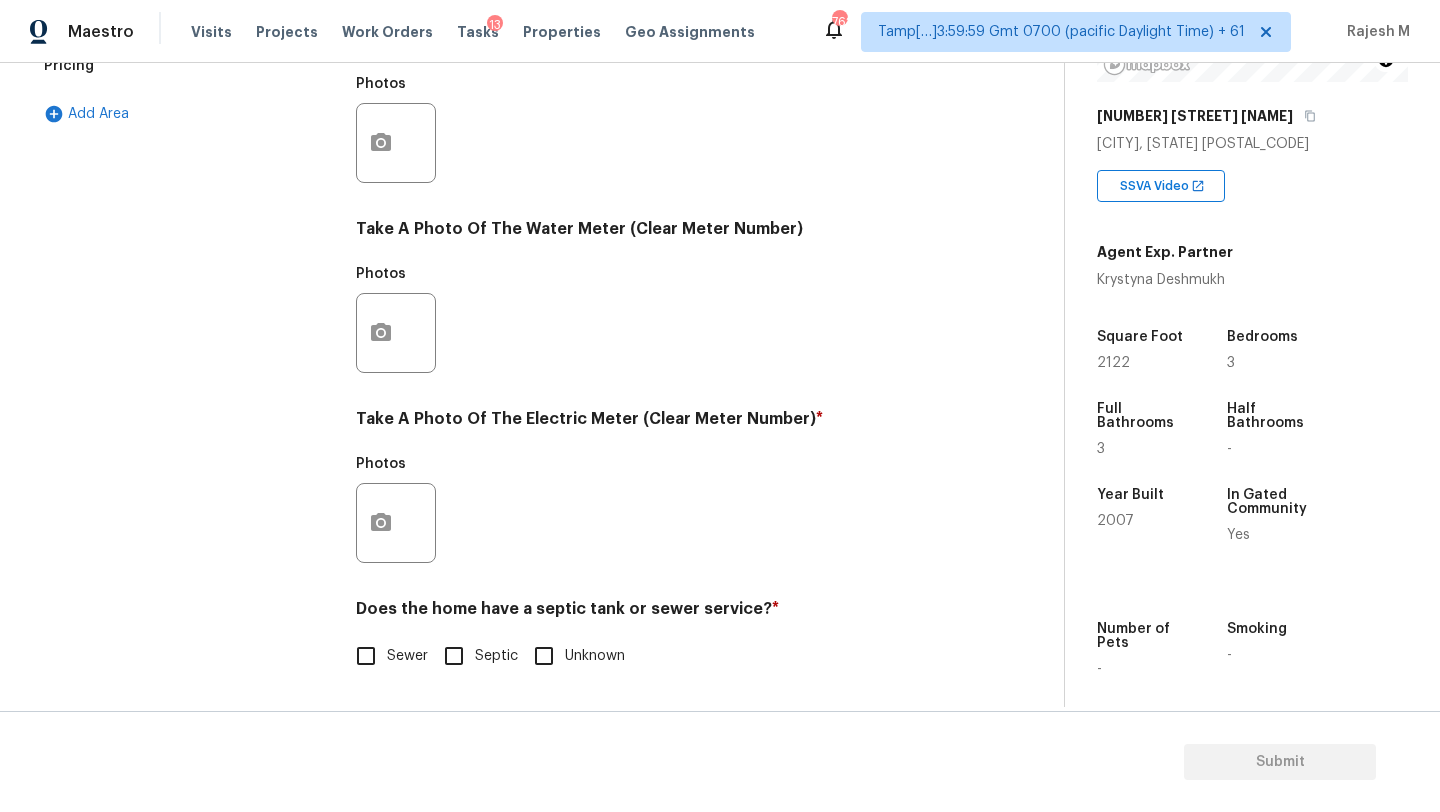 click on "Sewer" at bounding box center (366, 656) 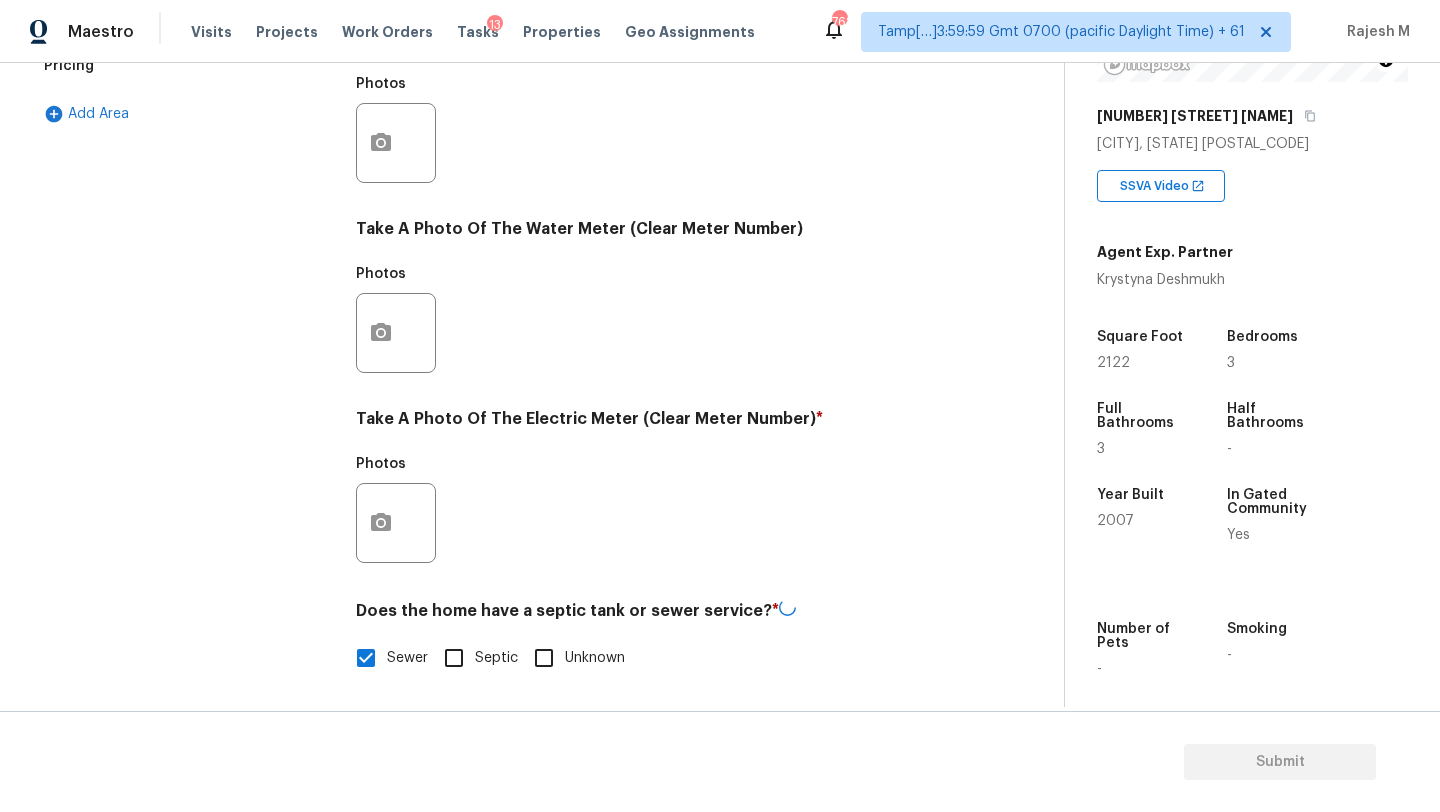 scroll, scrollTop: 330, scrollLeft: 0, axis: vertical 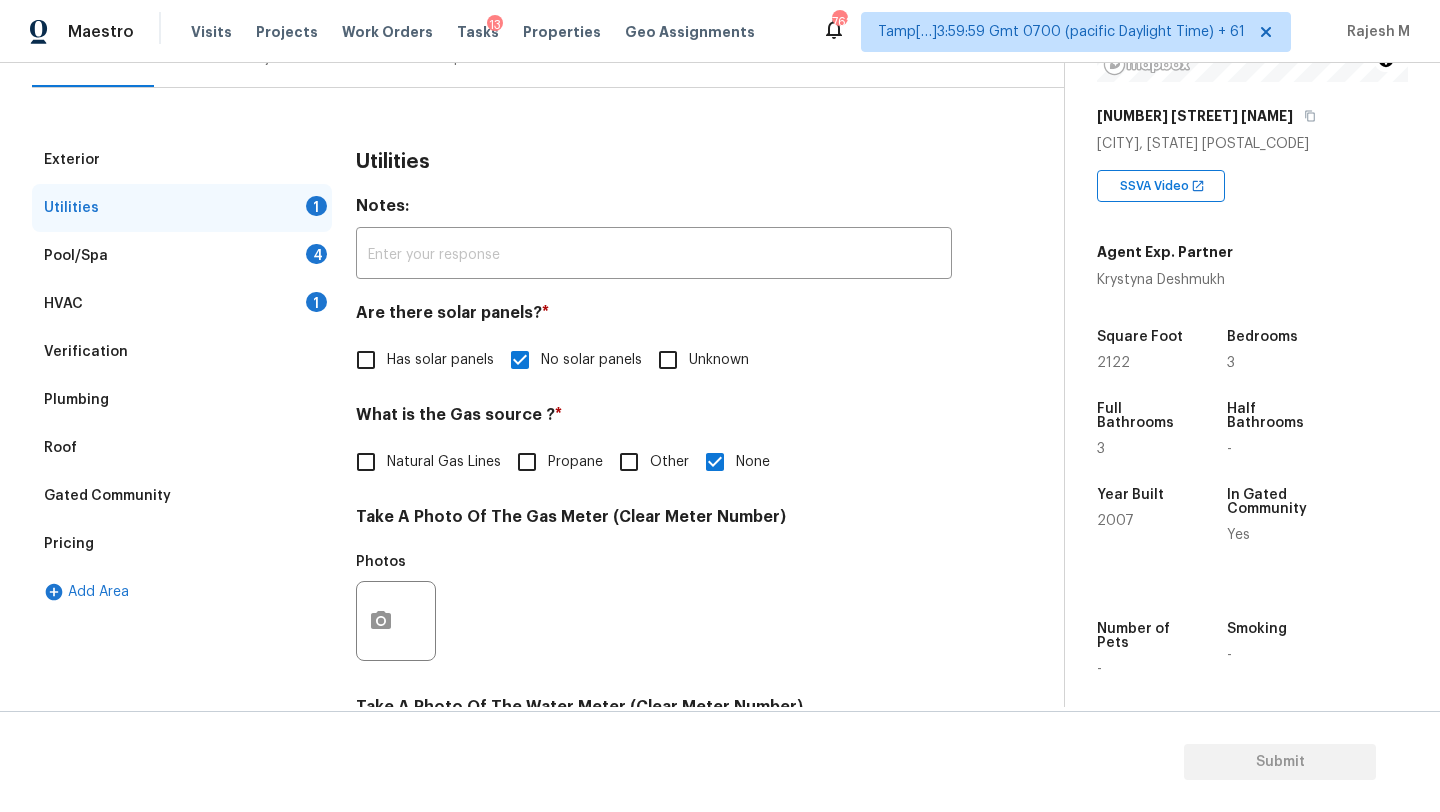 click on "Verification" at bounding box center (182, 352) 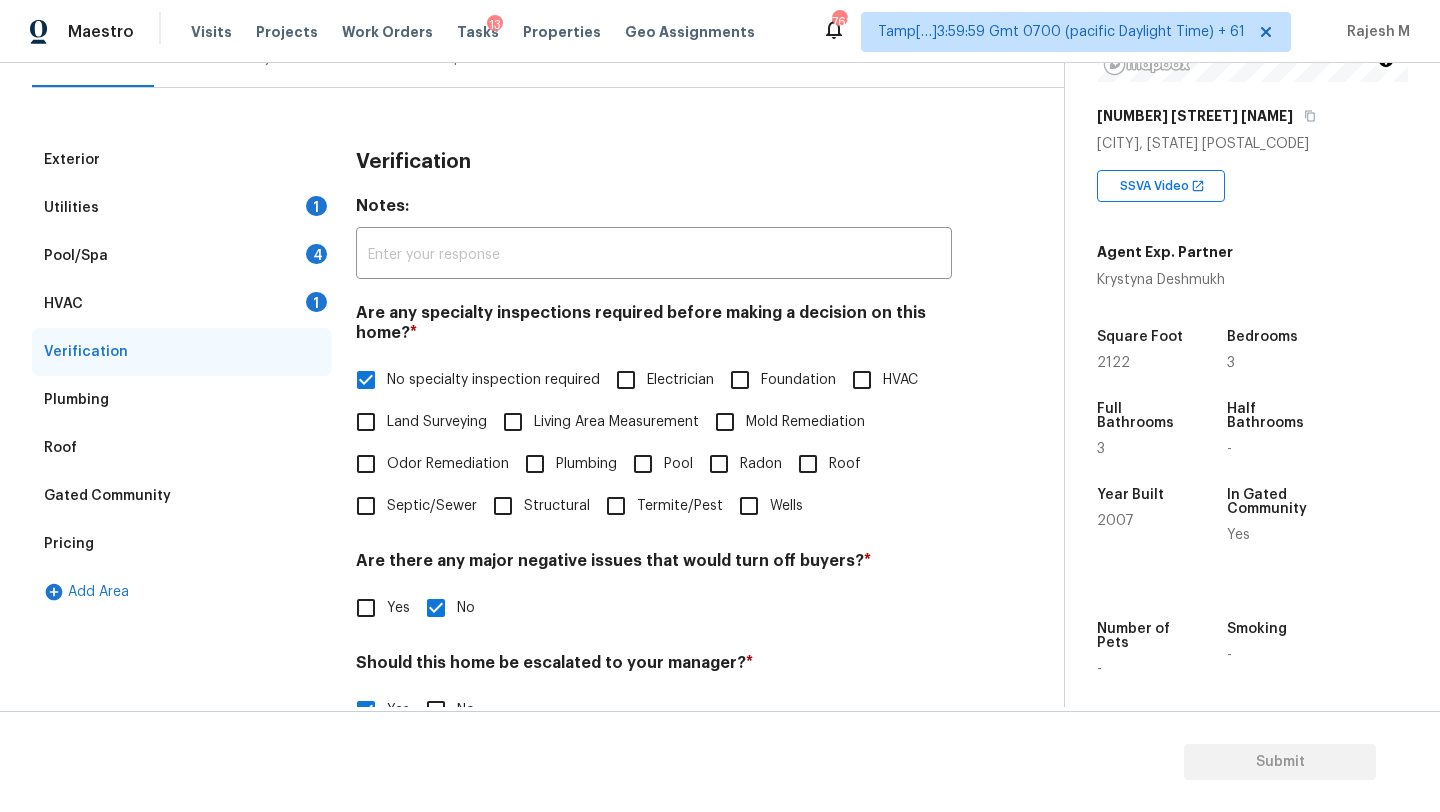 scroll, scrollTop: 489, scrollLeft: 0, axis: vertical 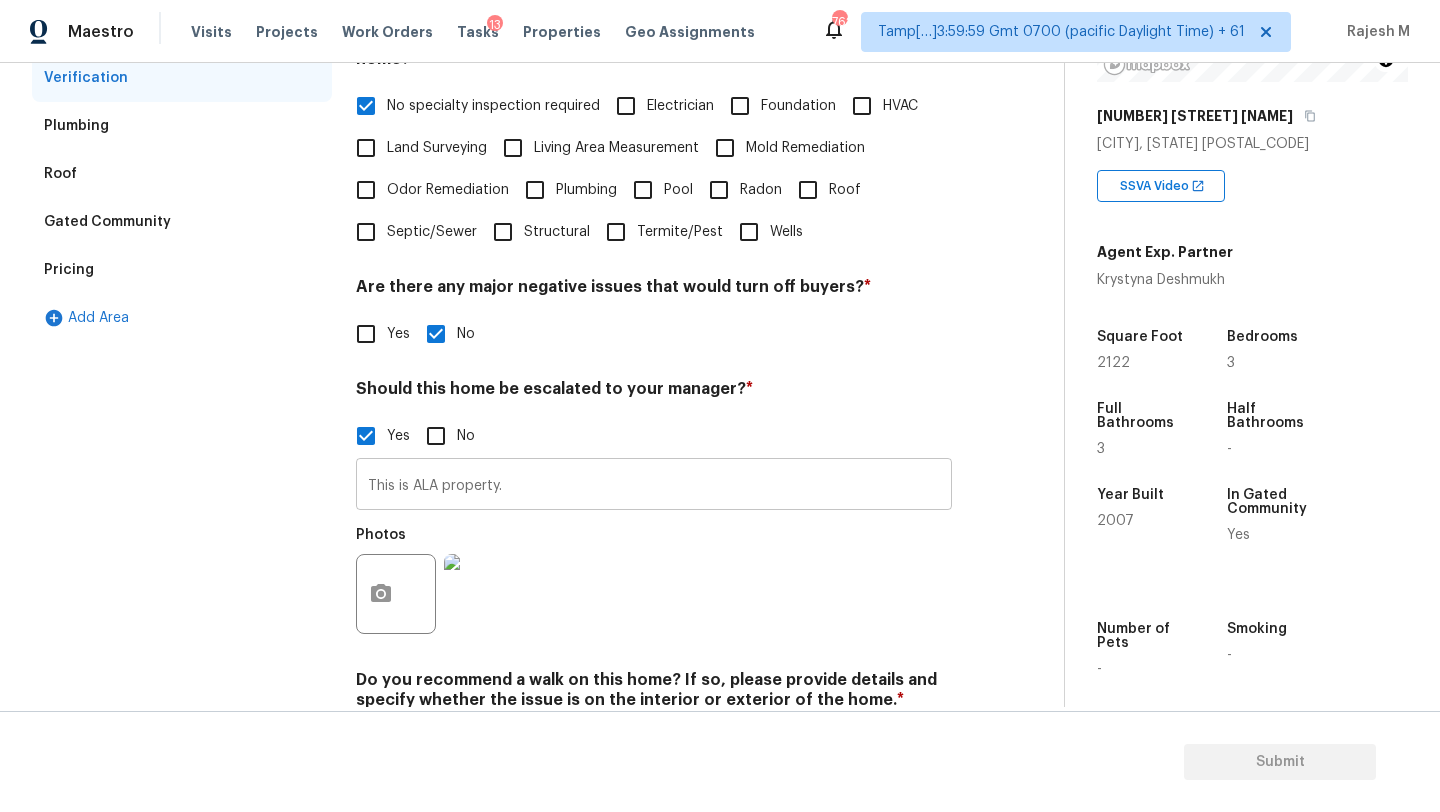 click on "This is ALA property." at bounding box center [654, 486] 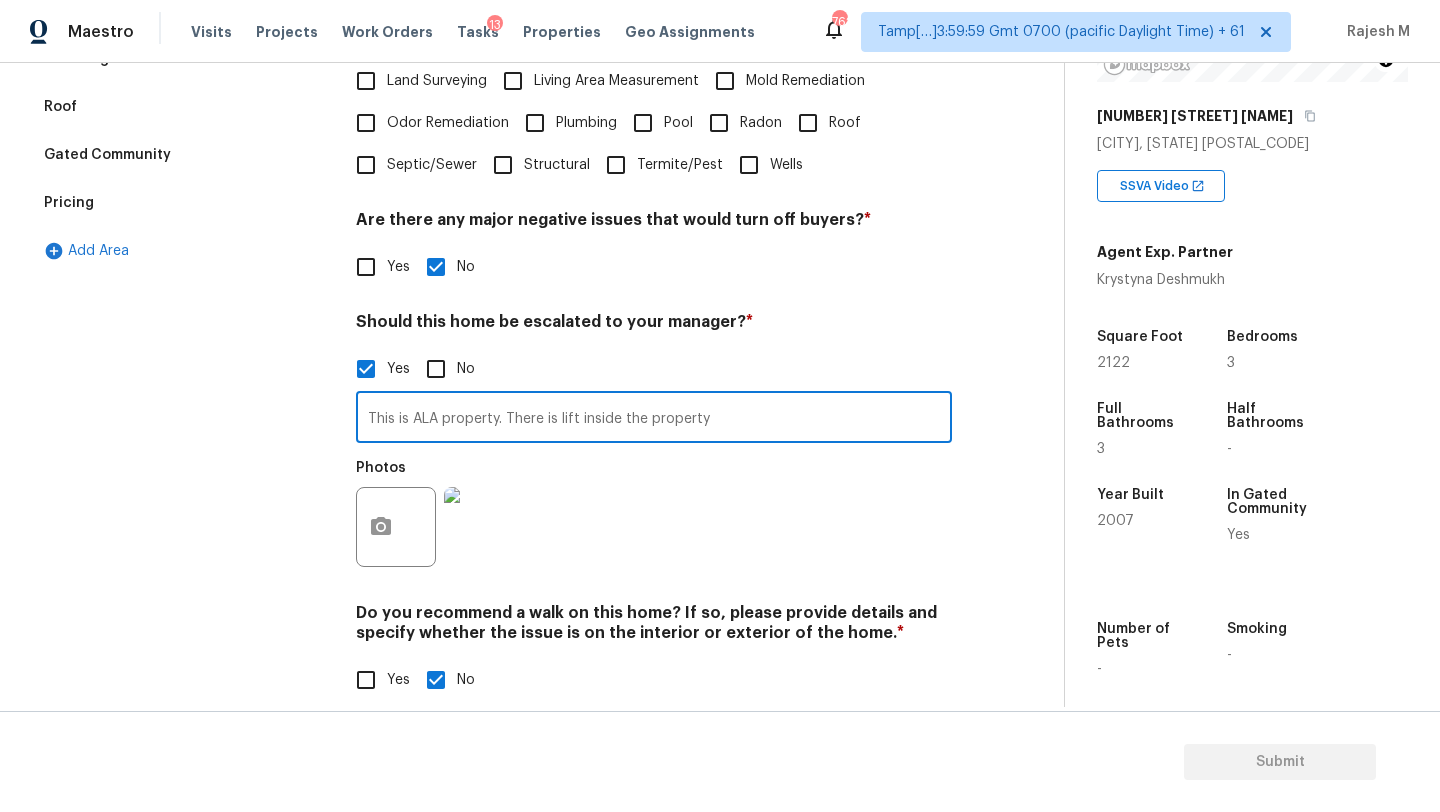 scroll, scrollTop: 581, scrollLeft: 0, axis: vertical 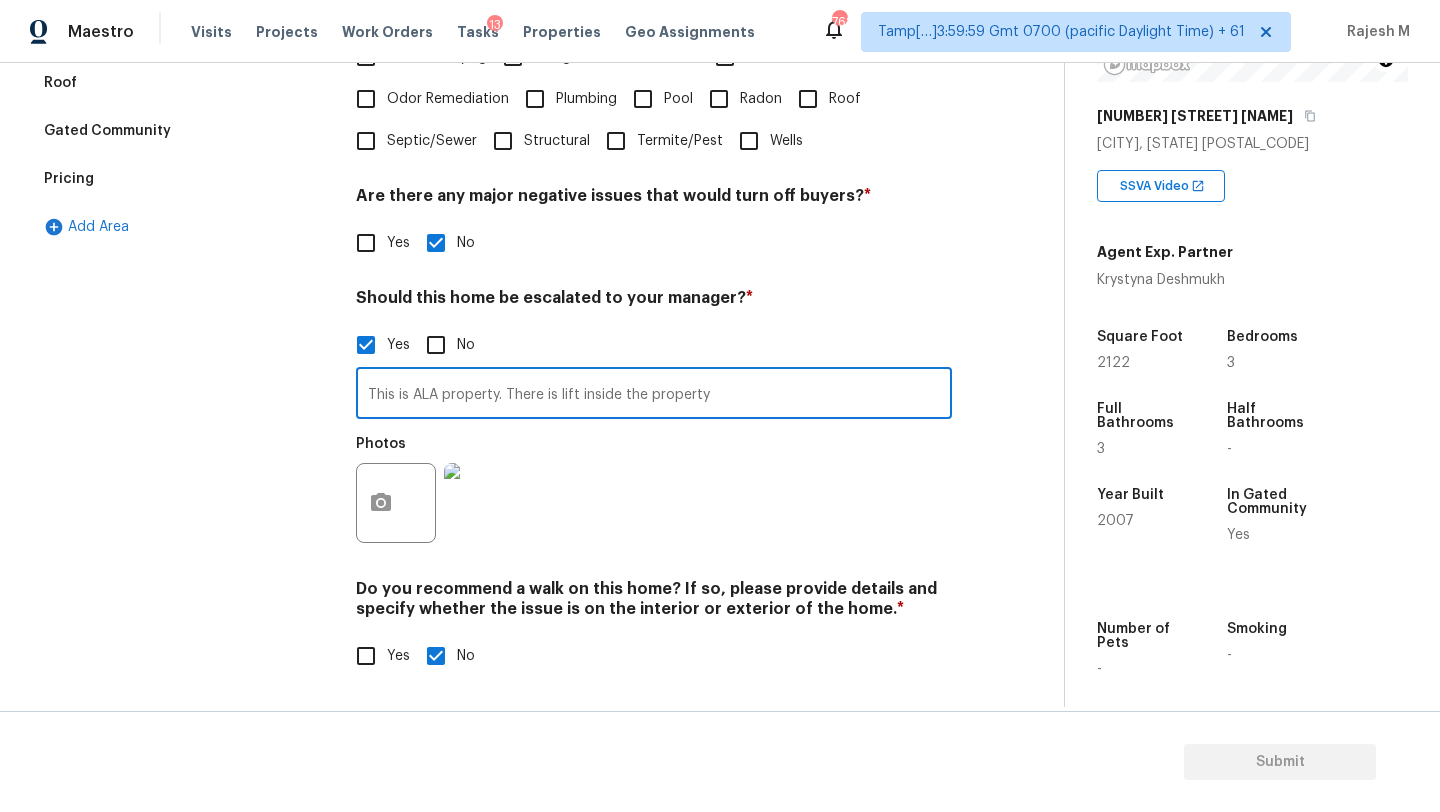 type on "This is ALA property. There is lift inside the property" 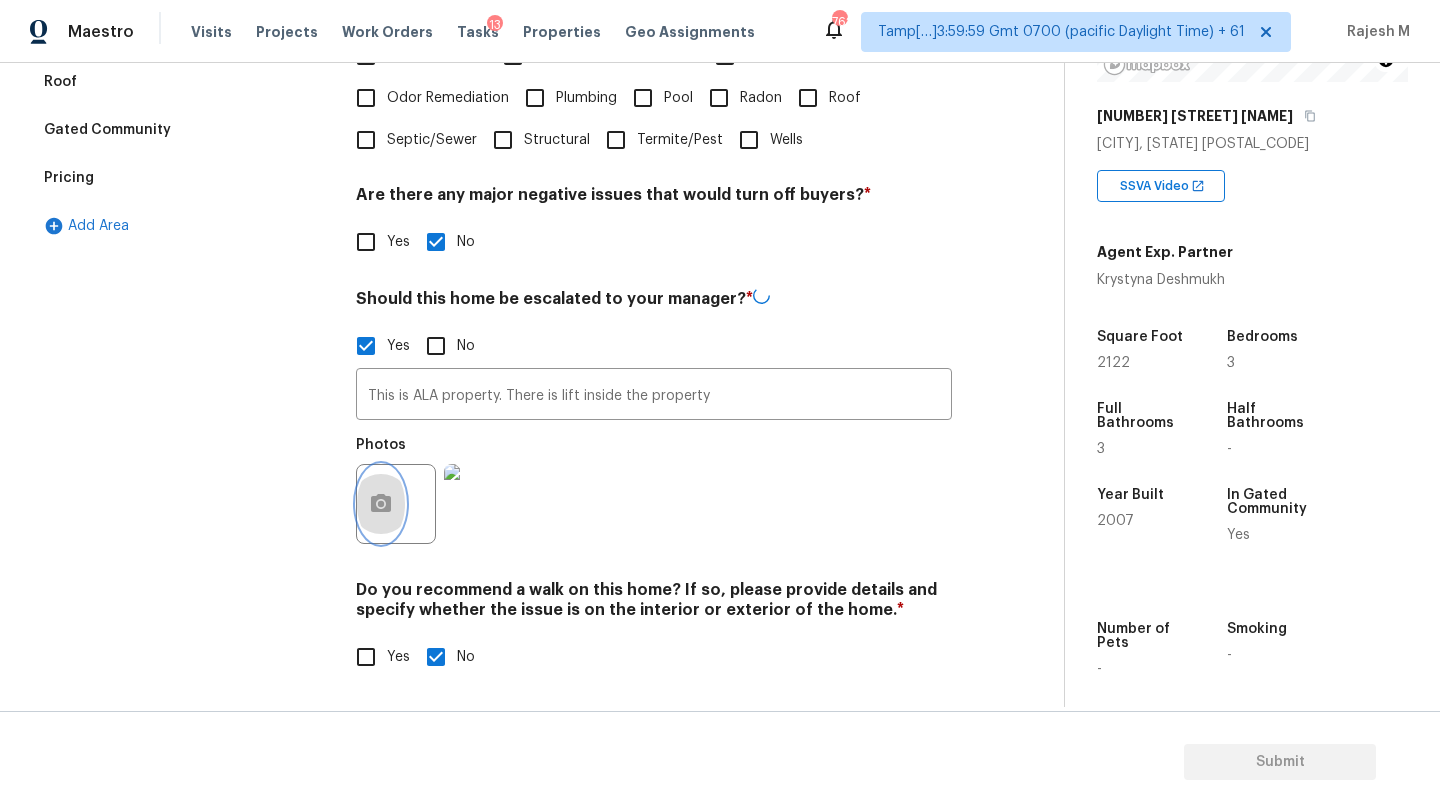 click 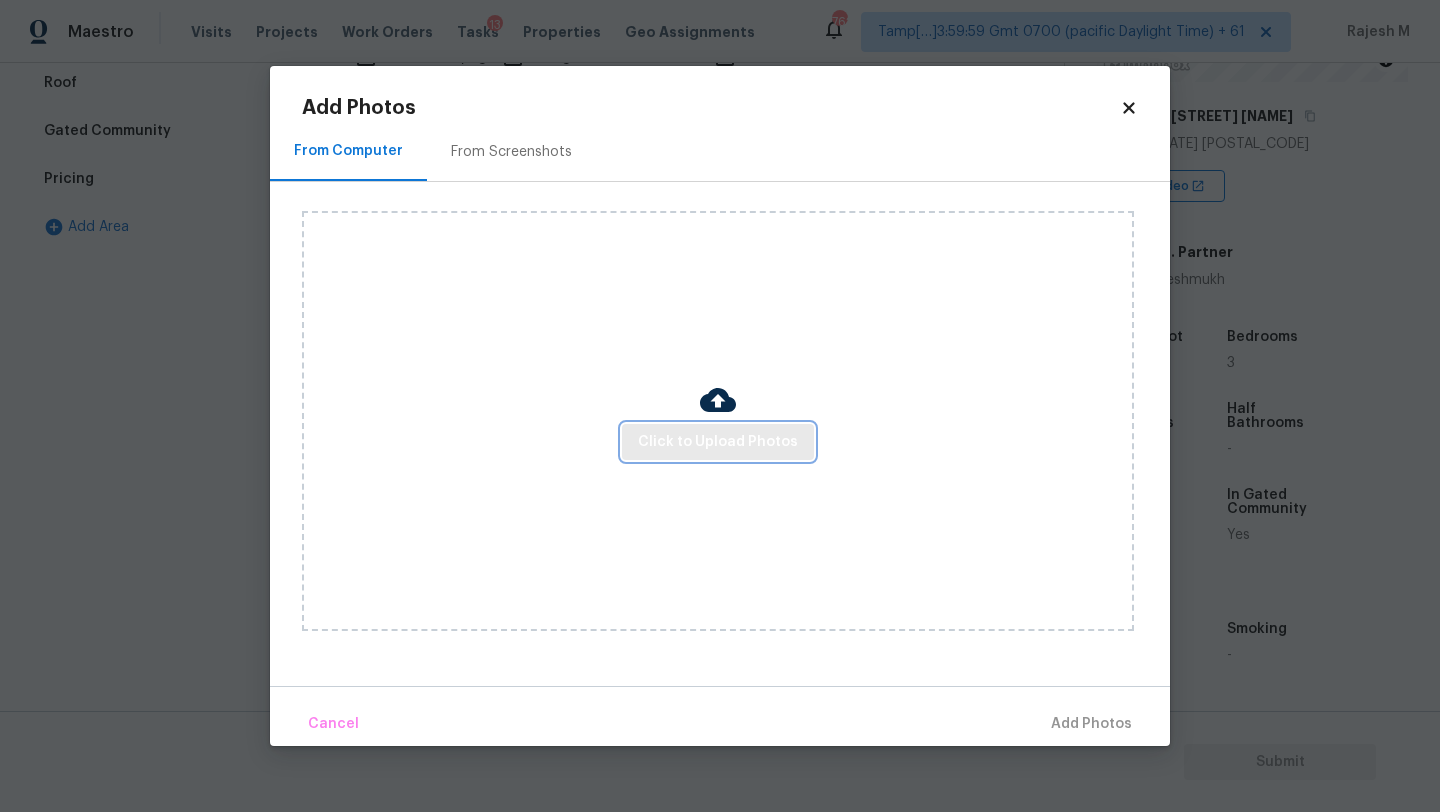 click on "Click to Upload Photos" at bounding box center (718, 442) 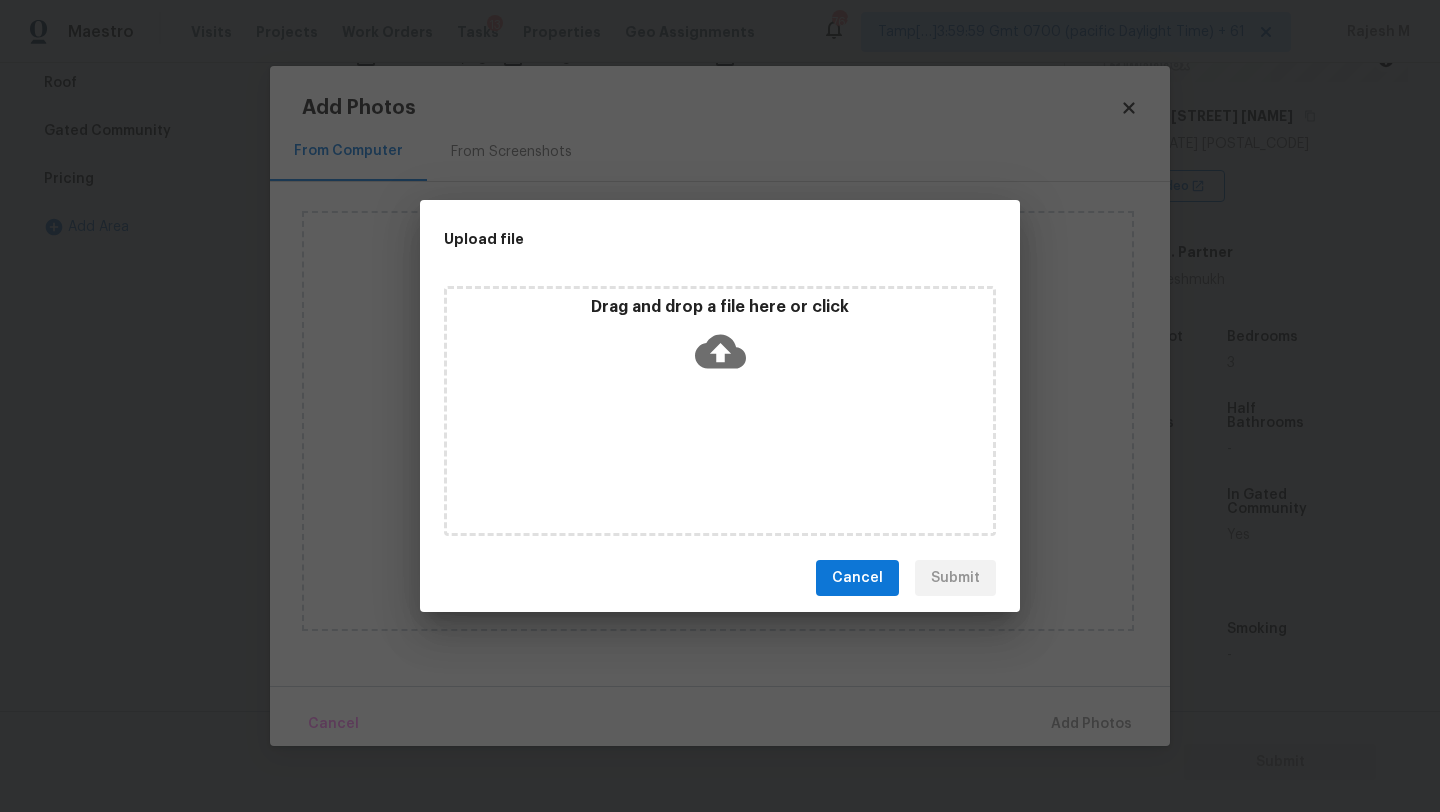 click 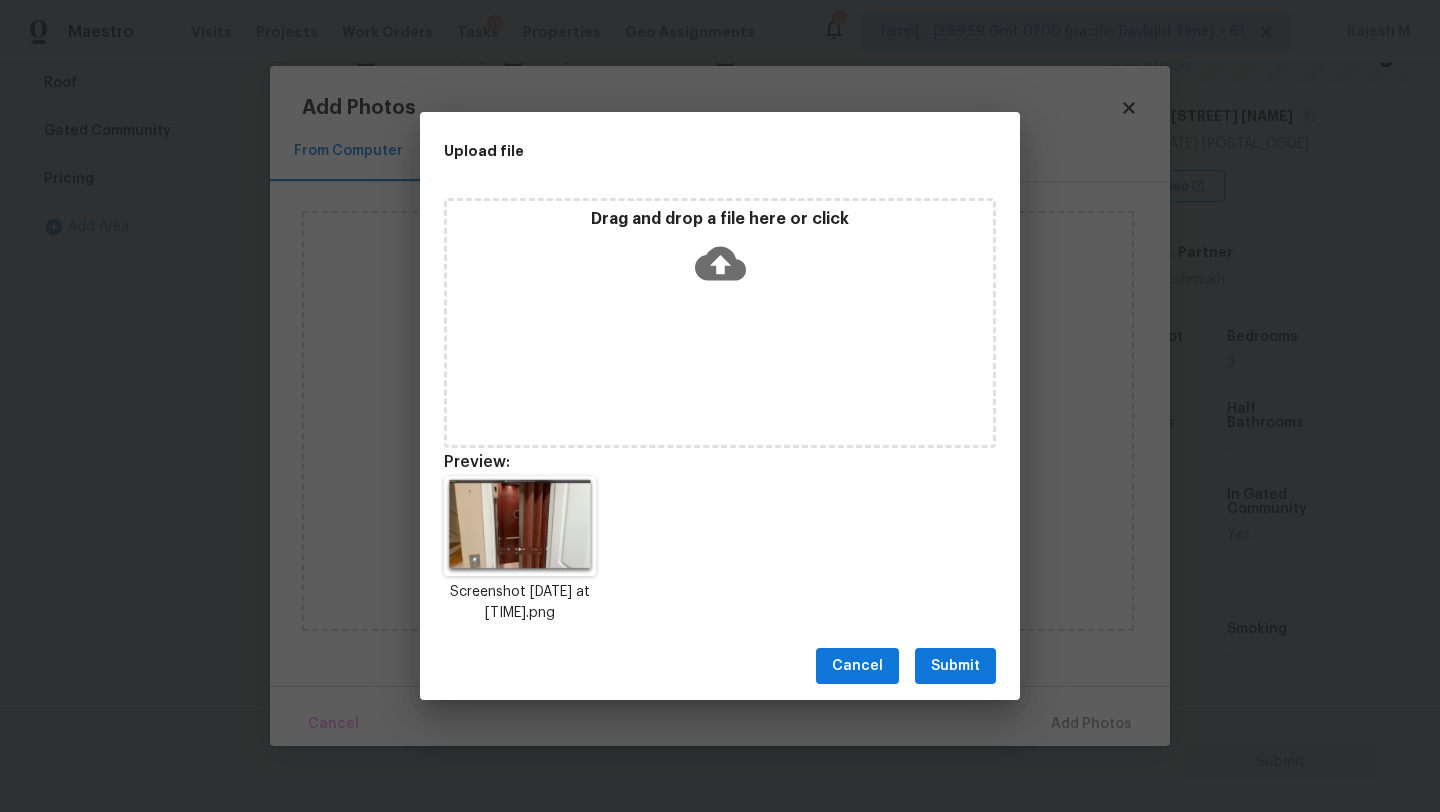 click on "Submit" at bounding box center [955, 666] 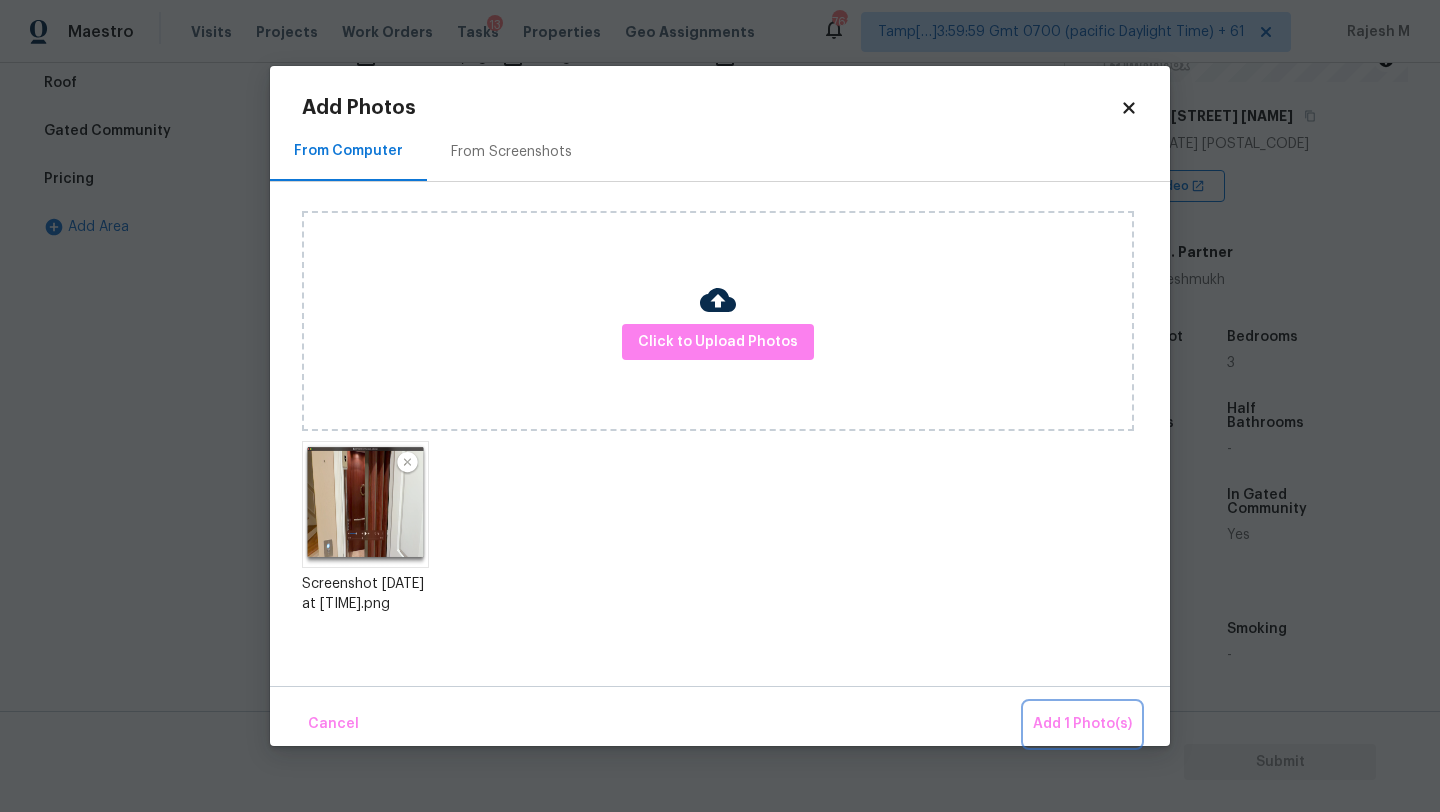 click on "Add 1 Photo(s)" at bounding box center (1082, 724) 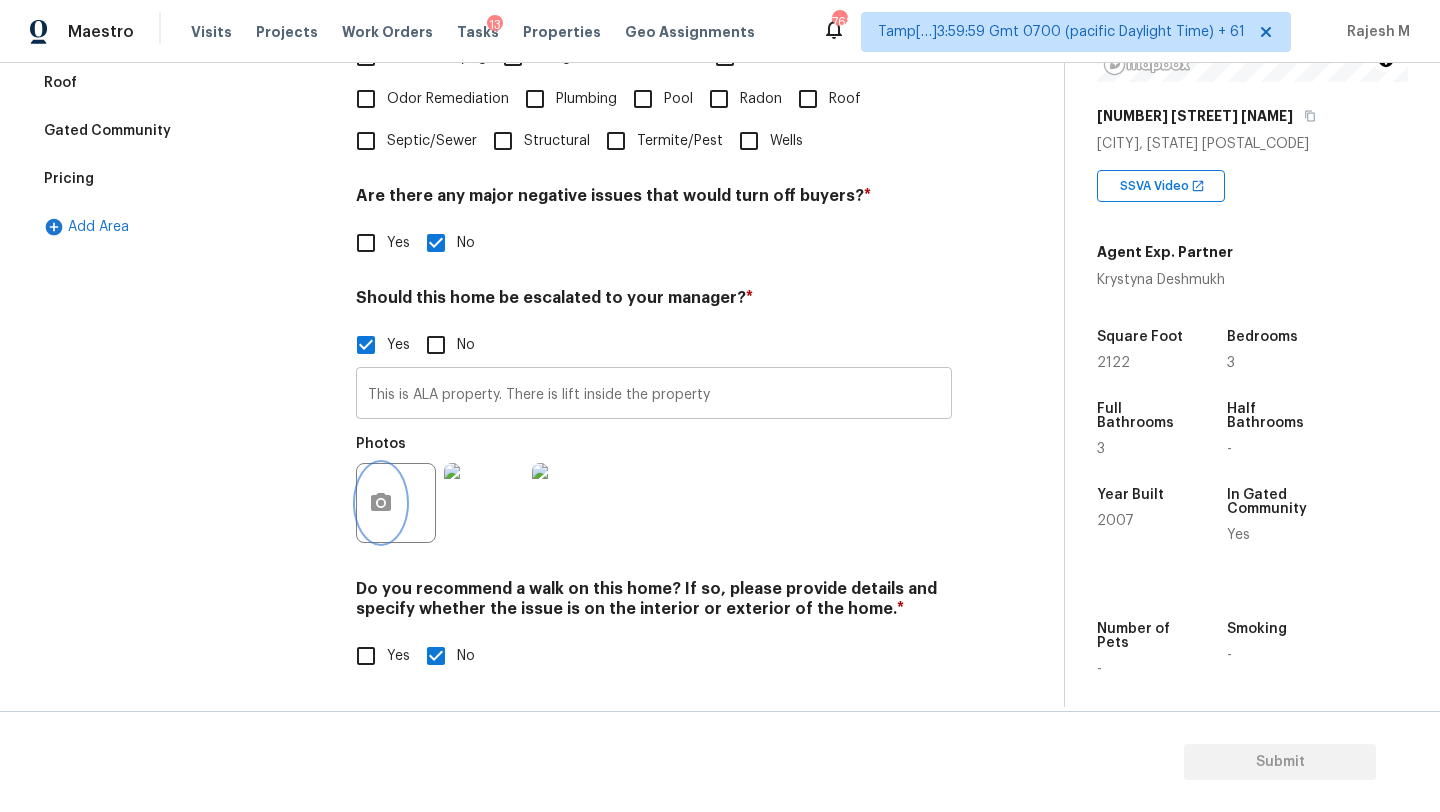 scroll, scrollTop: 0, scrollLeft: 0, axis: both 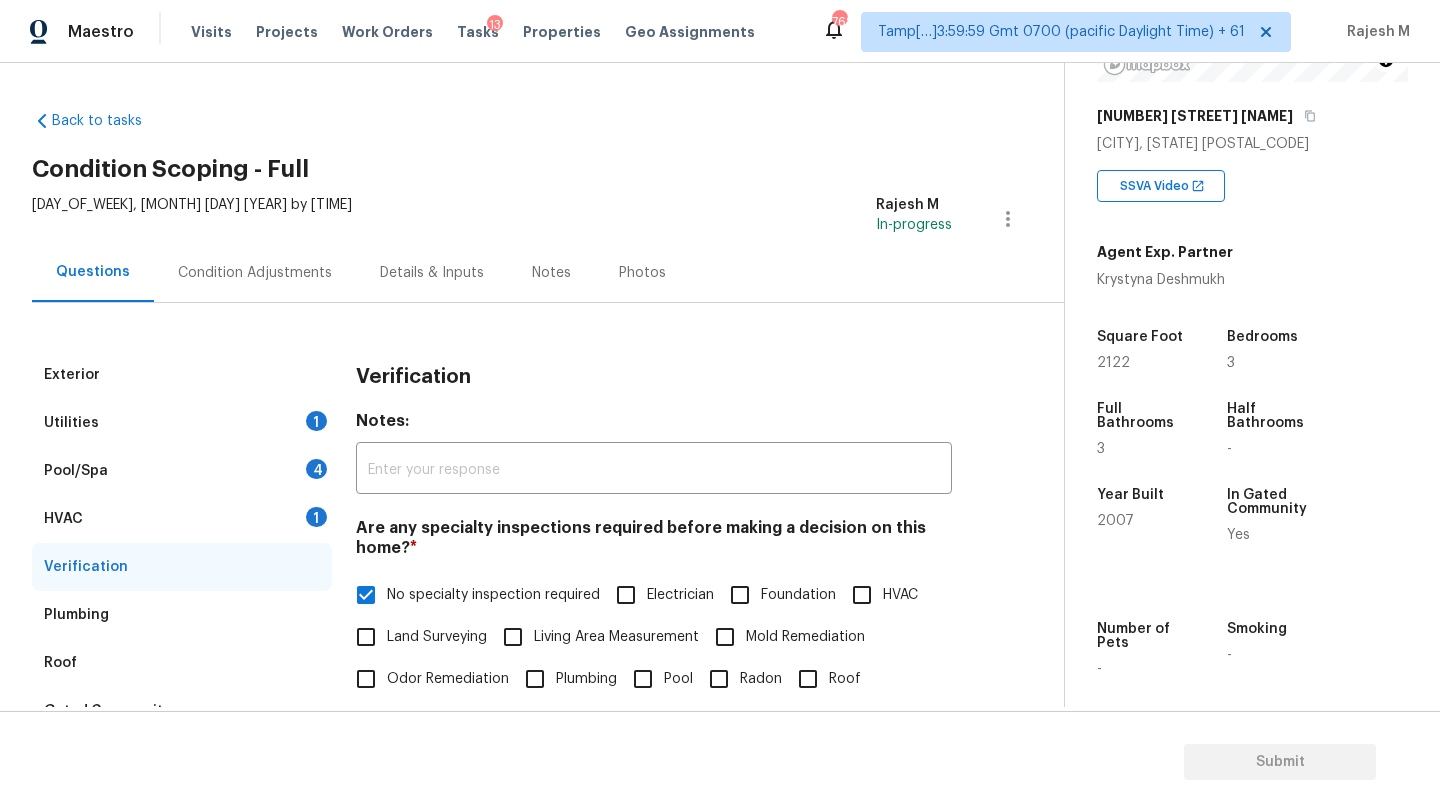 click on "Condition Adjustments" at bounding box center (255, 272) 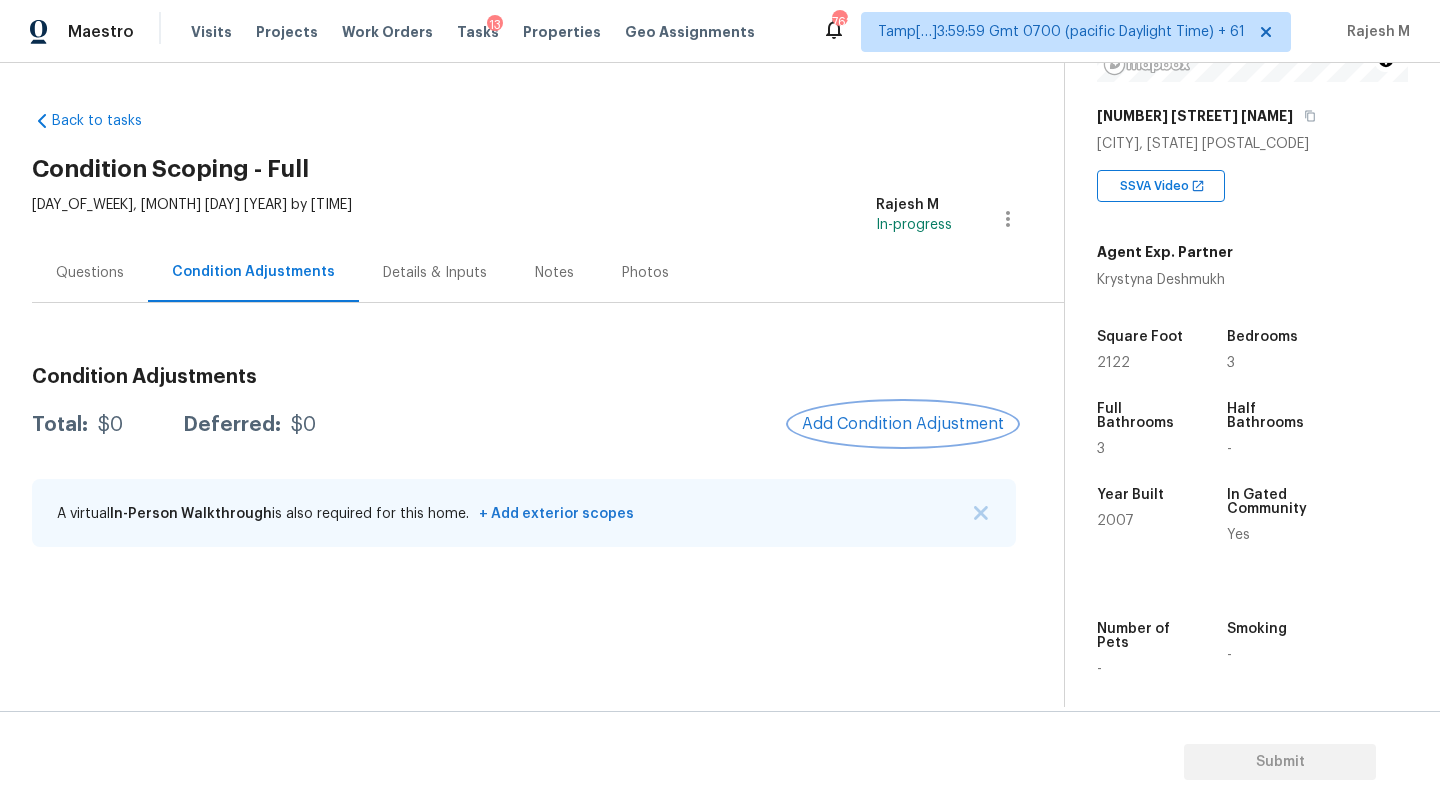 click on "Add Condition Adjustment" at bounding box center [903, 424] 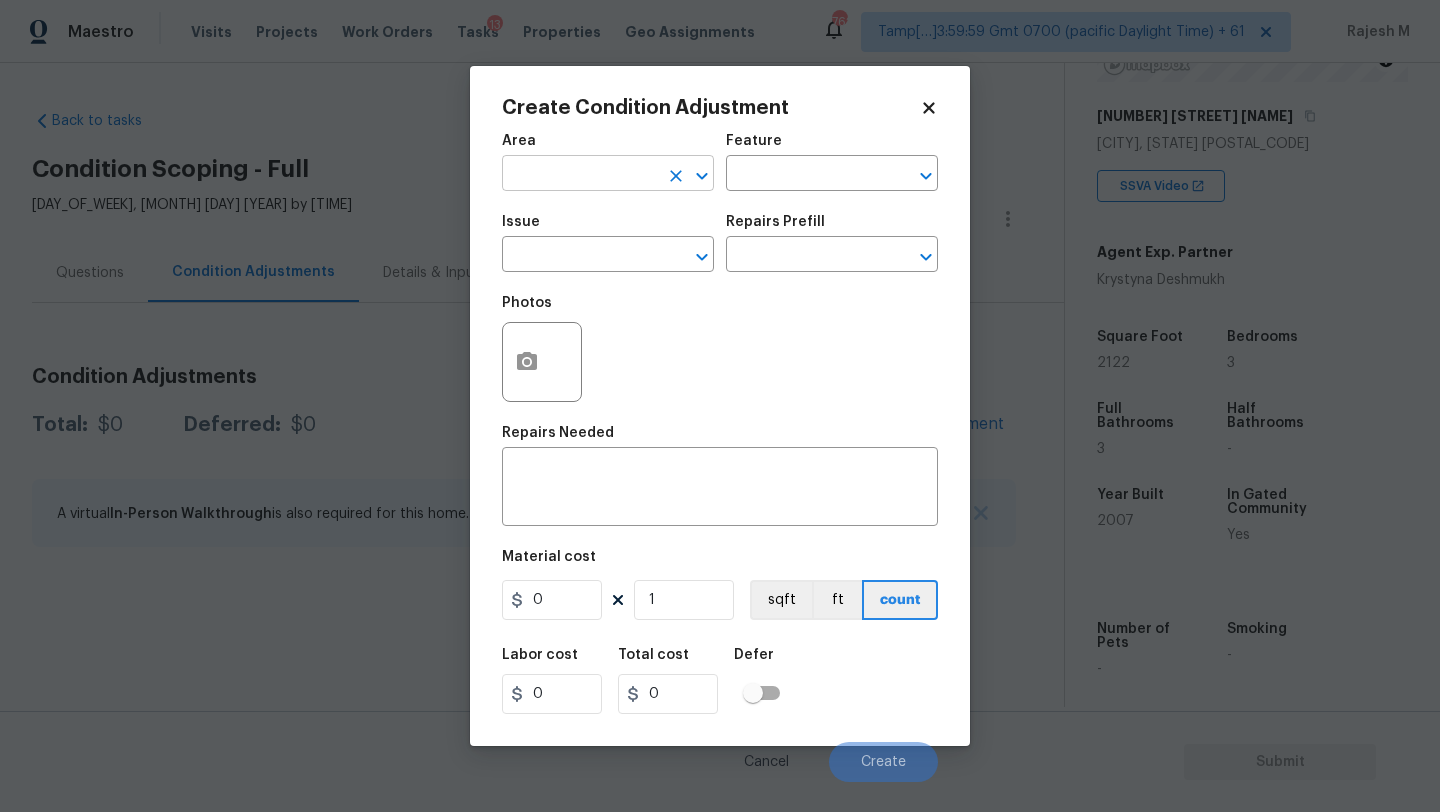 click at bounding box center (580, 175) 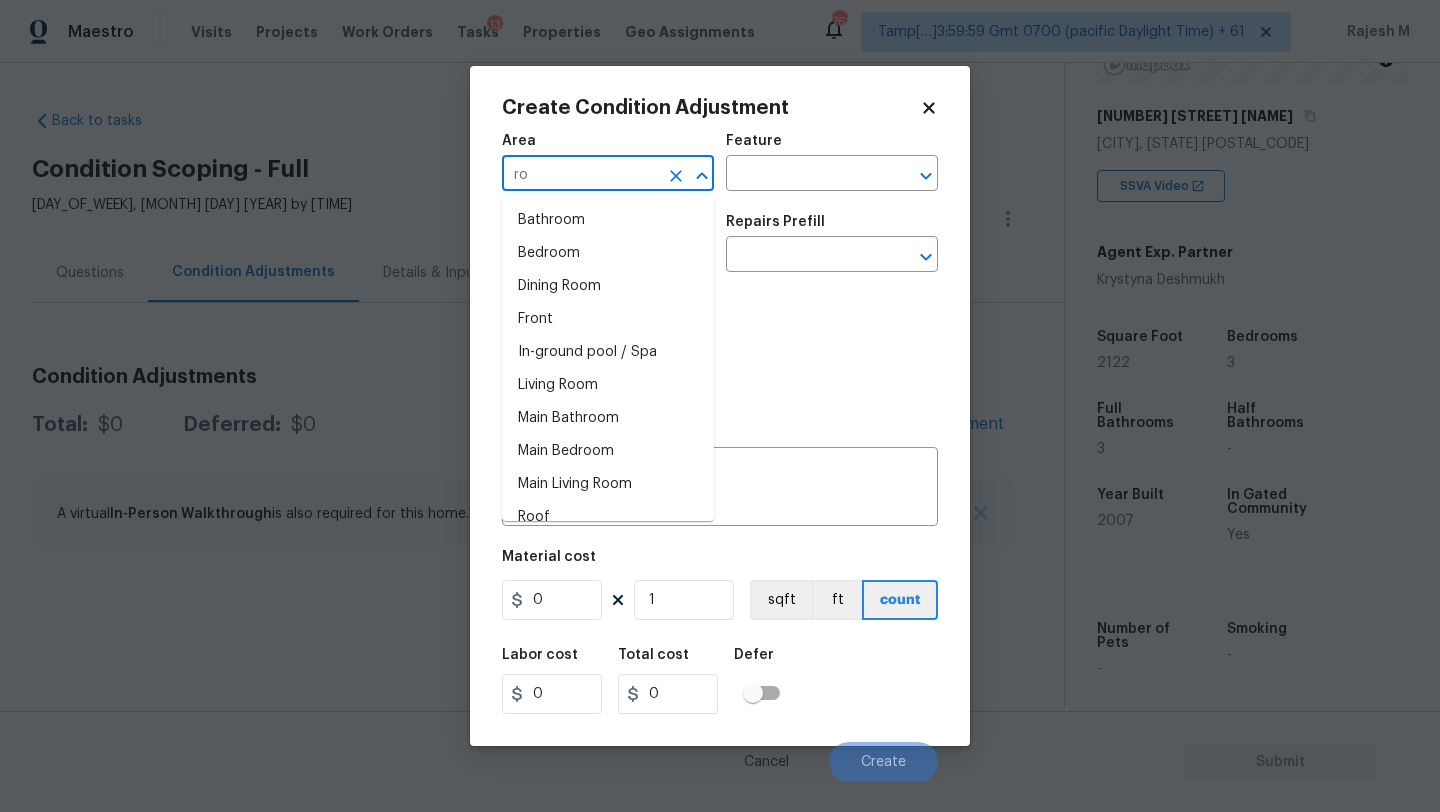 type on "ro" 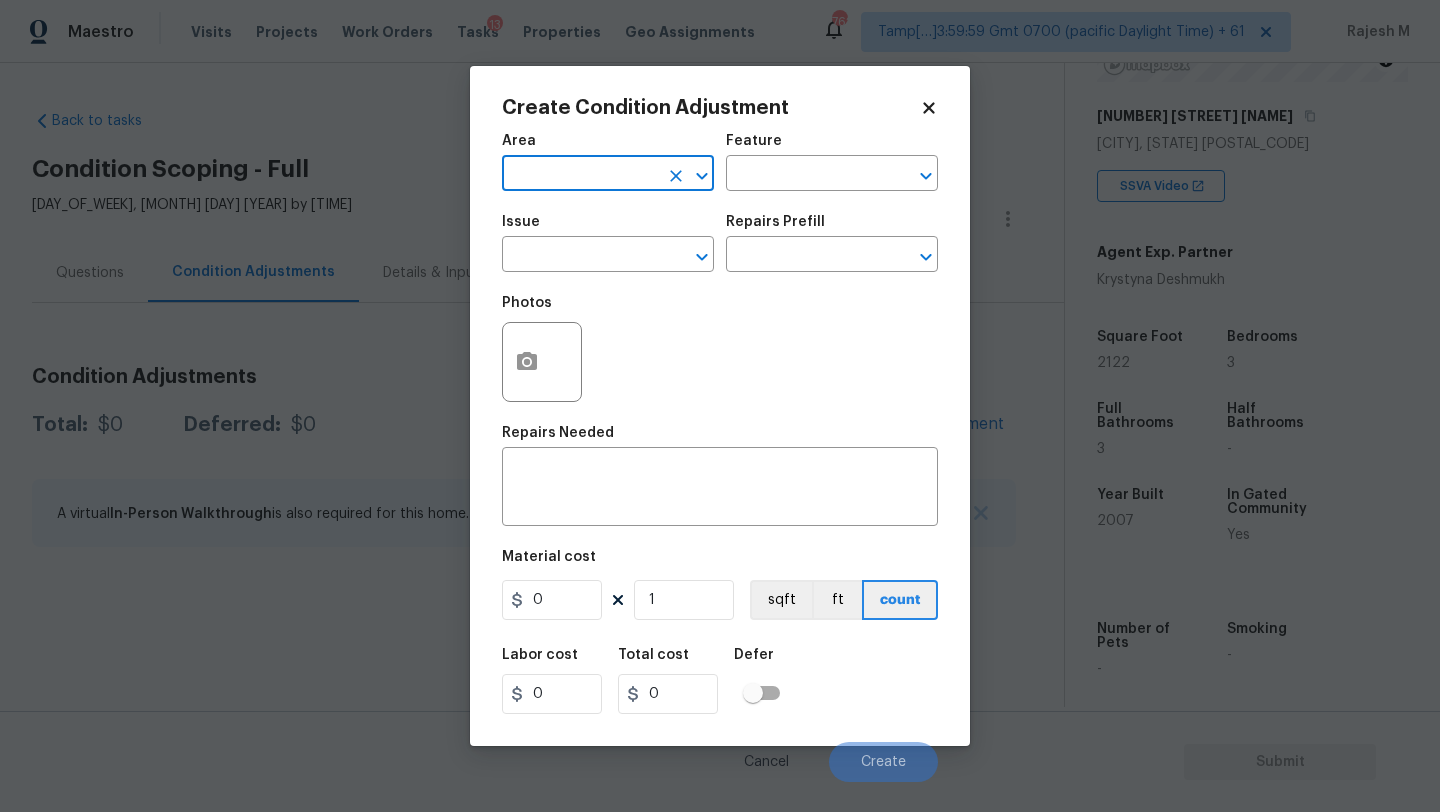 click at bounding box center (580, 175) 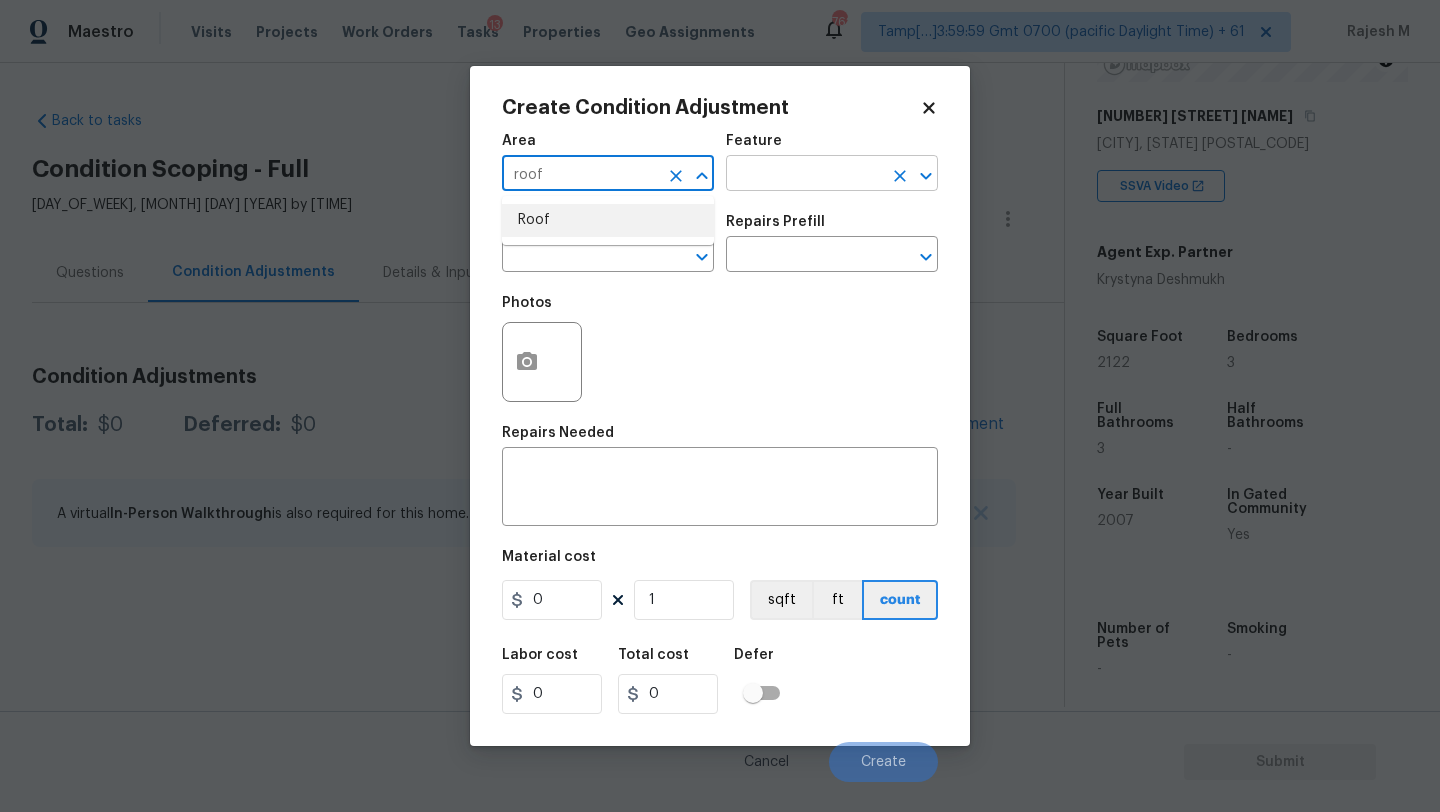 drag, startPoint x: 614, startPoint y: 216, endPoint x: 795, endPoint y: 173, distance: 186.03763 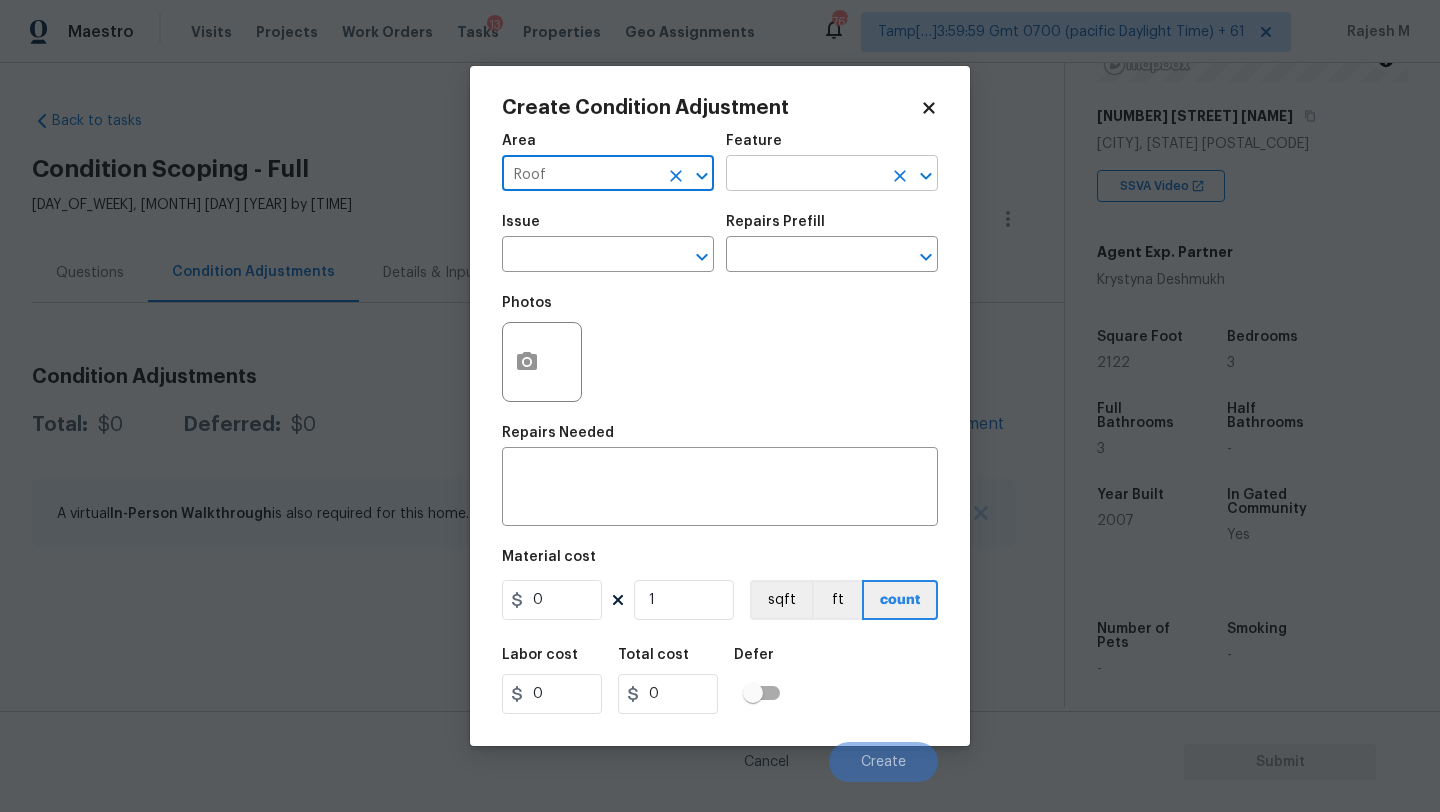 type on "Roof" 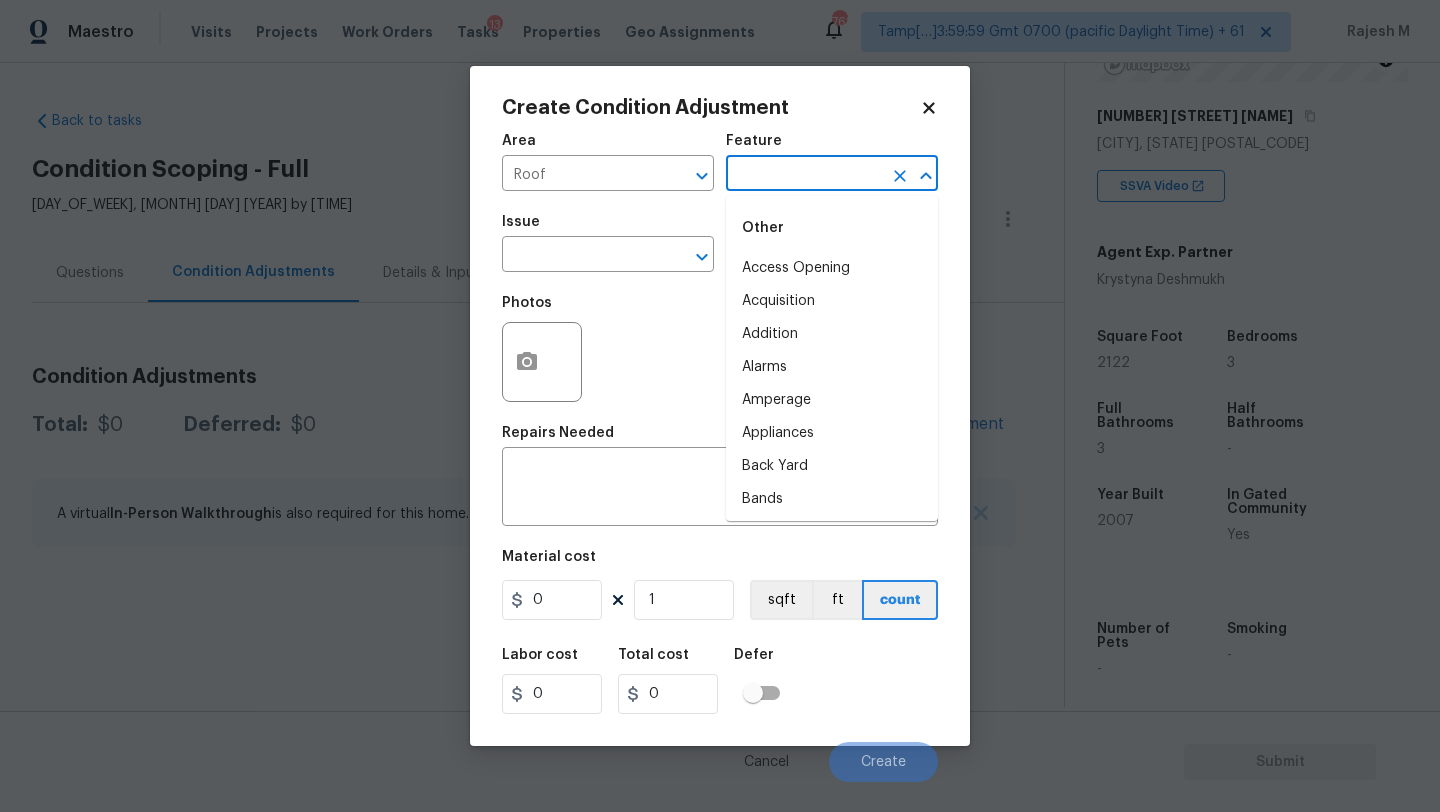 click at bounding box center [804, 175] 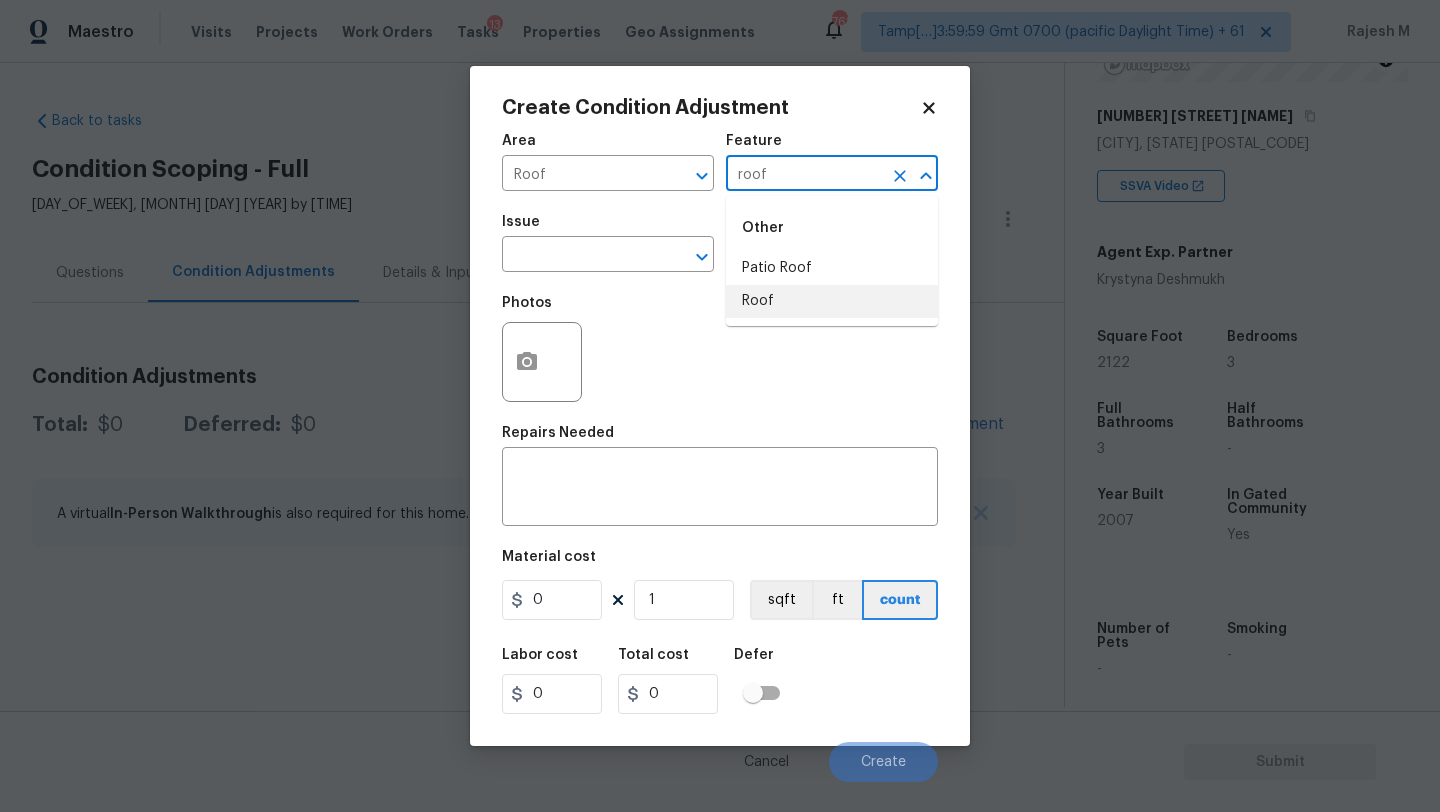 click on "Roof" at bounding box center [832, 301] 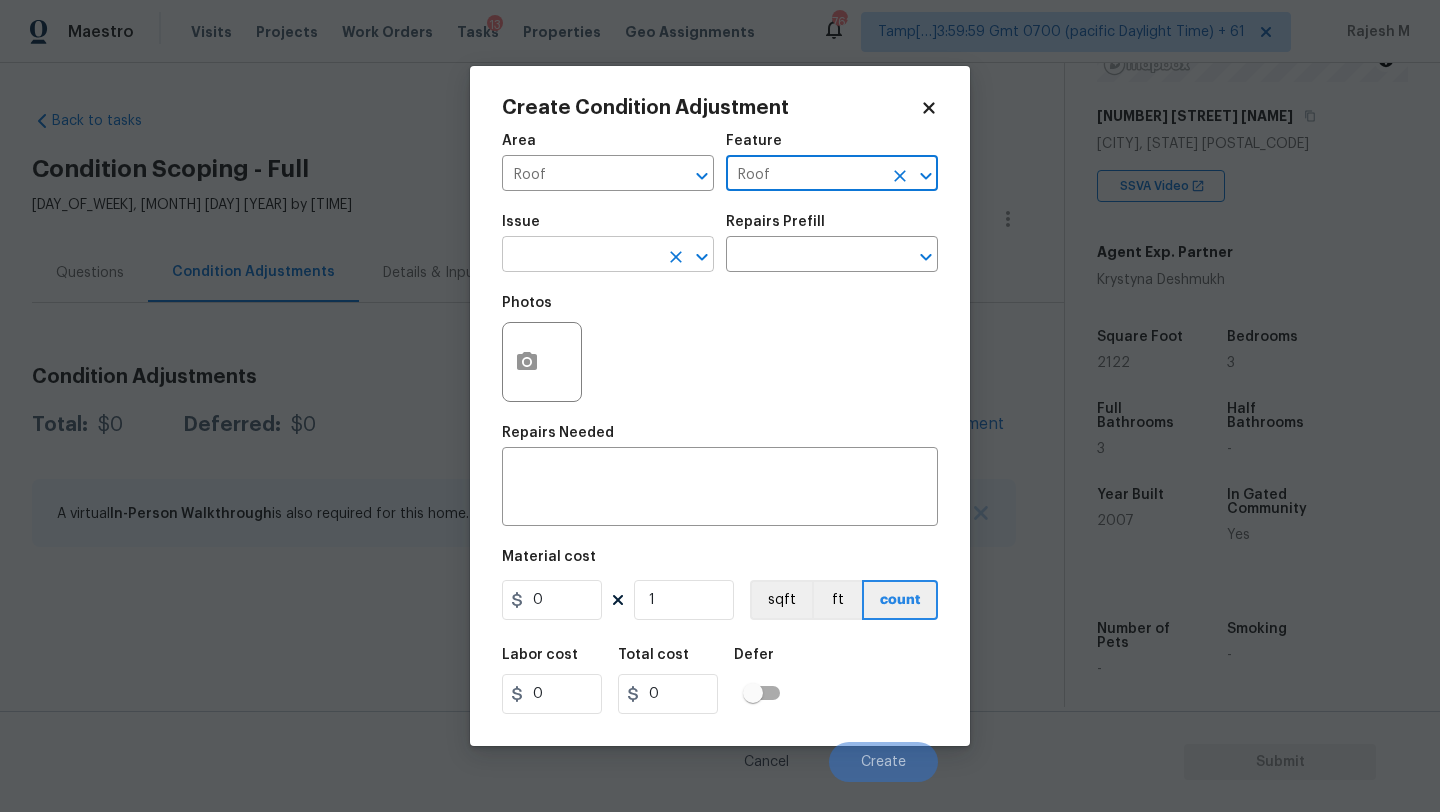 type on "Roof" 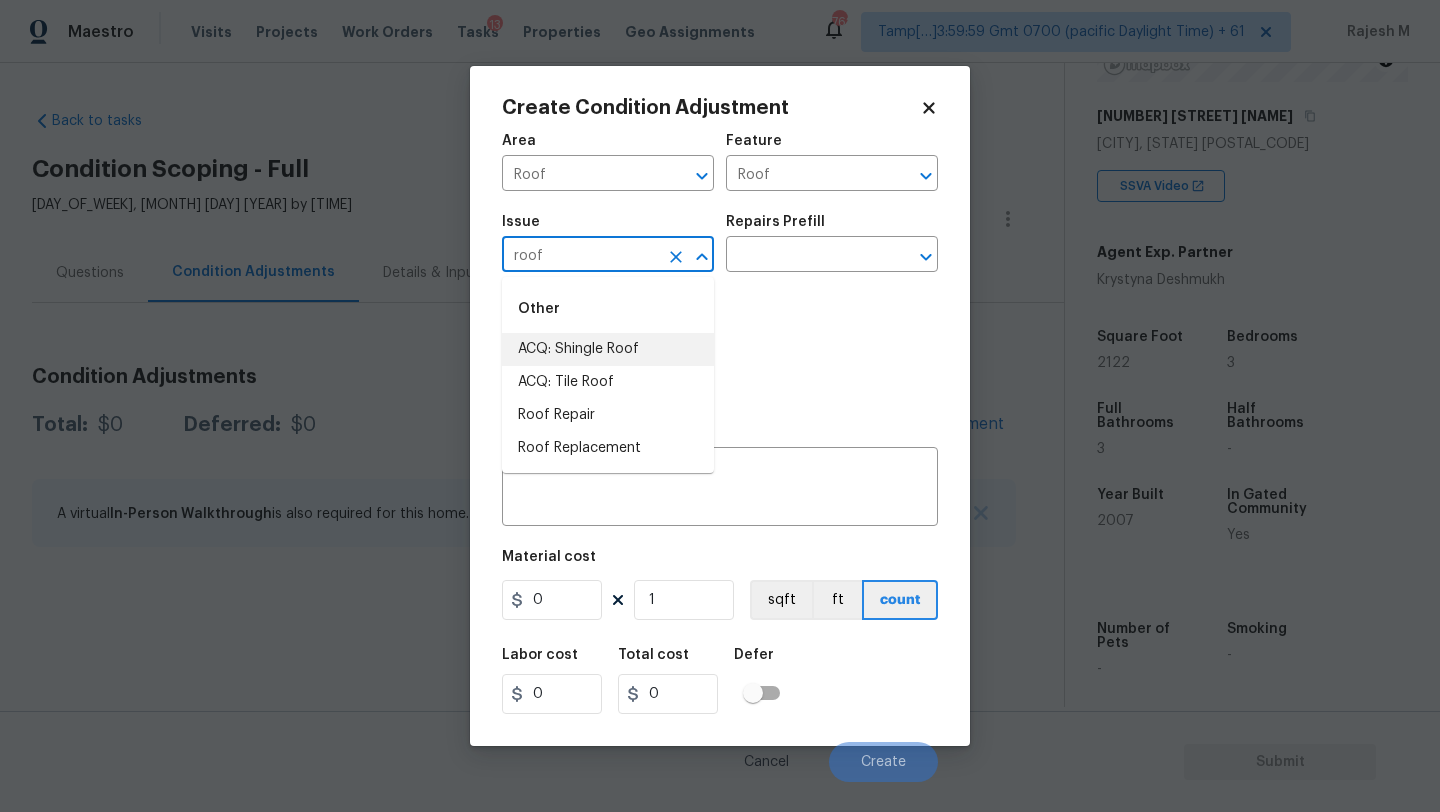 click on "ACQ: Shingle Roof" at bounding box center (608, 349) 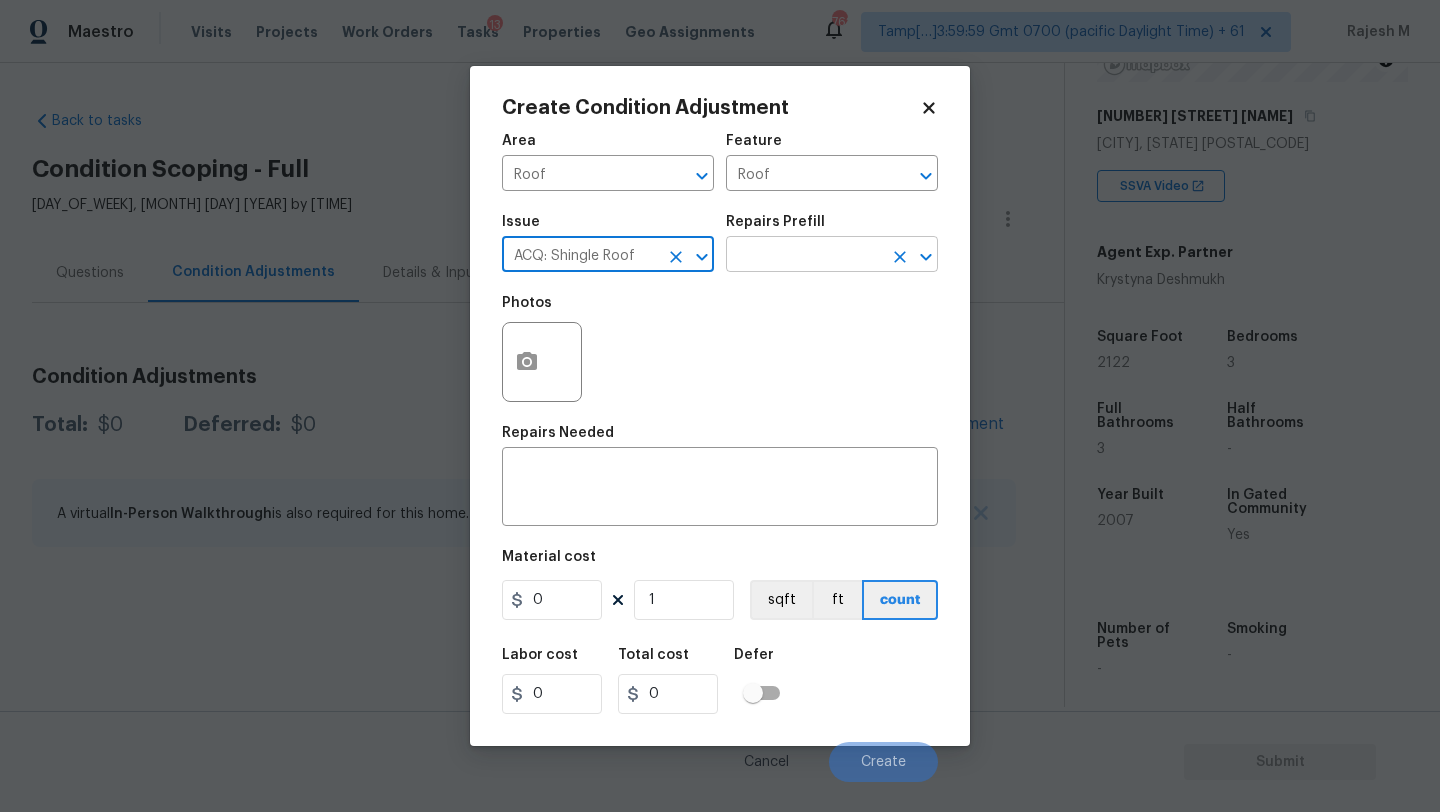type on "ACQ: Shingle Roof" 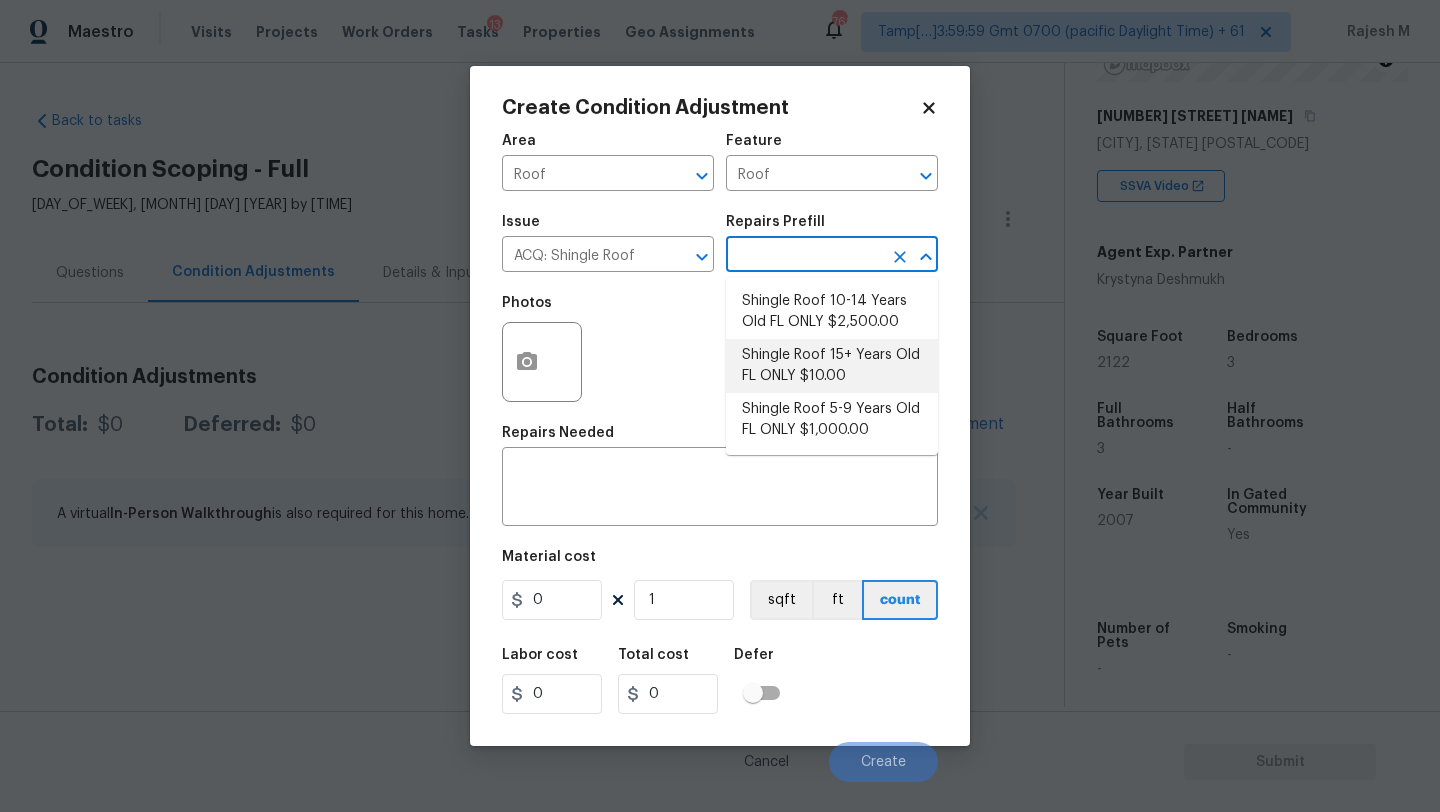 click on "Shingle Roof 15+ Years Old FL ONLY $10.00" at bounding box center (832, 366) 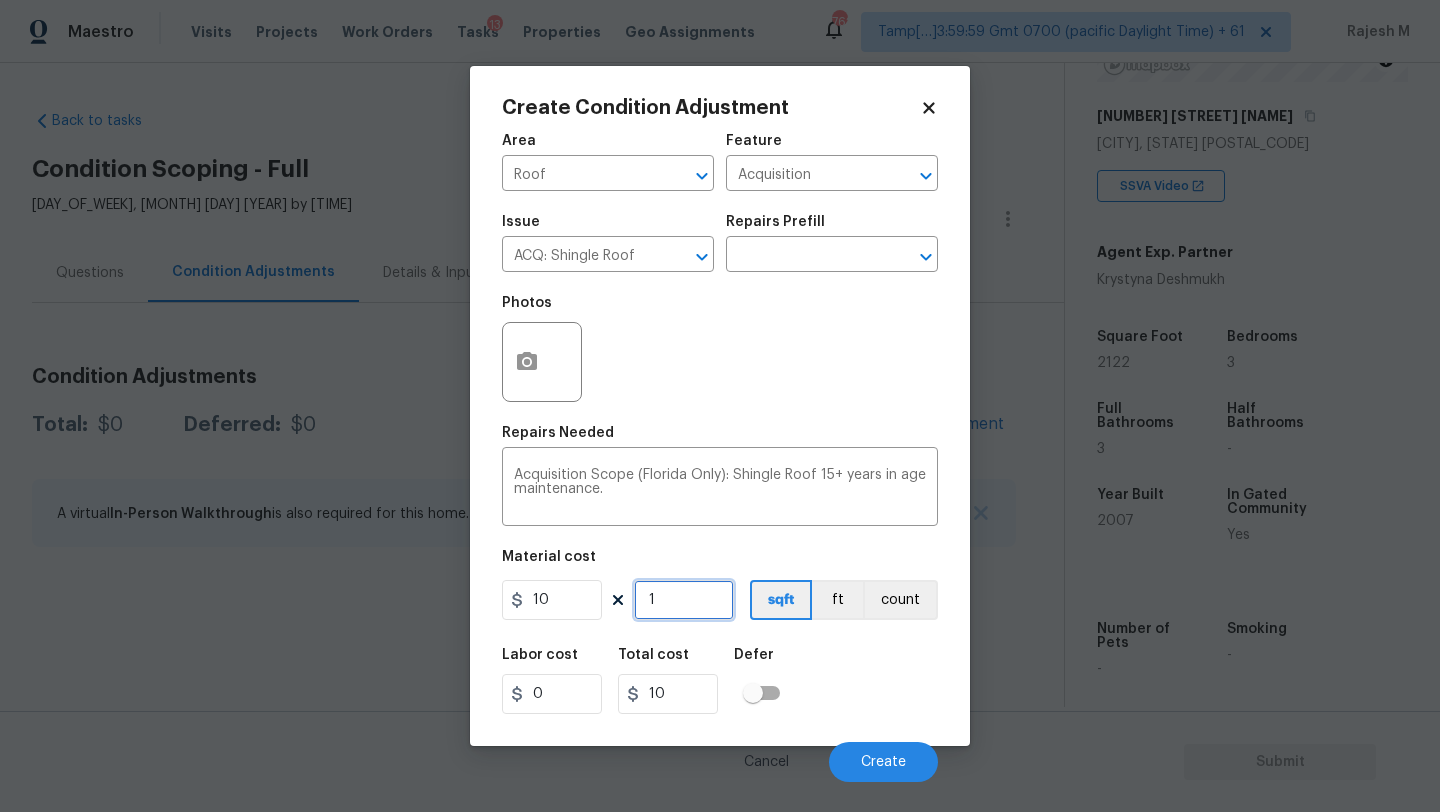 click on "1" at bounding box center (684, 600) 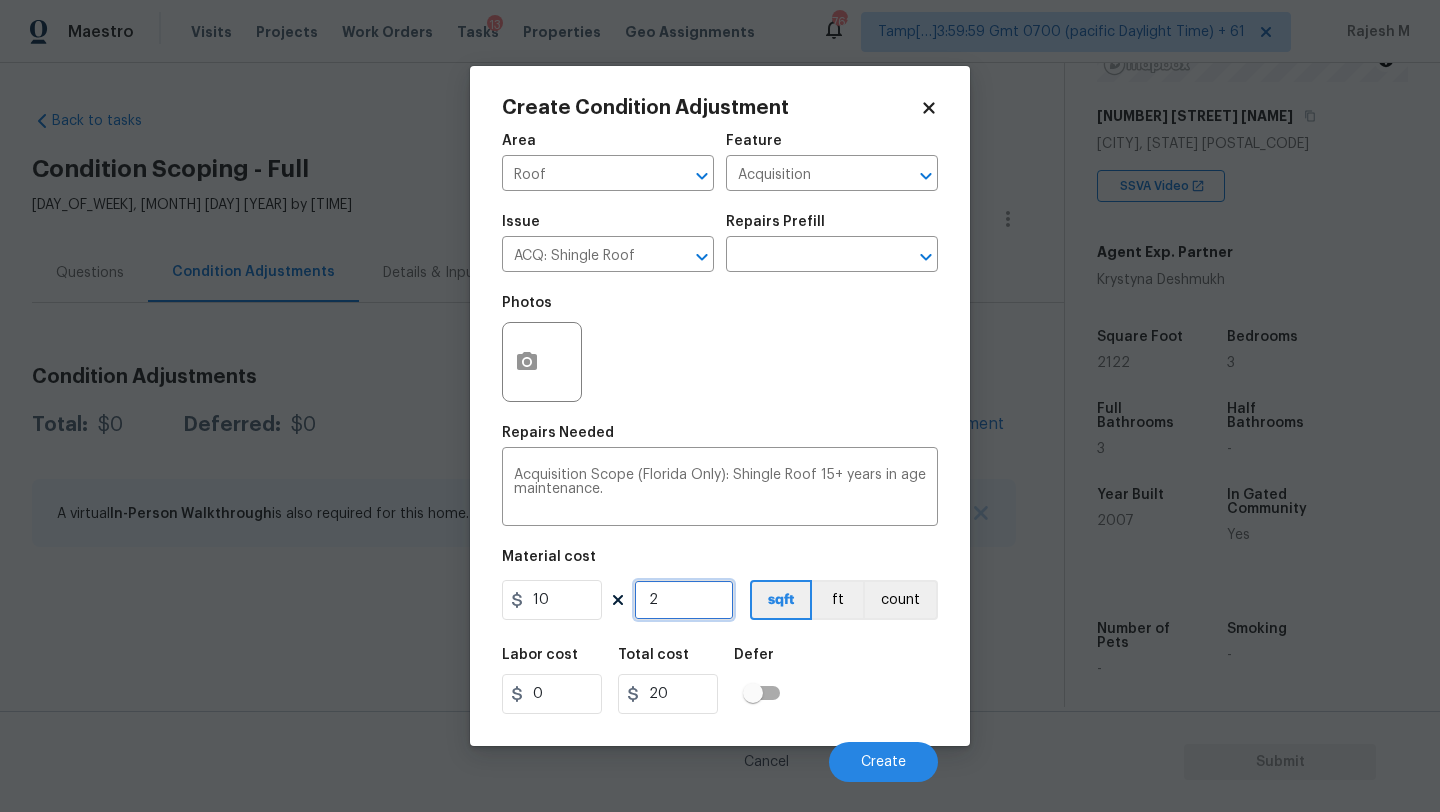 type on "21" 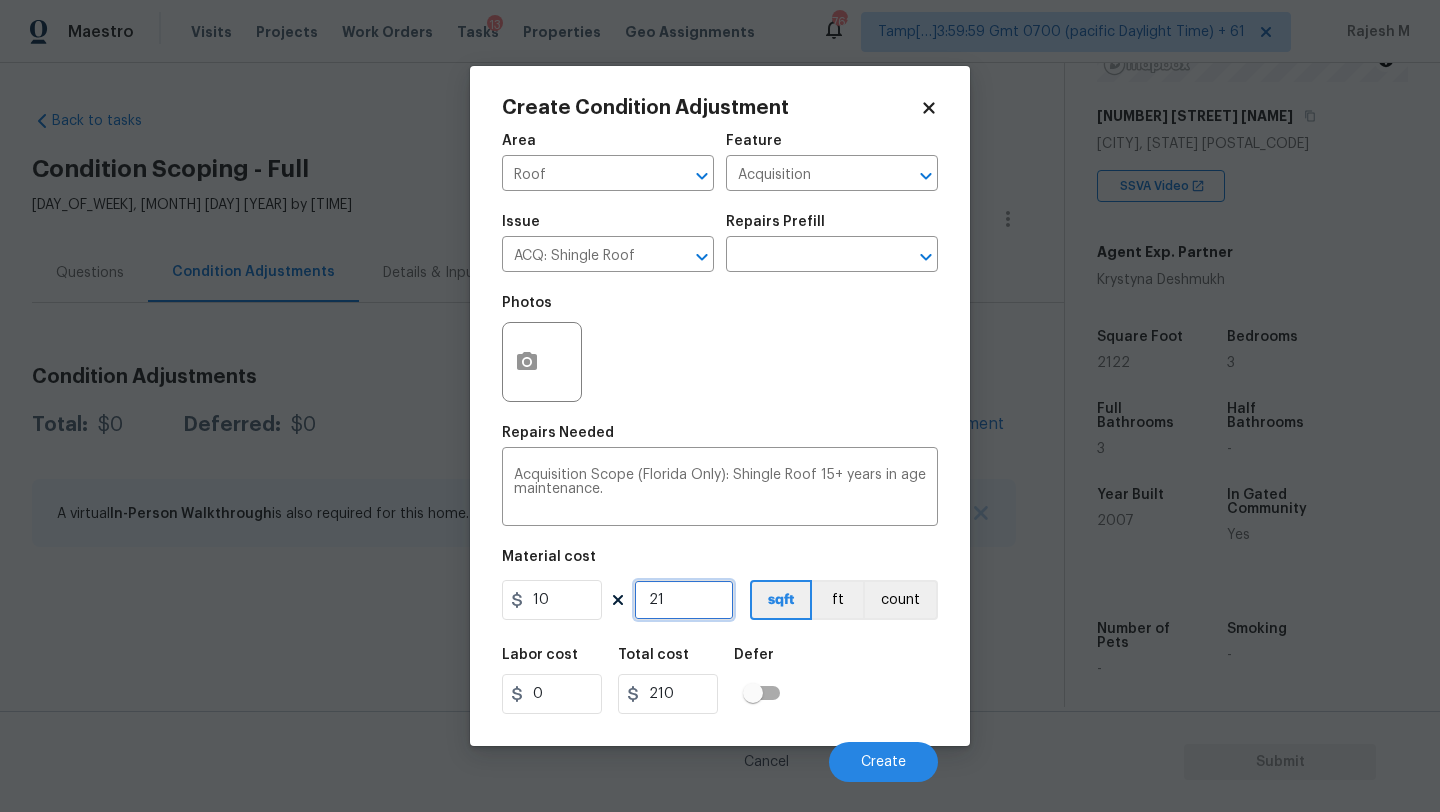 type on "212" 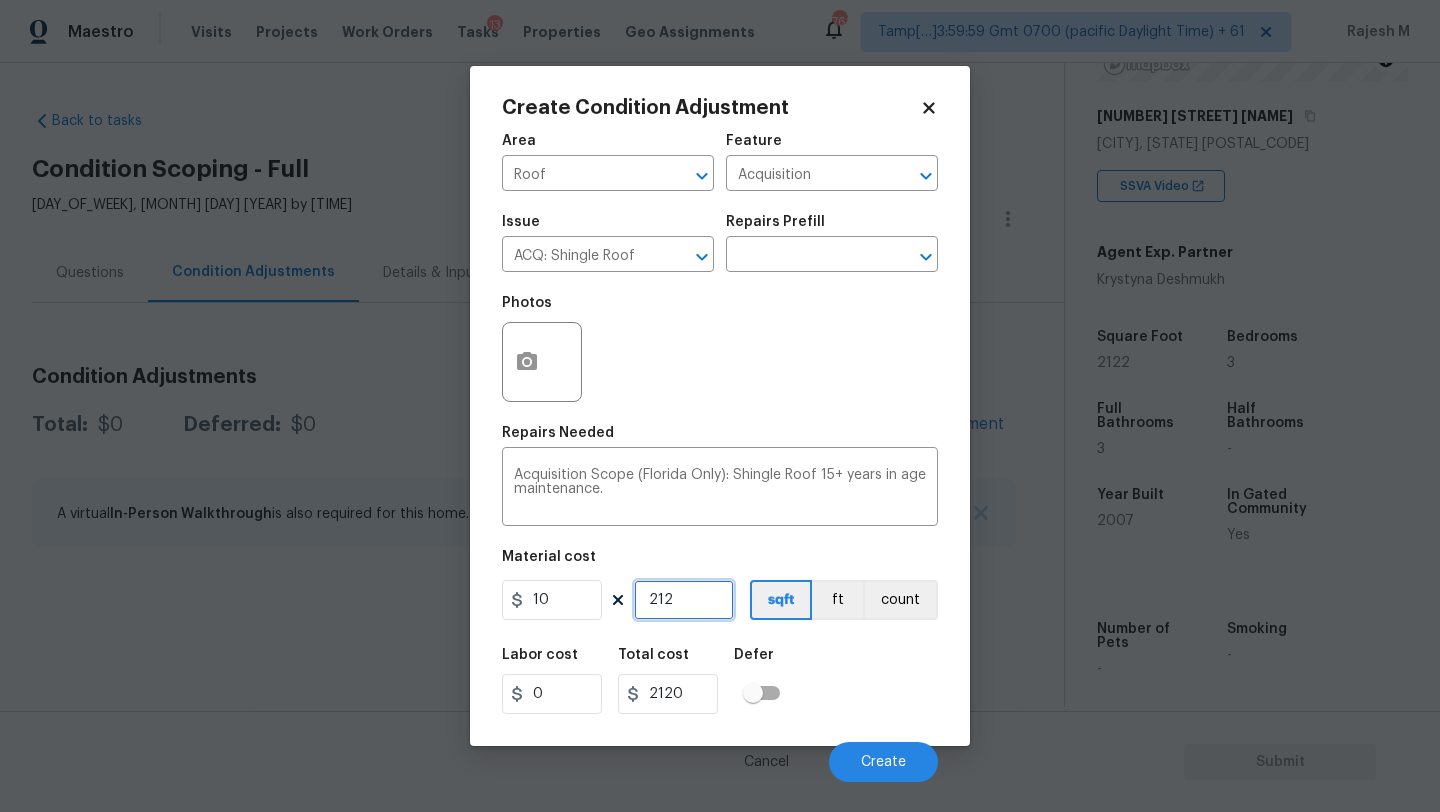 type on "2122" 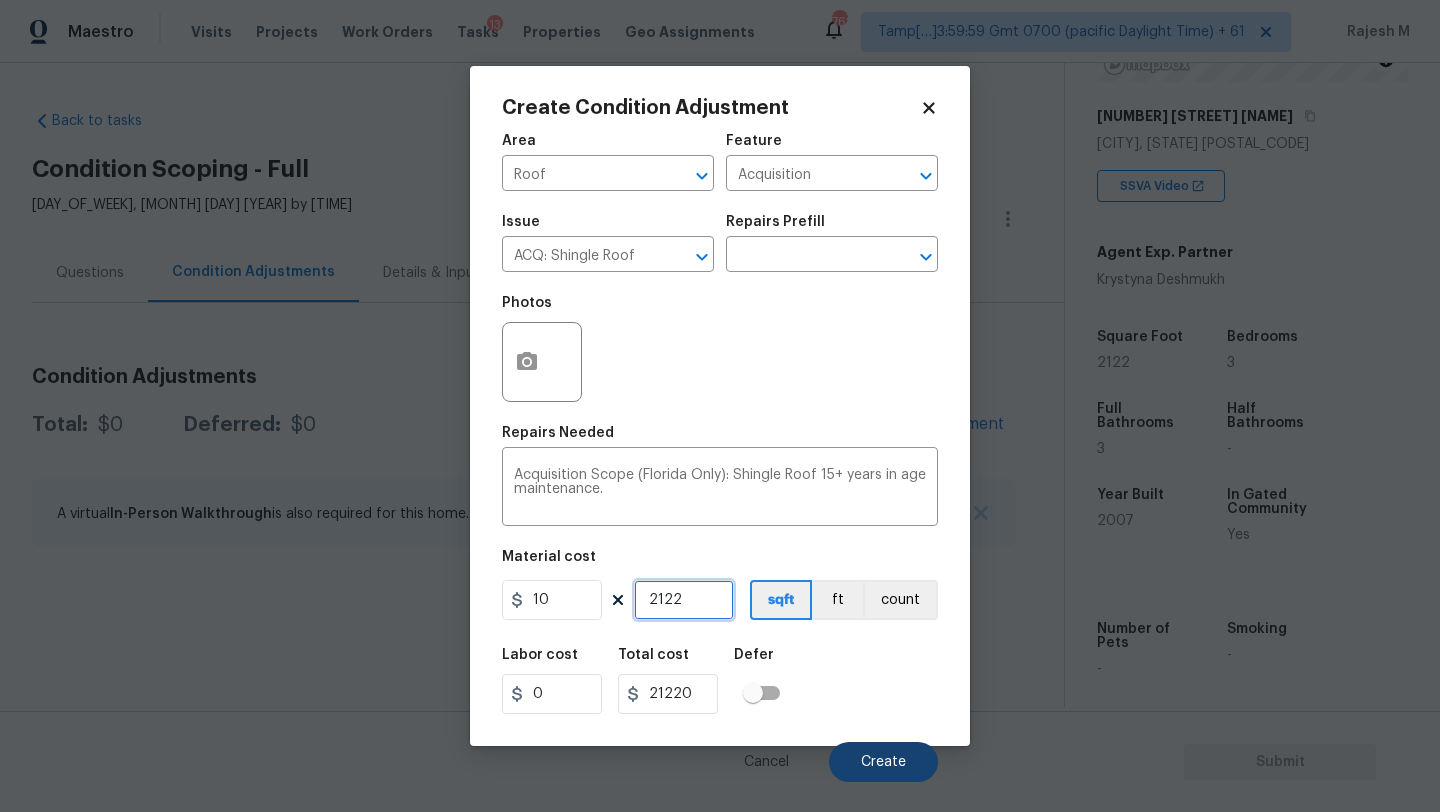 type on "2122" 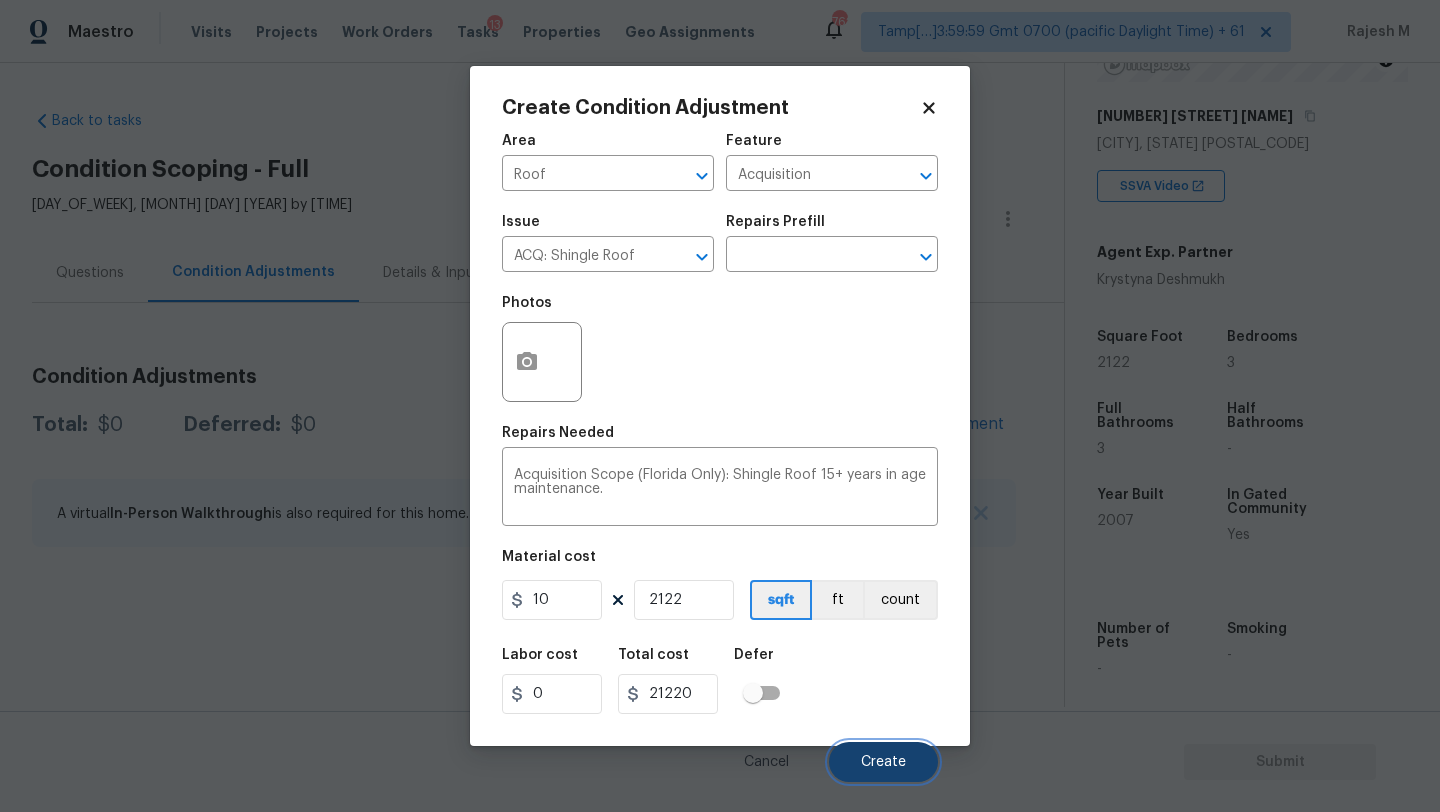 click on "Create" at bounding box center [883, 762] 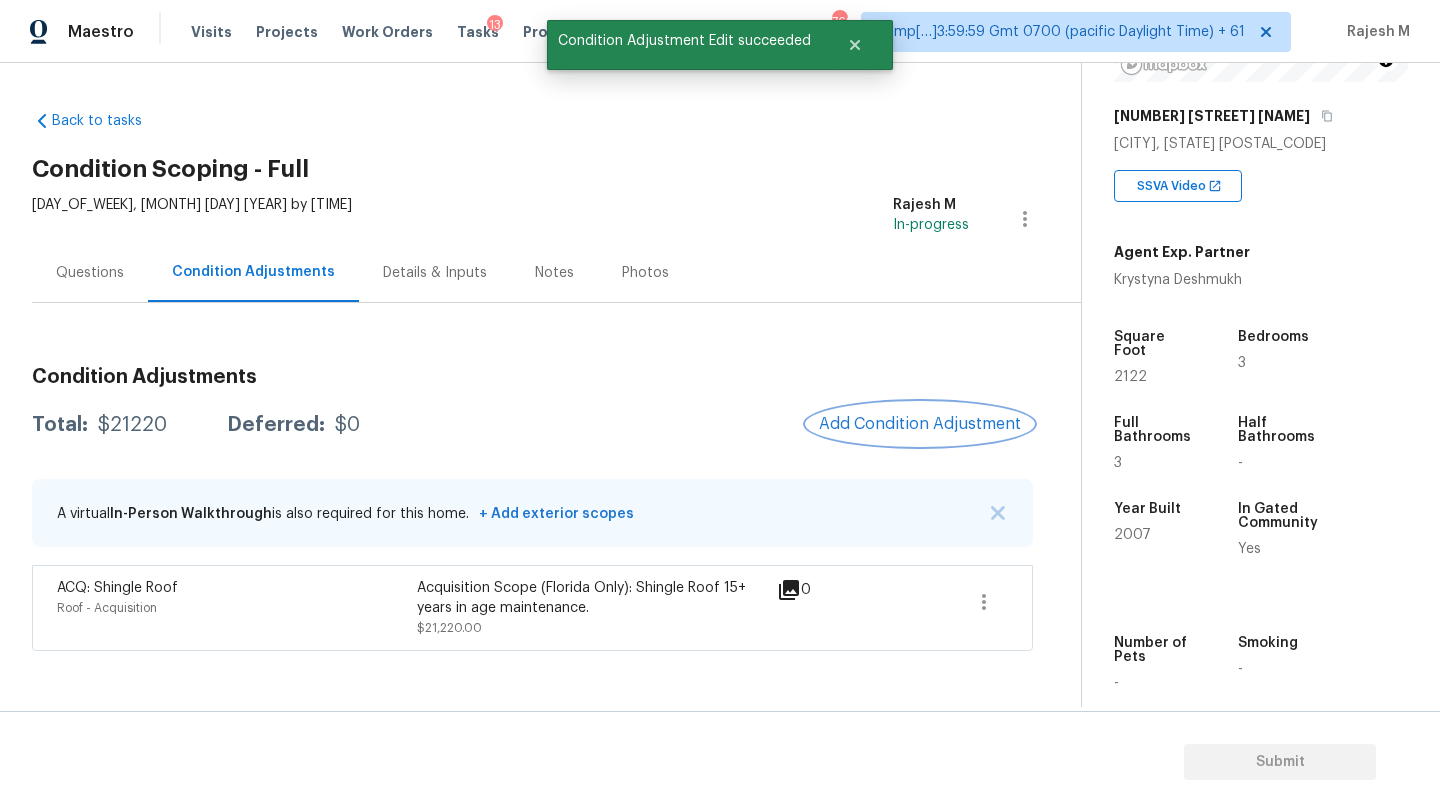click on "Add Condition Adjustment" at bounding box center (920, 424) 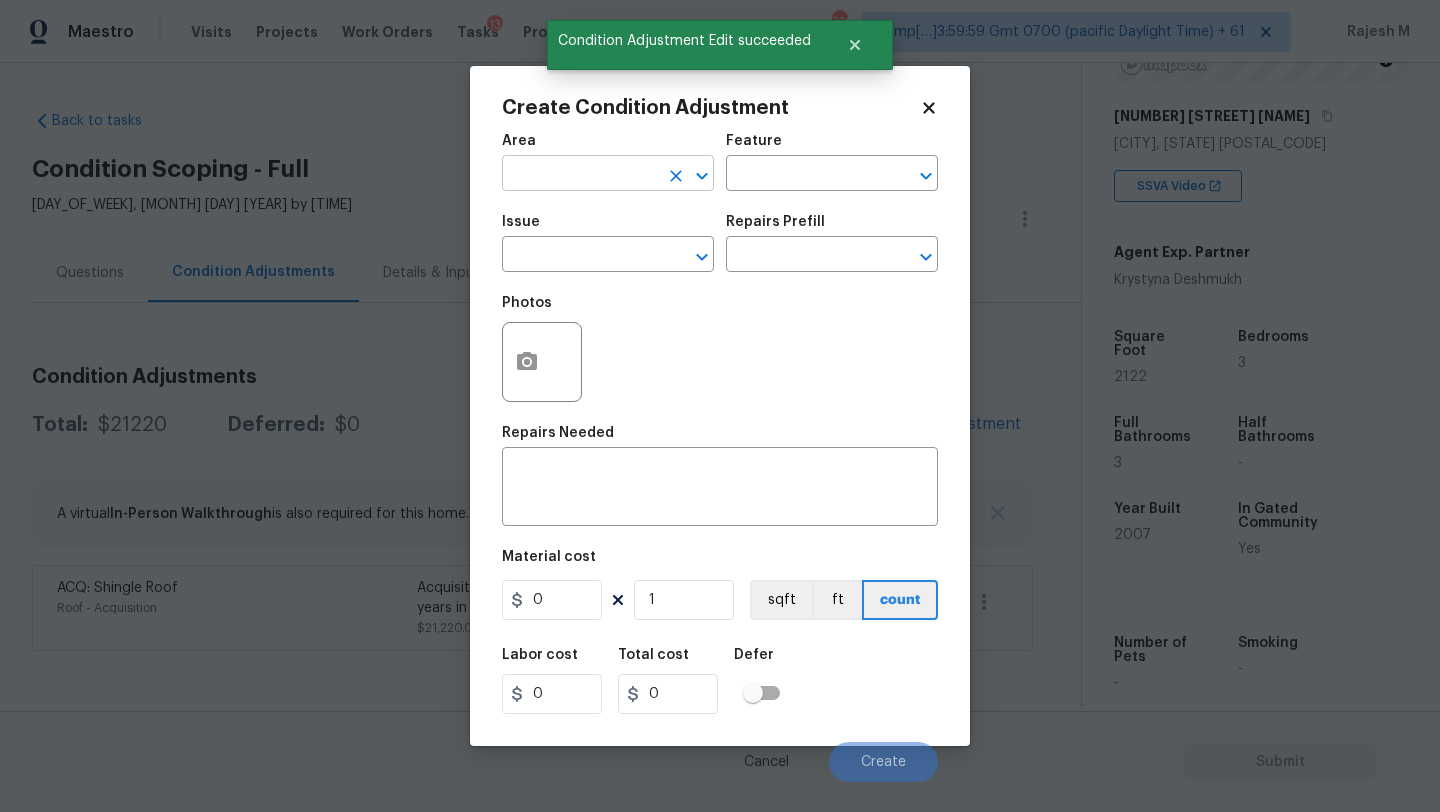 click at bounding box center [580, 175] 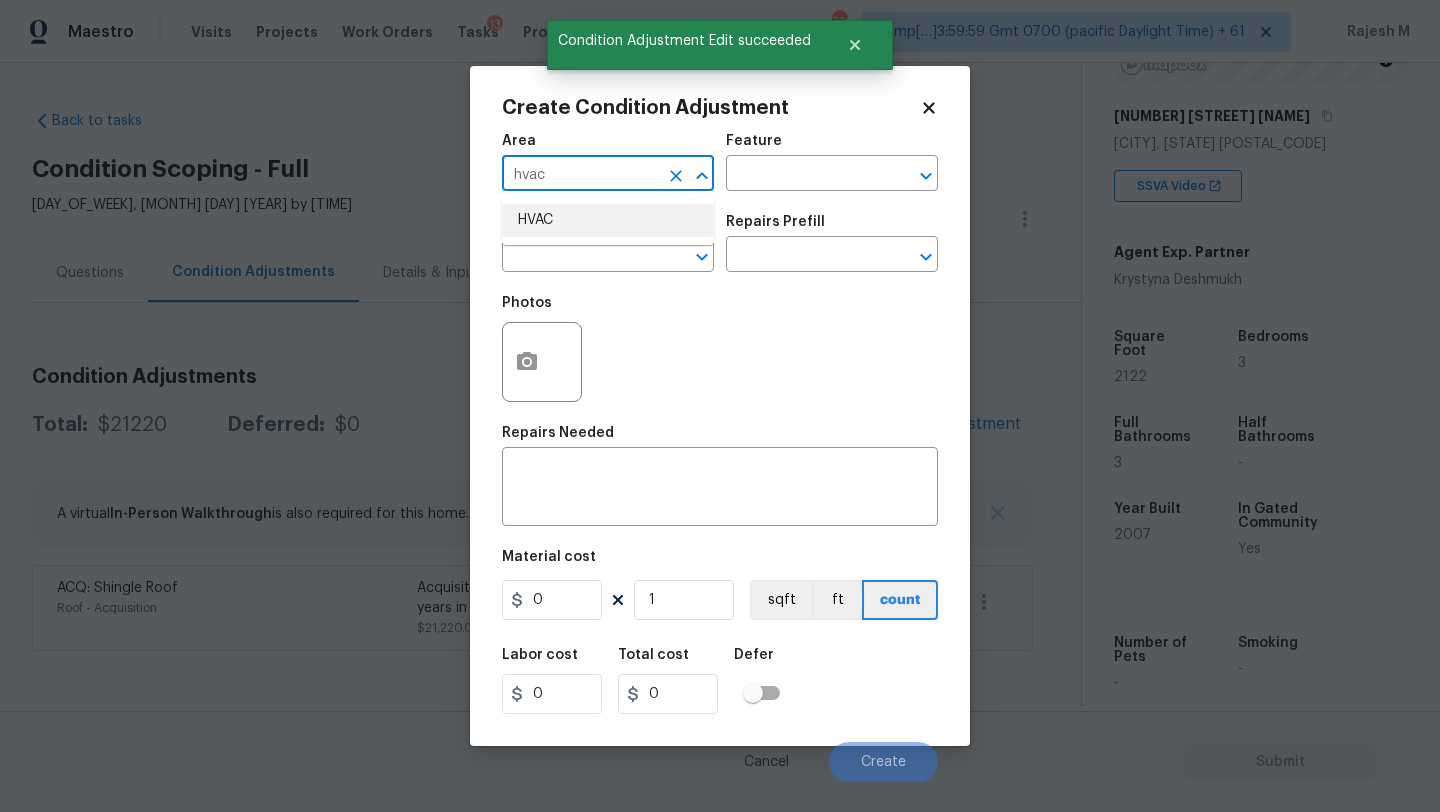 click on "HVAC" at bounding box center [608, 220] 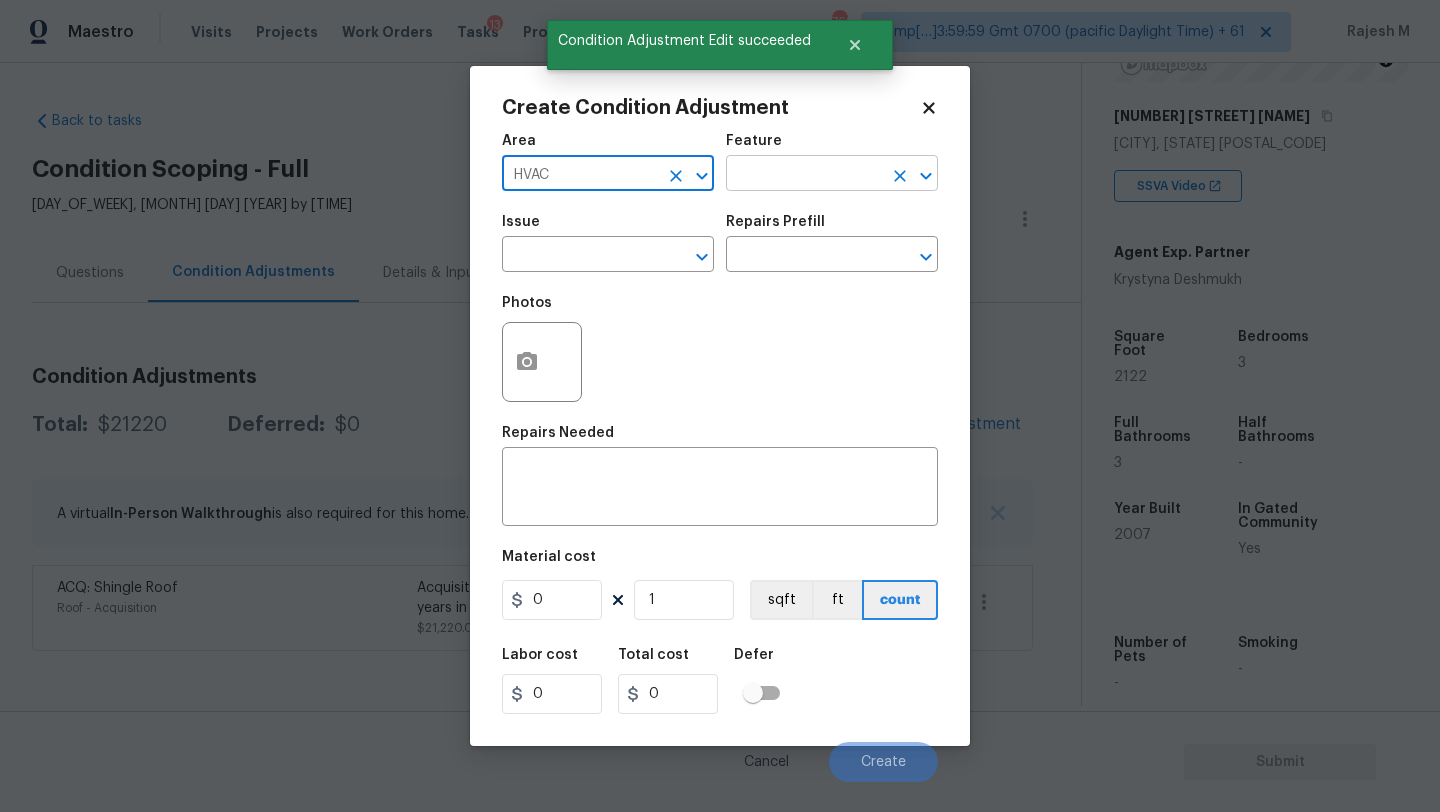 type on "HVAC" 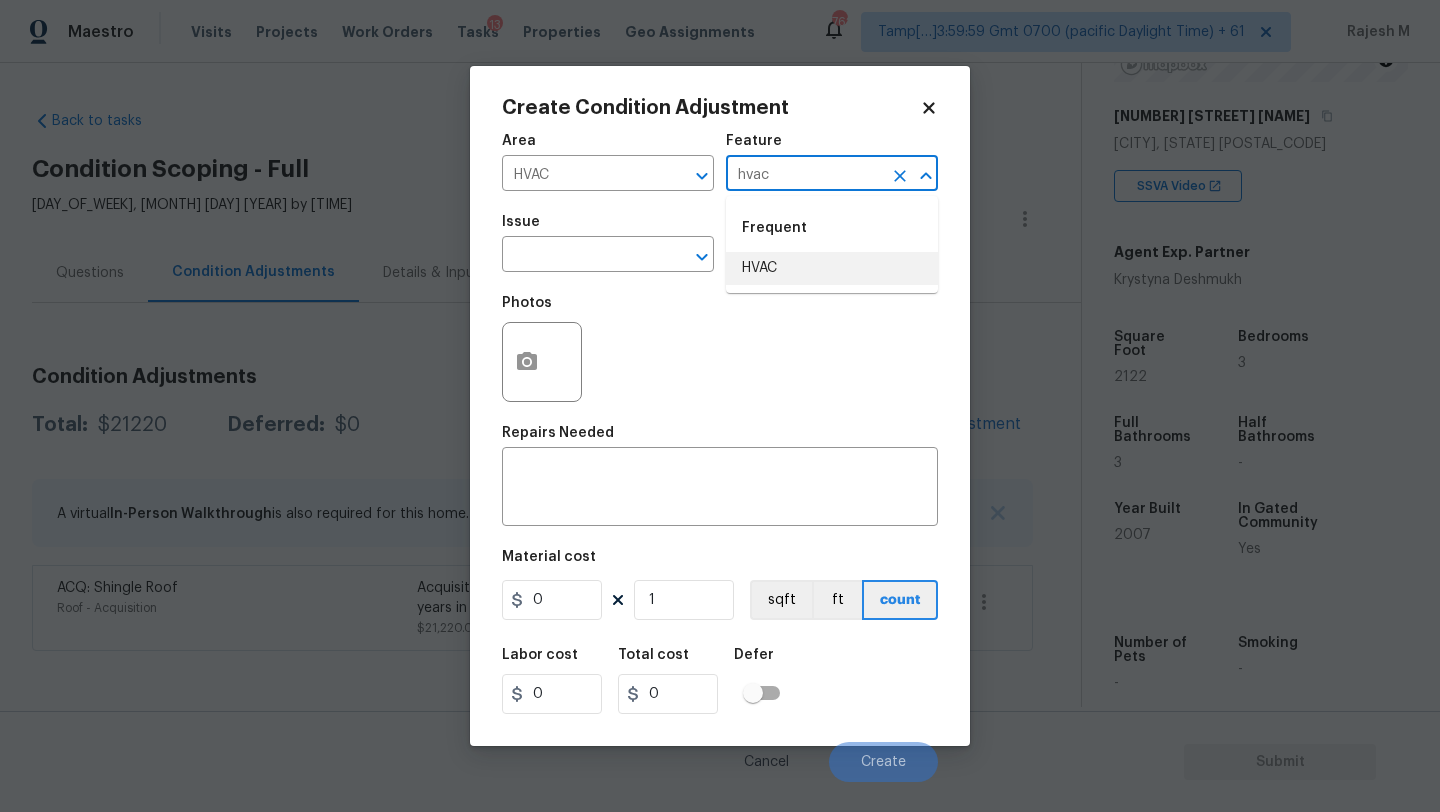 click on "HVAC" at bounding box center (832, 268) 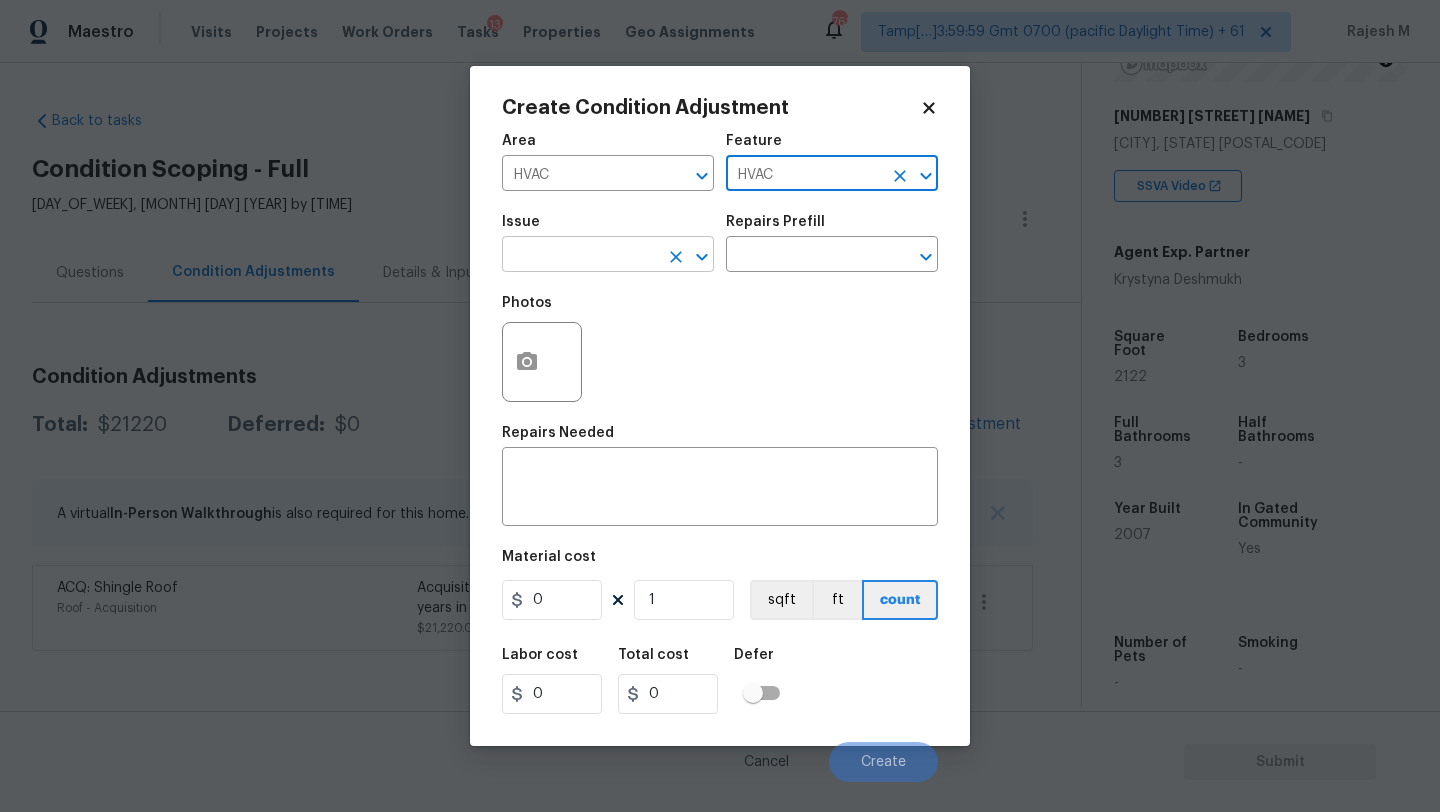 type on "HVAC" 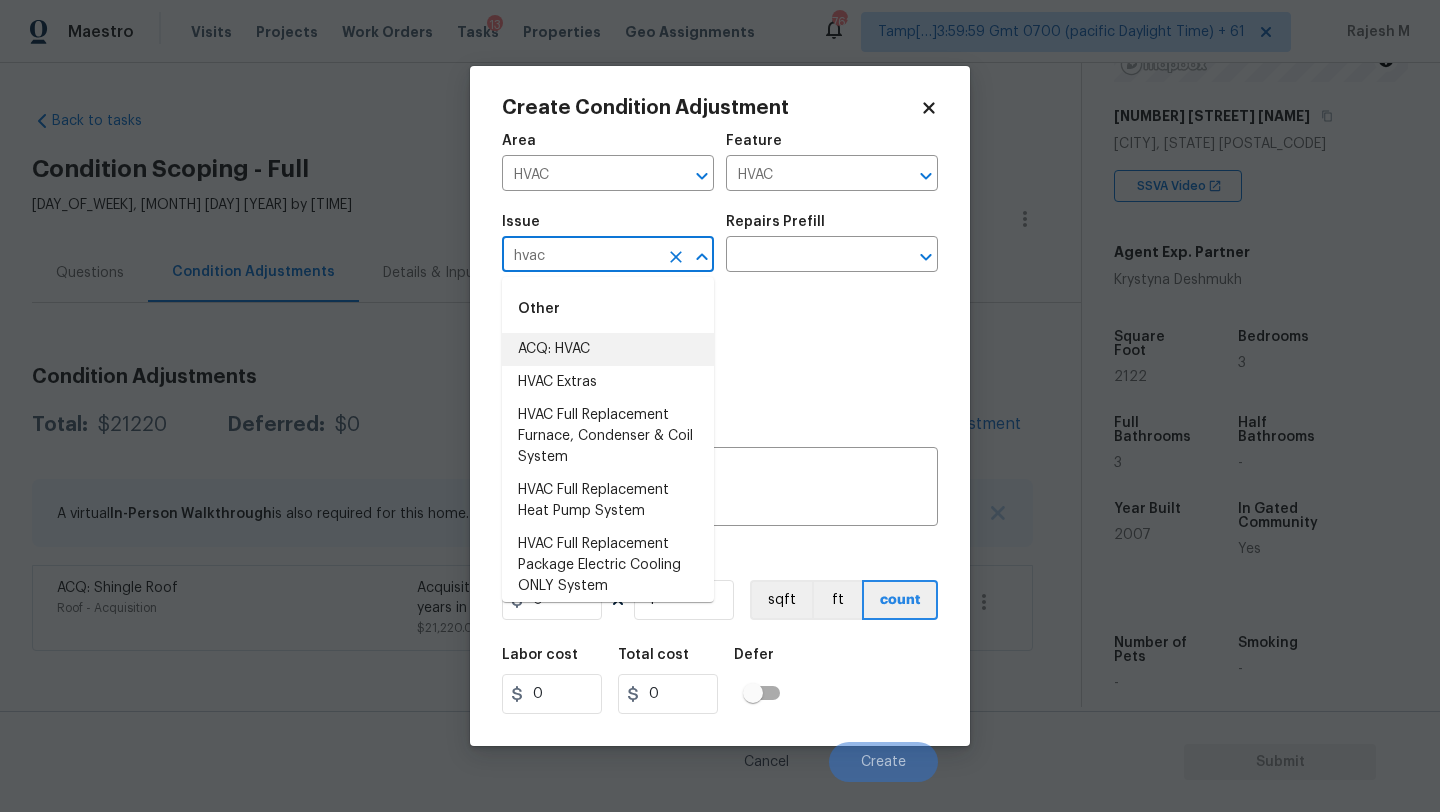 click on "ACQ: HVAC" at bounding box center [608, 349] 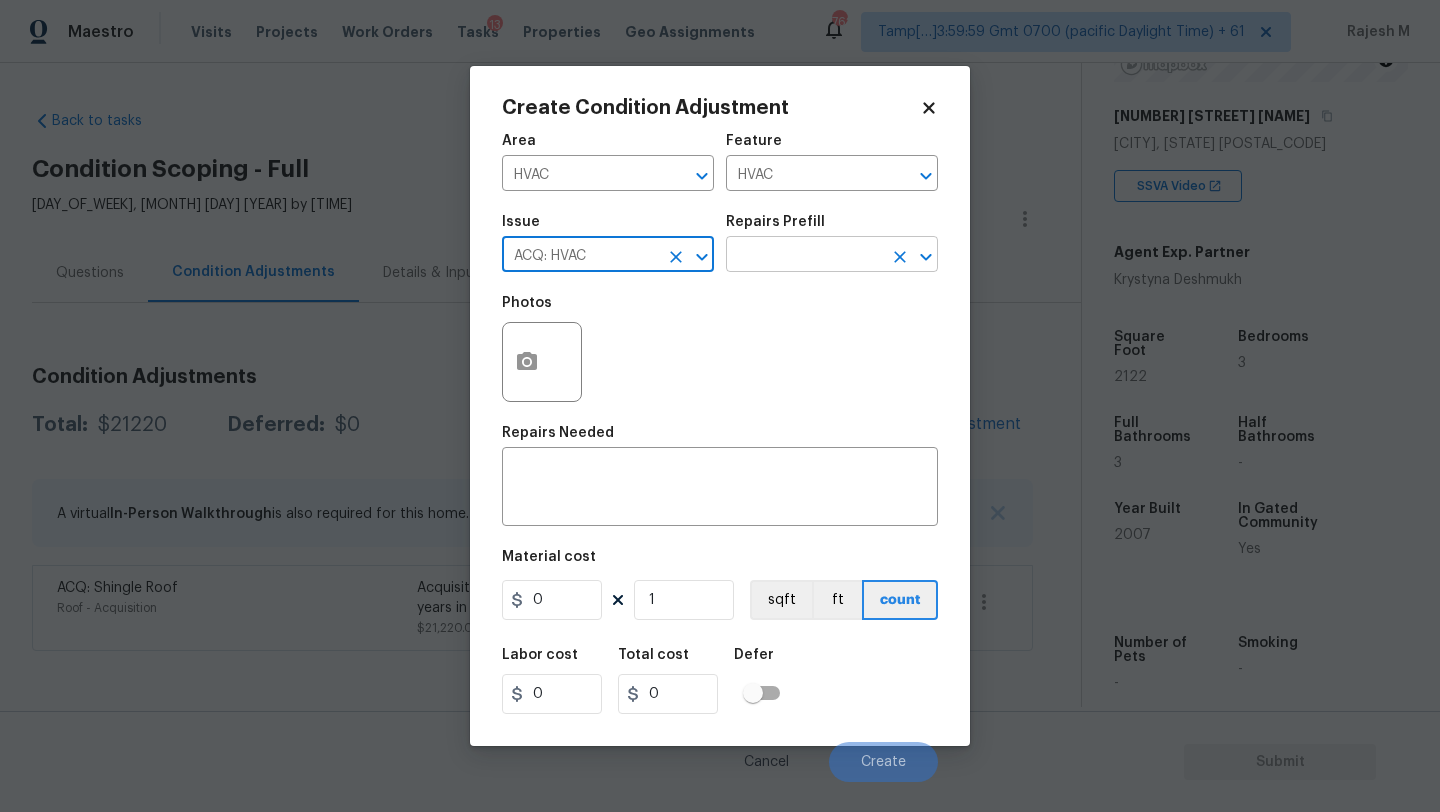 type on "ACQ: HVAC" 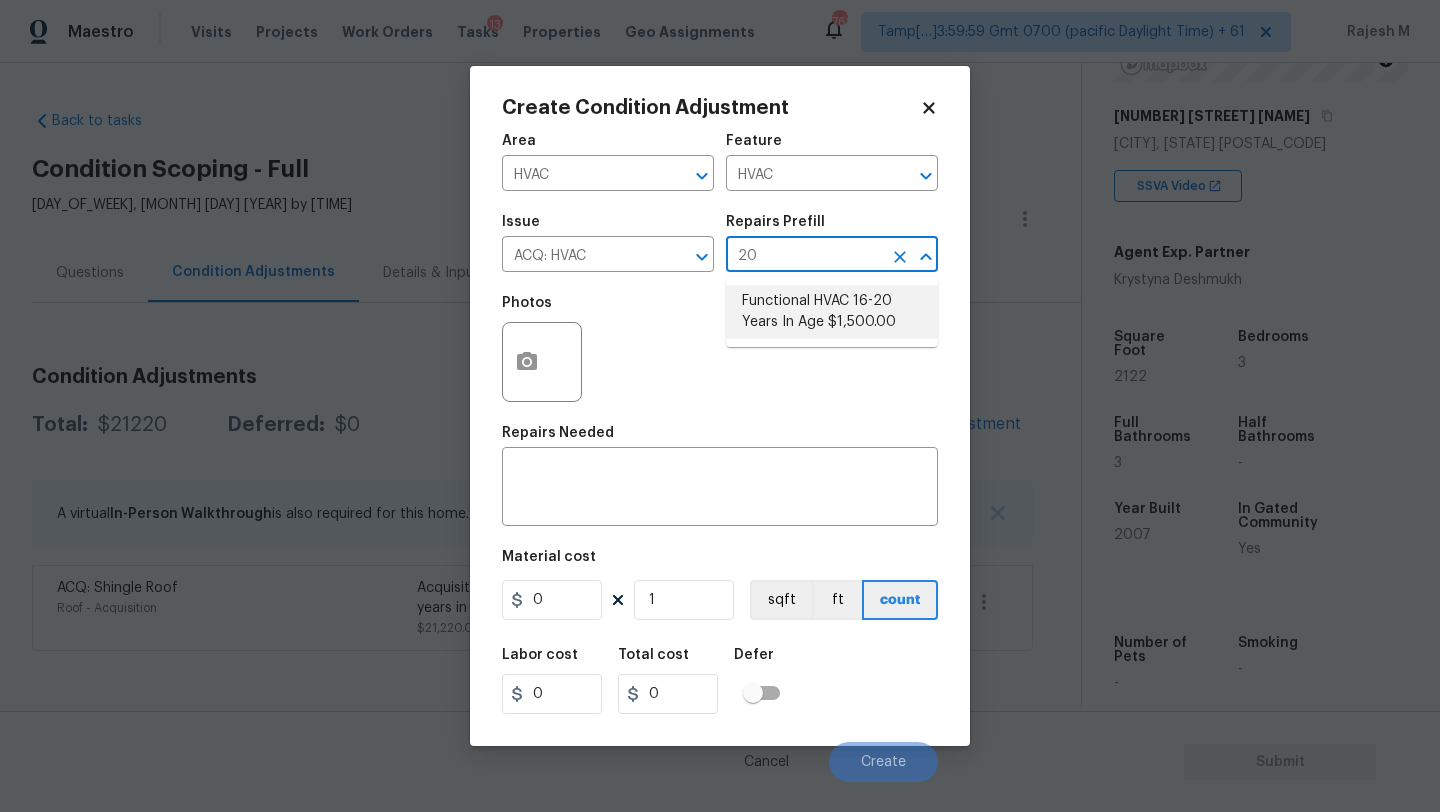type on "2" 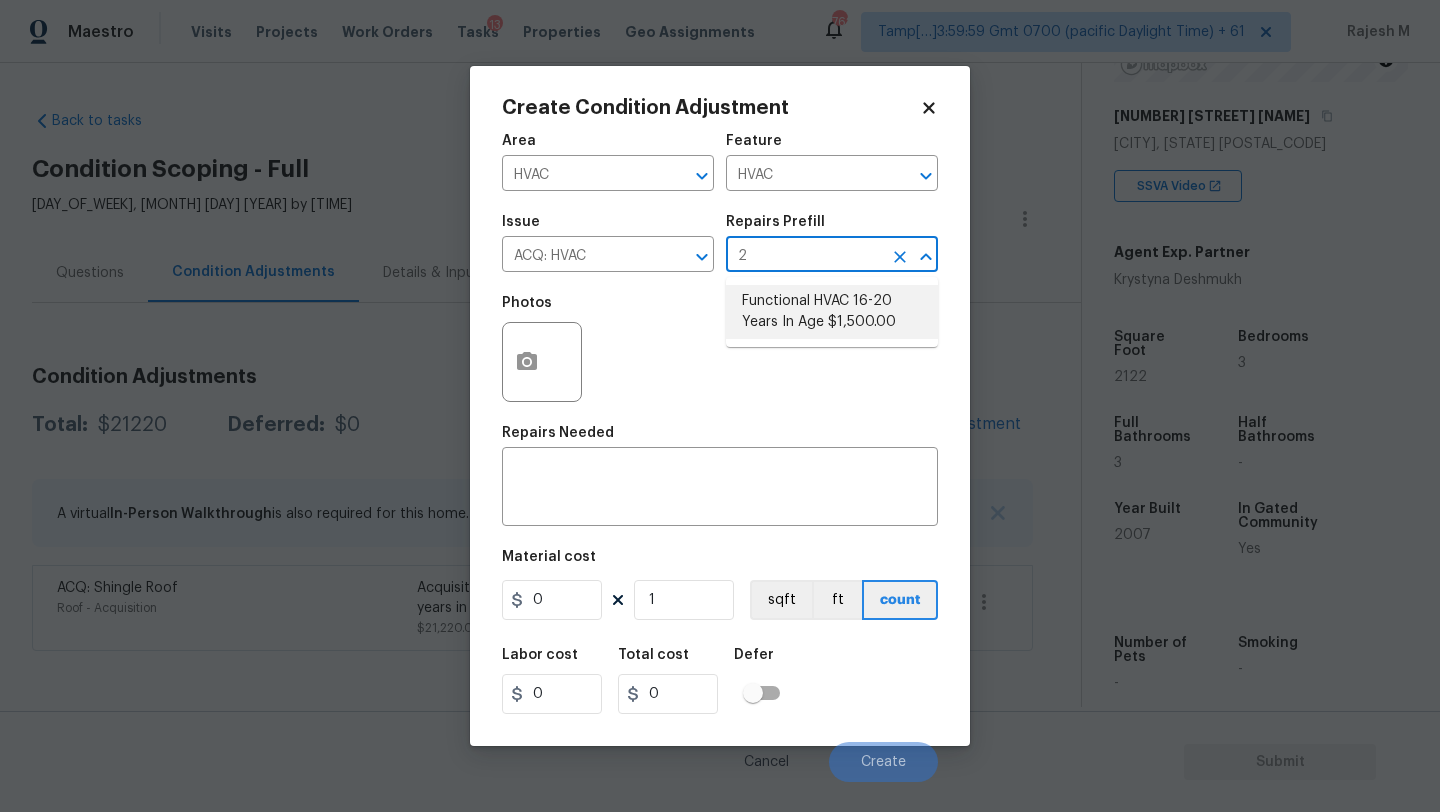 type 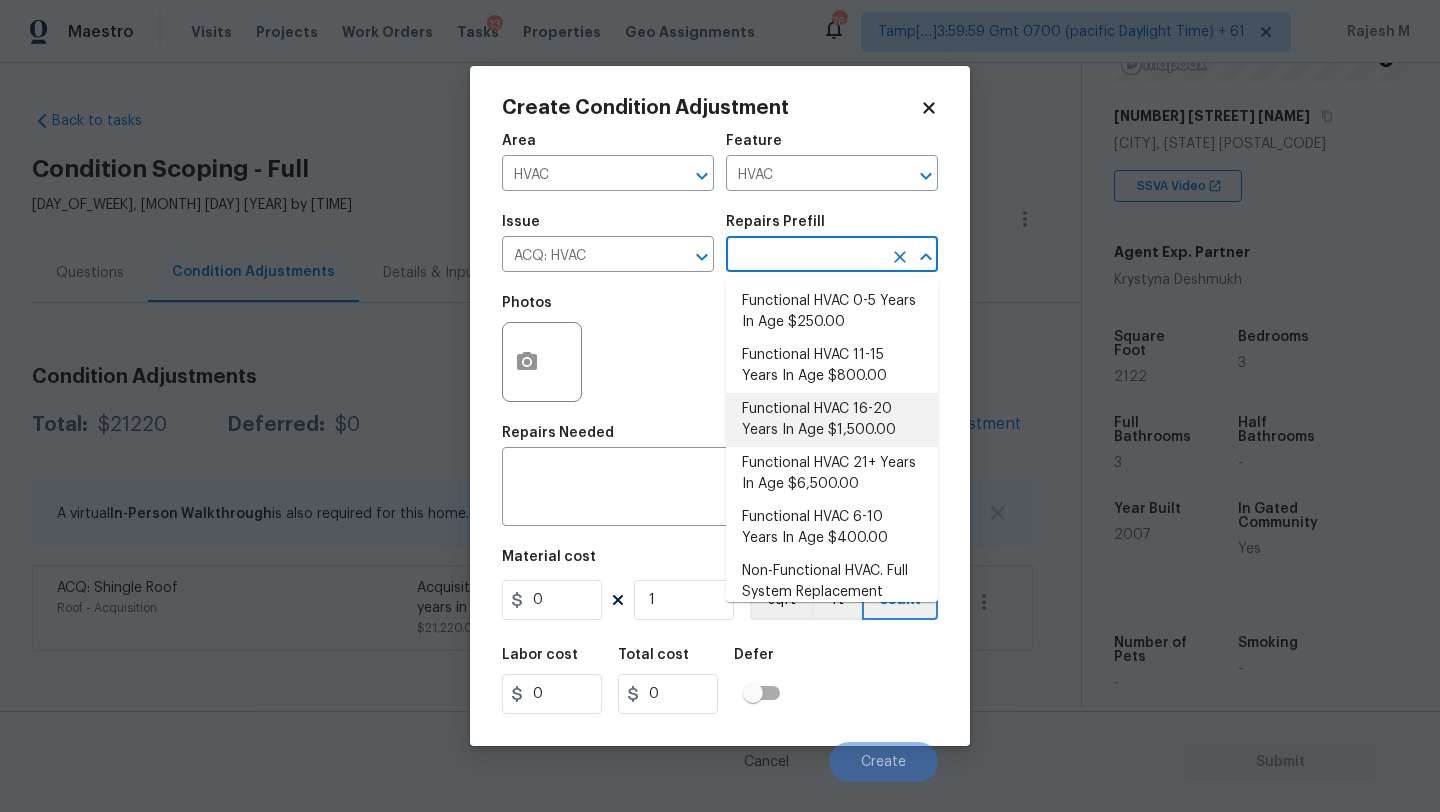 click on "Functional HVAC 16-20 Years In Age $1,500.00" at bounding box center (832, 420) 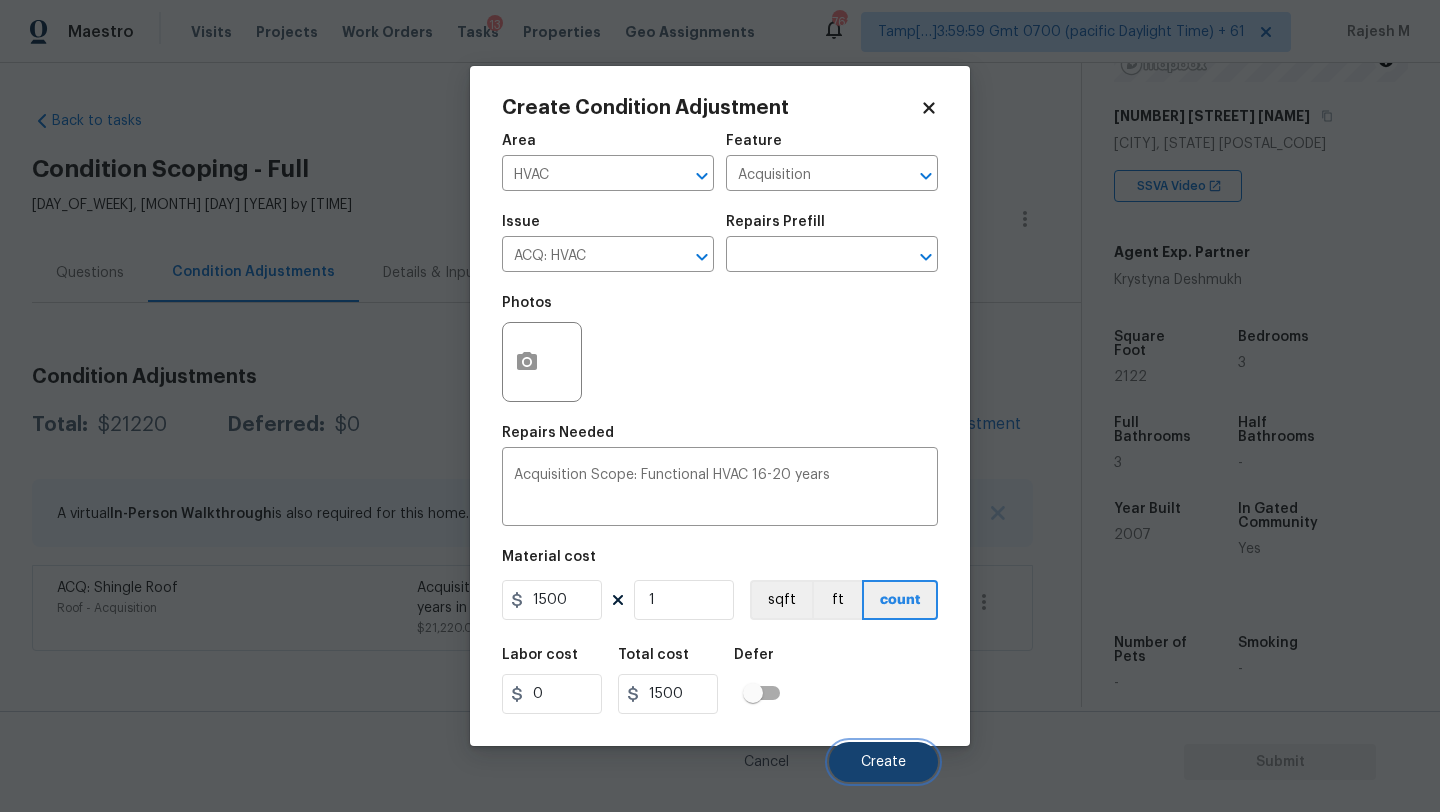 click on "Create" at bounding box center (883, 762) 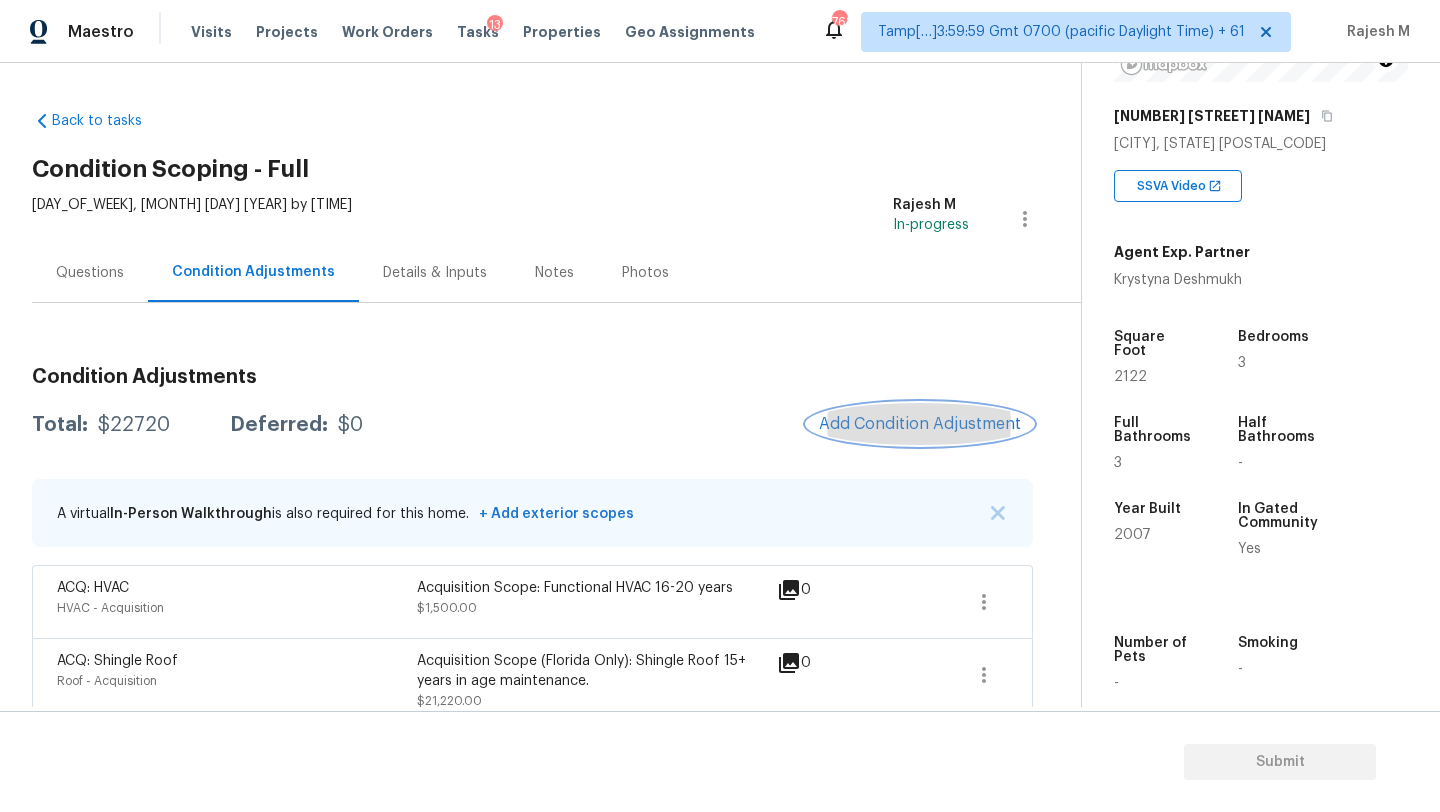 click on "Add Condition Adjustment" at bounding box center (920, 424) 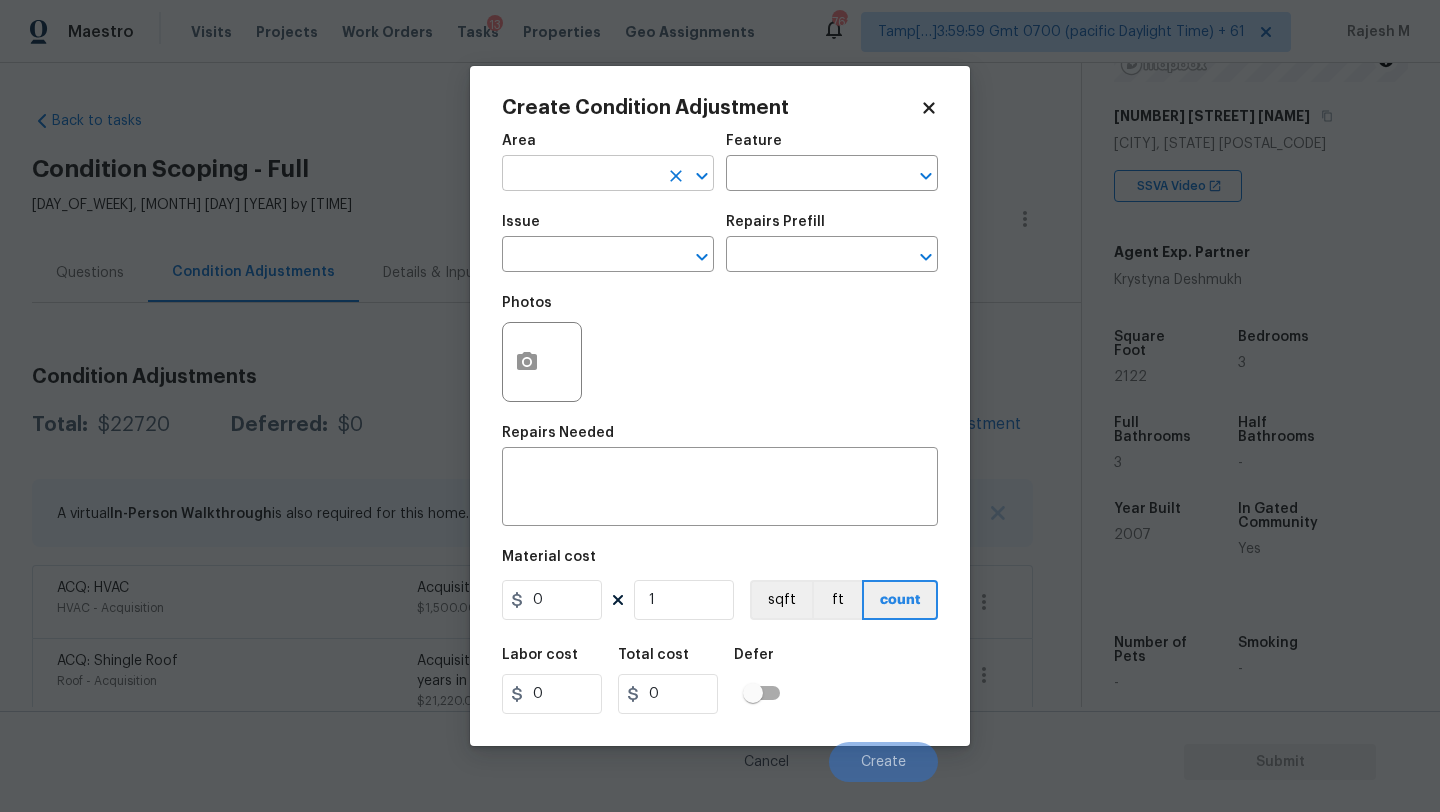 click at bounding box center (580, 175) 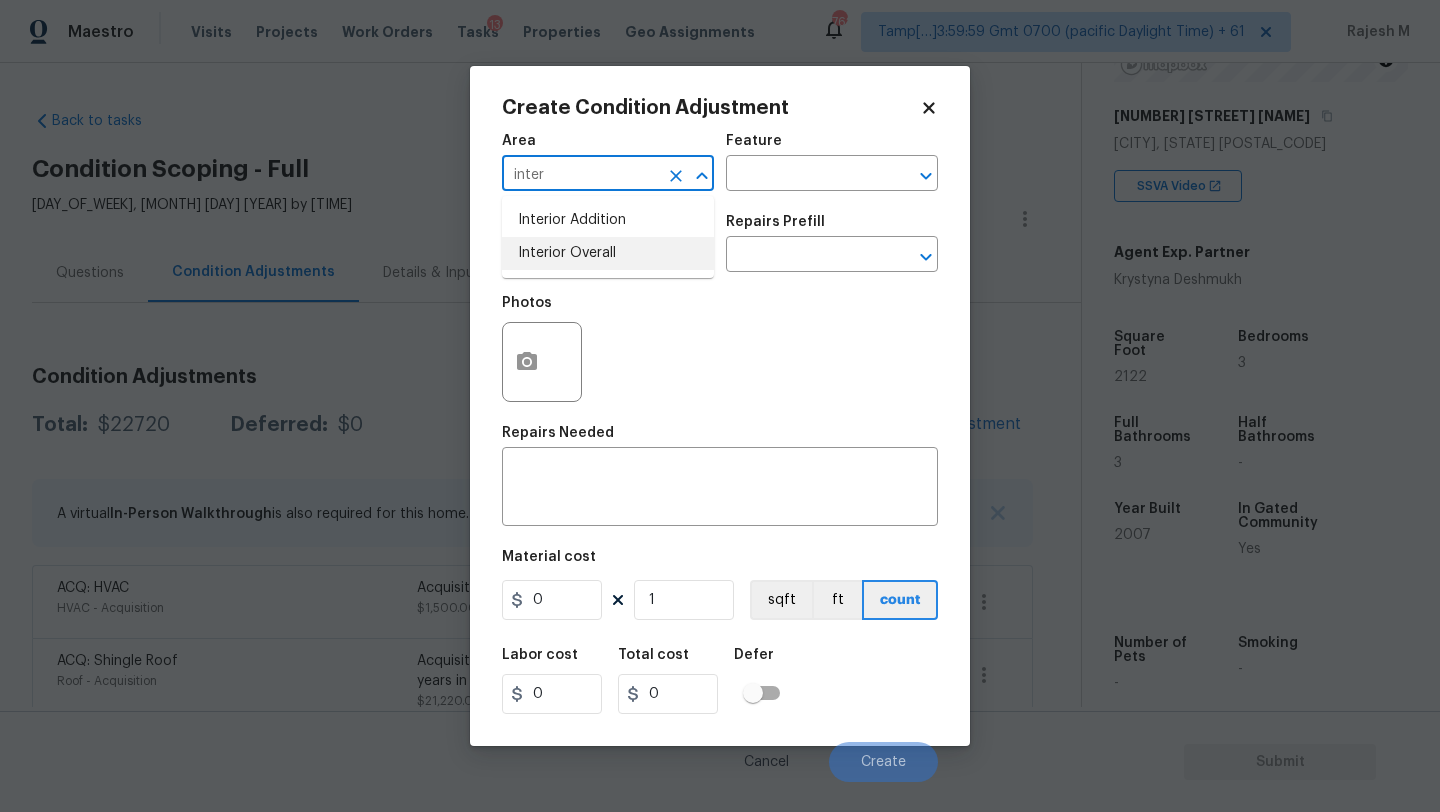 click on "Interior Overall" at bounding box center [608, 253] 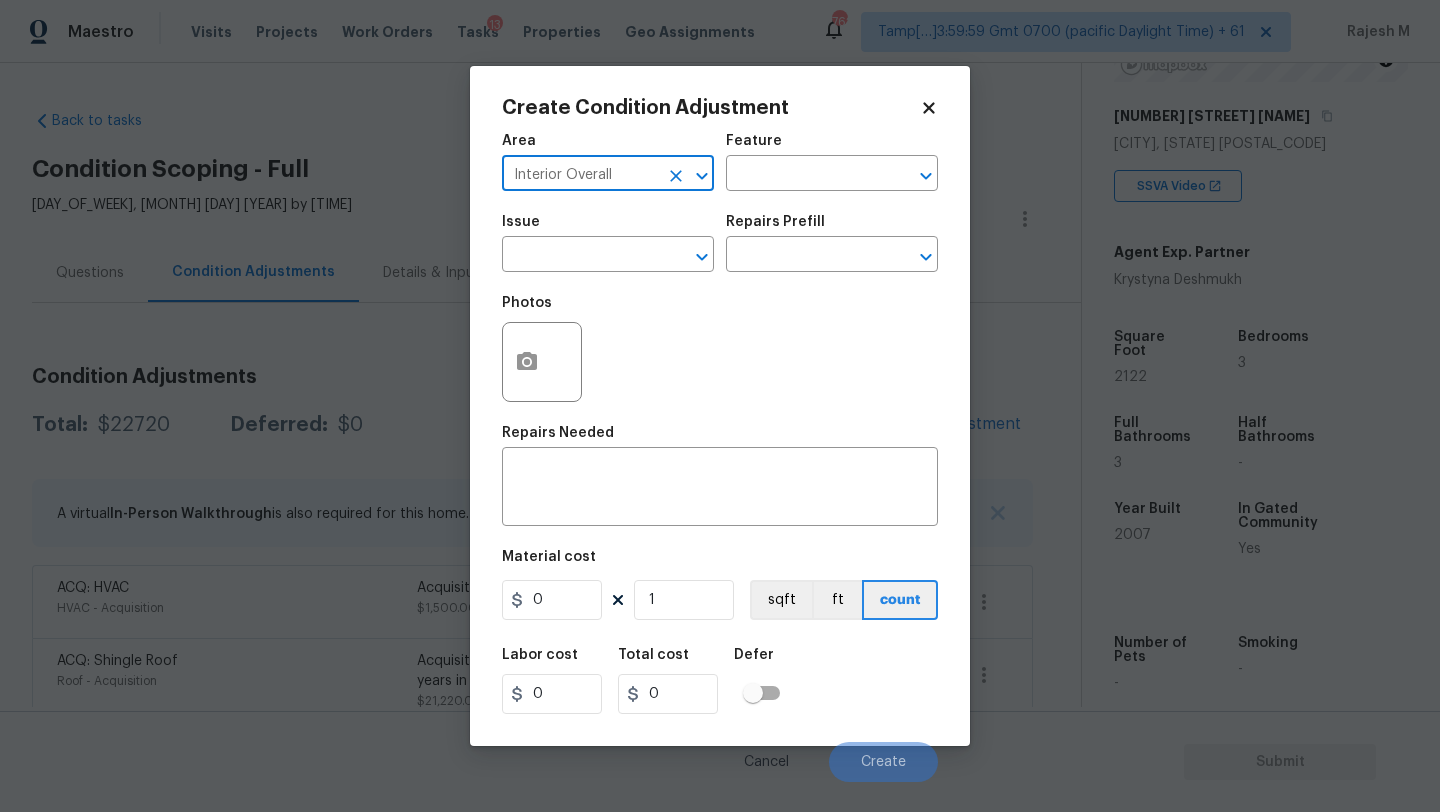 type on "Interior Overall" 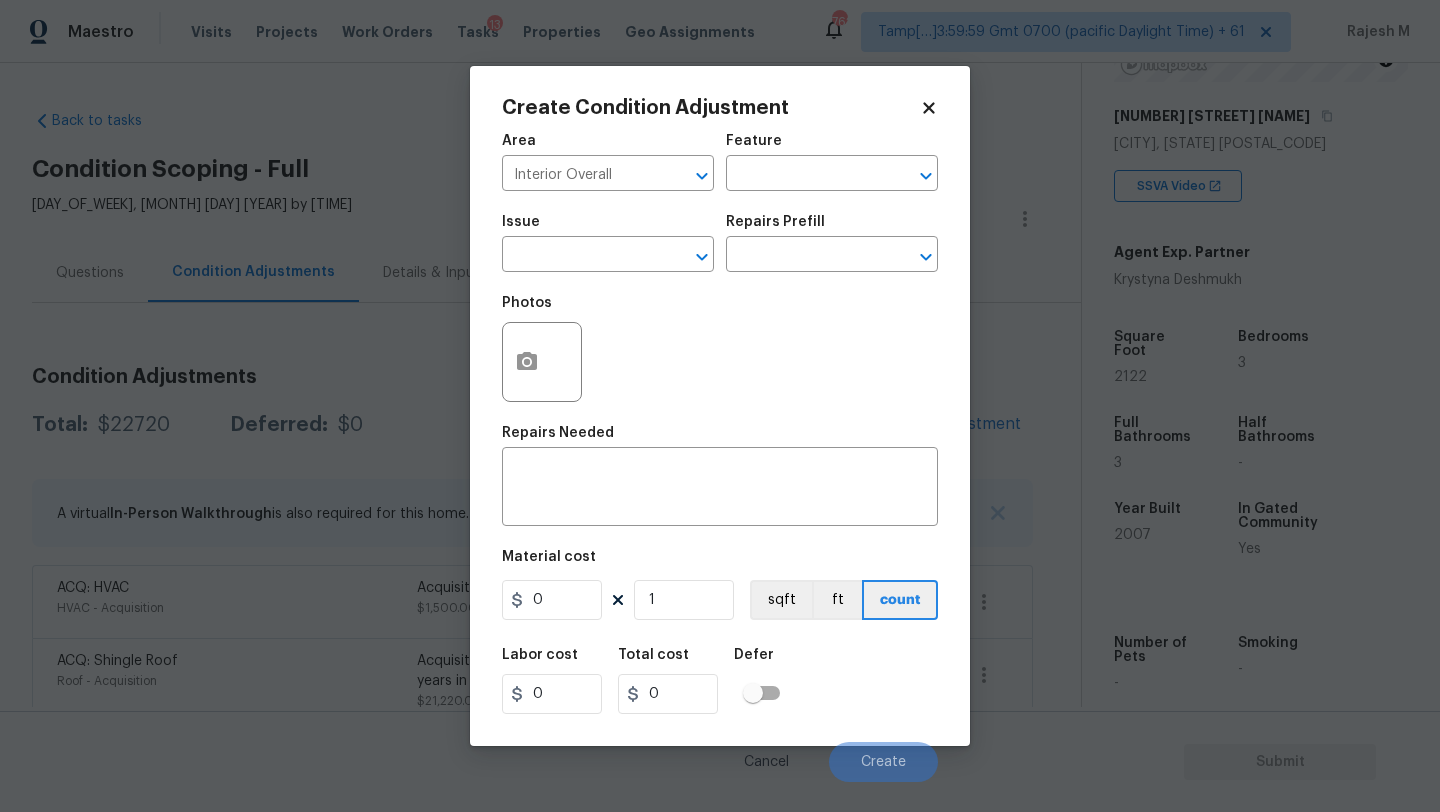 click on "Issue ​ Repairs Prefill ​" at bounding box center (720, 243) 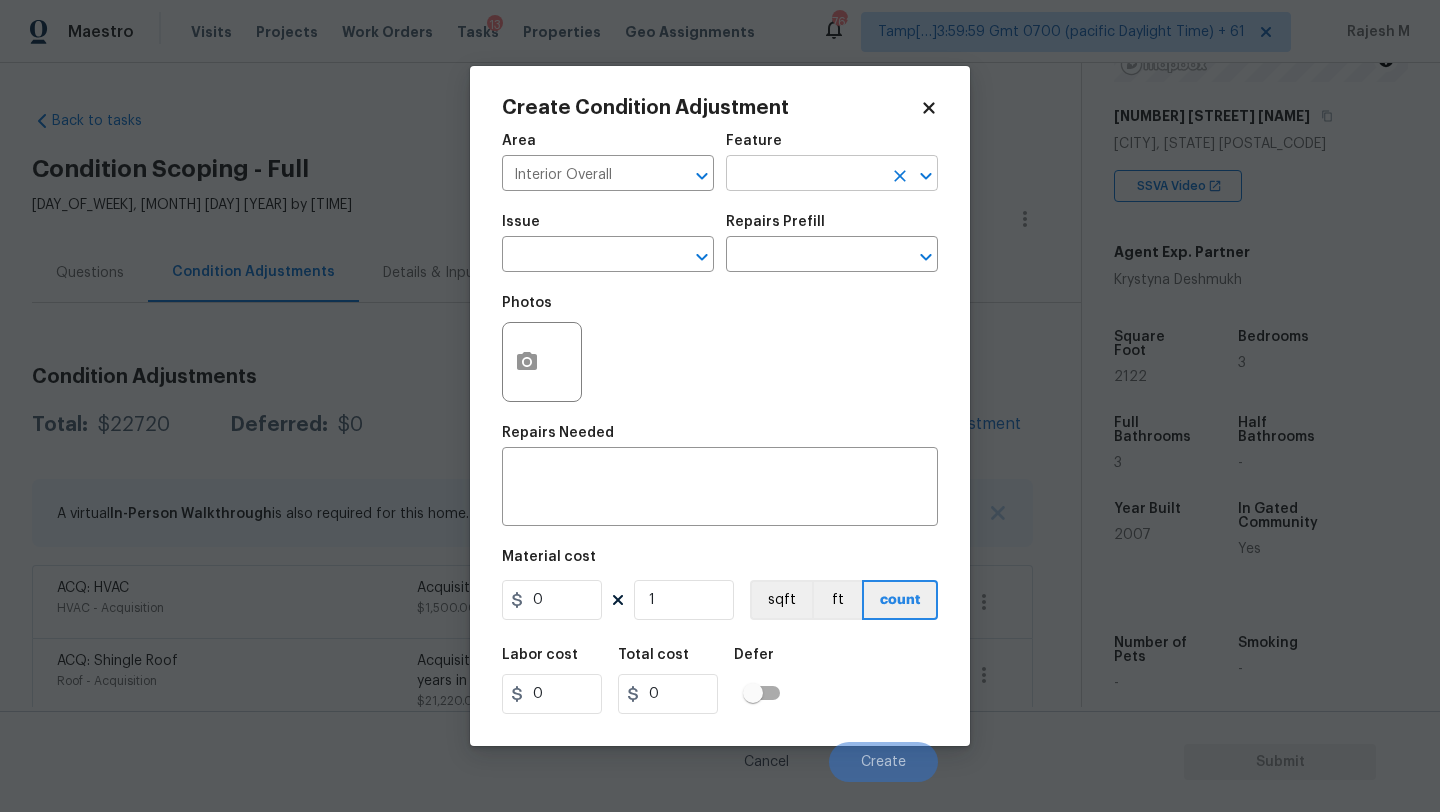 click at bounding box center [804, 175] 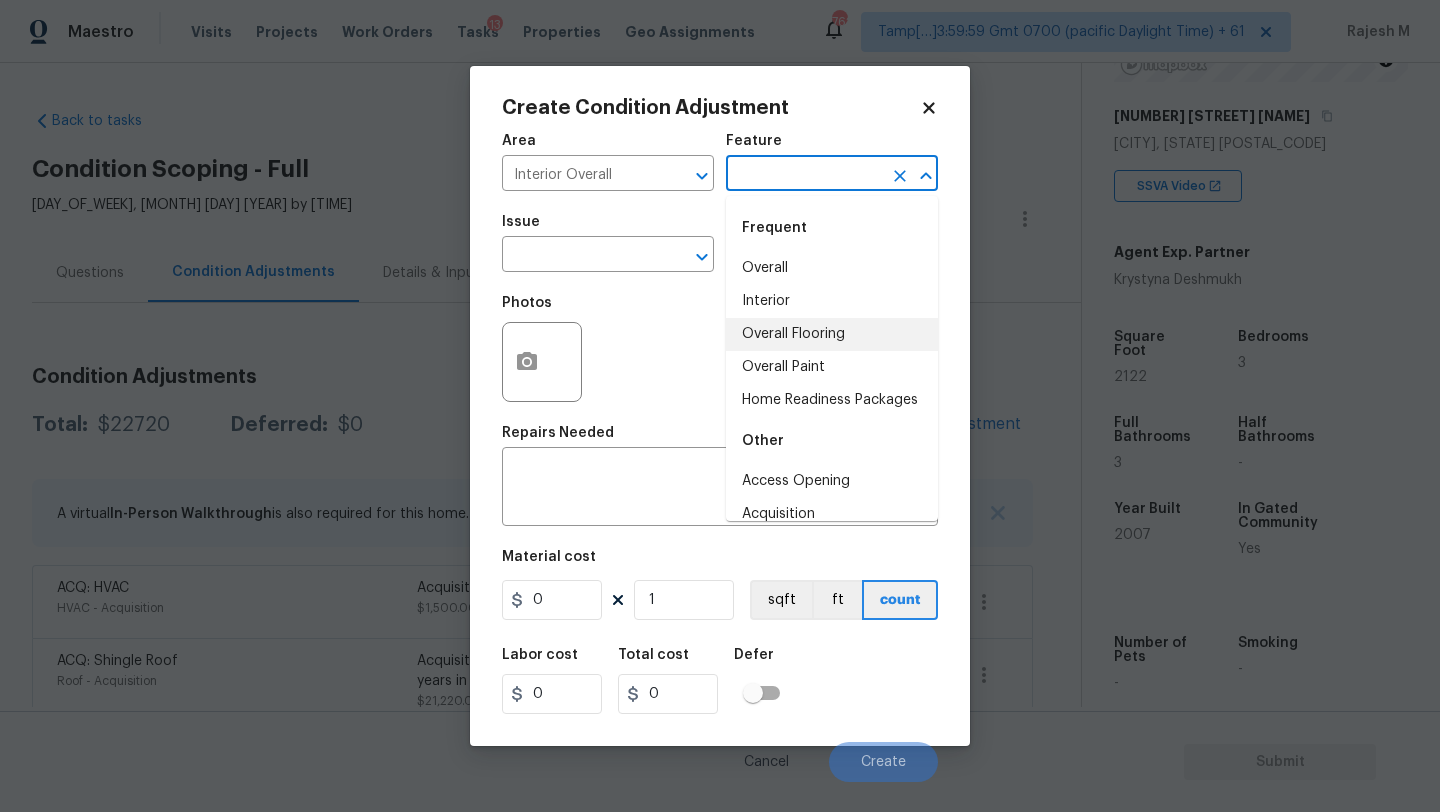 click on "Overall Flooring" at bounding box center [832, 334] 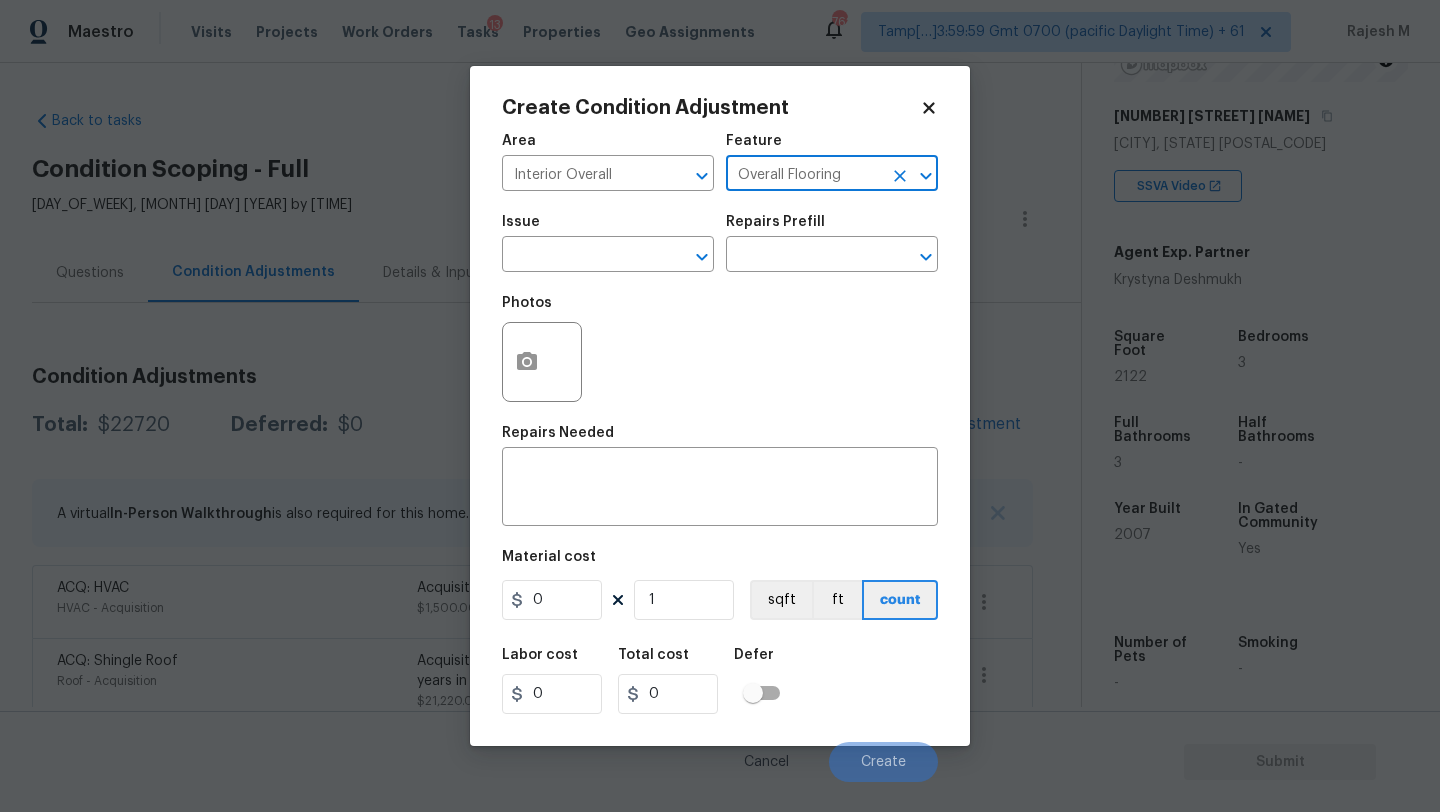 click on "Issue ​" at bounding box center (608, 243) 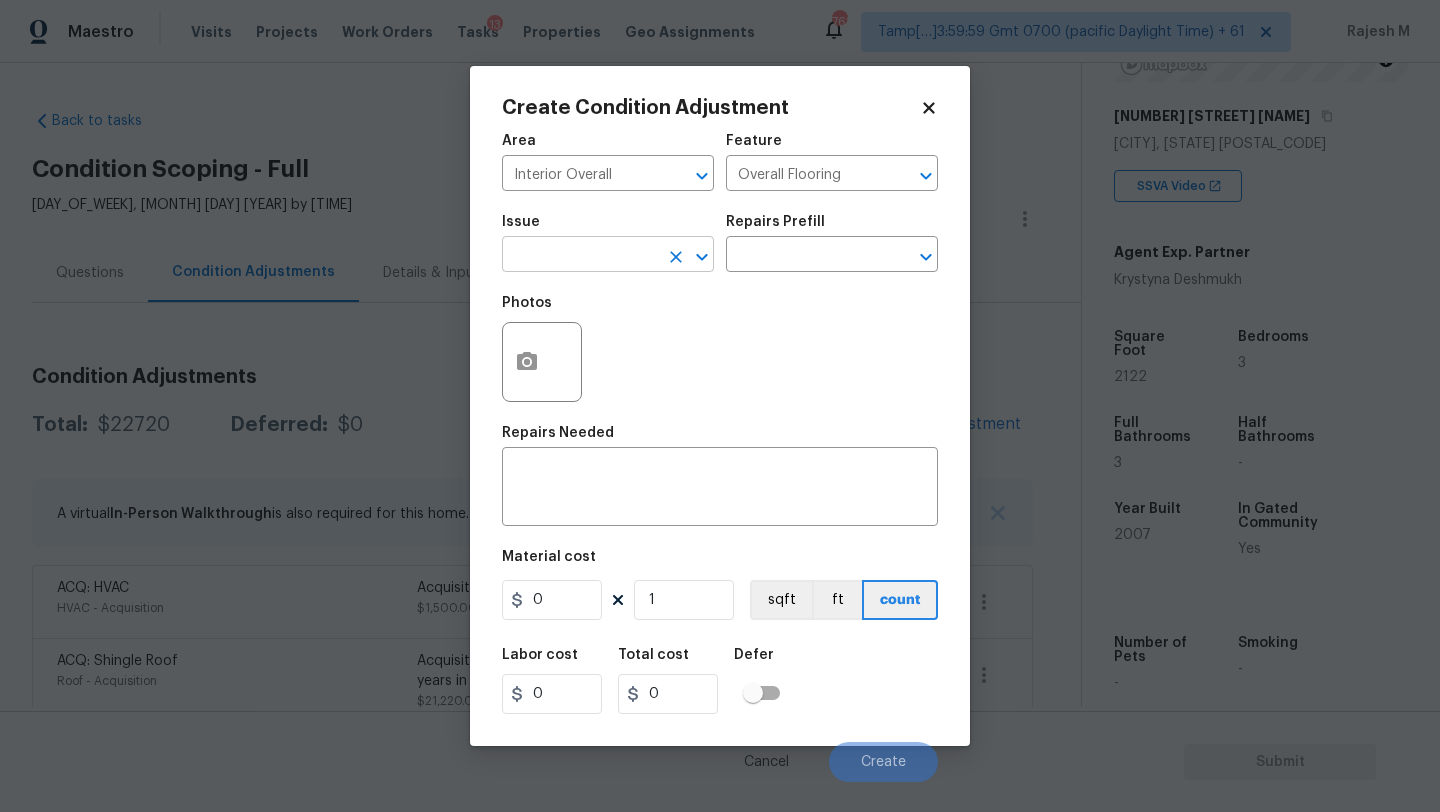 click at bounding box center (580, 256) 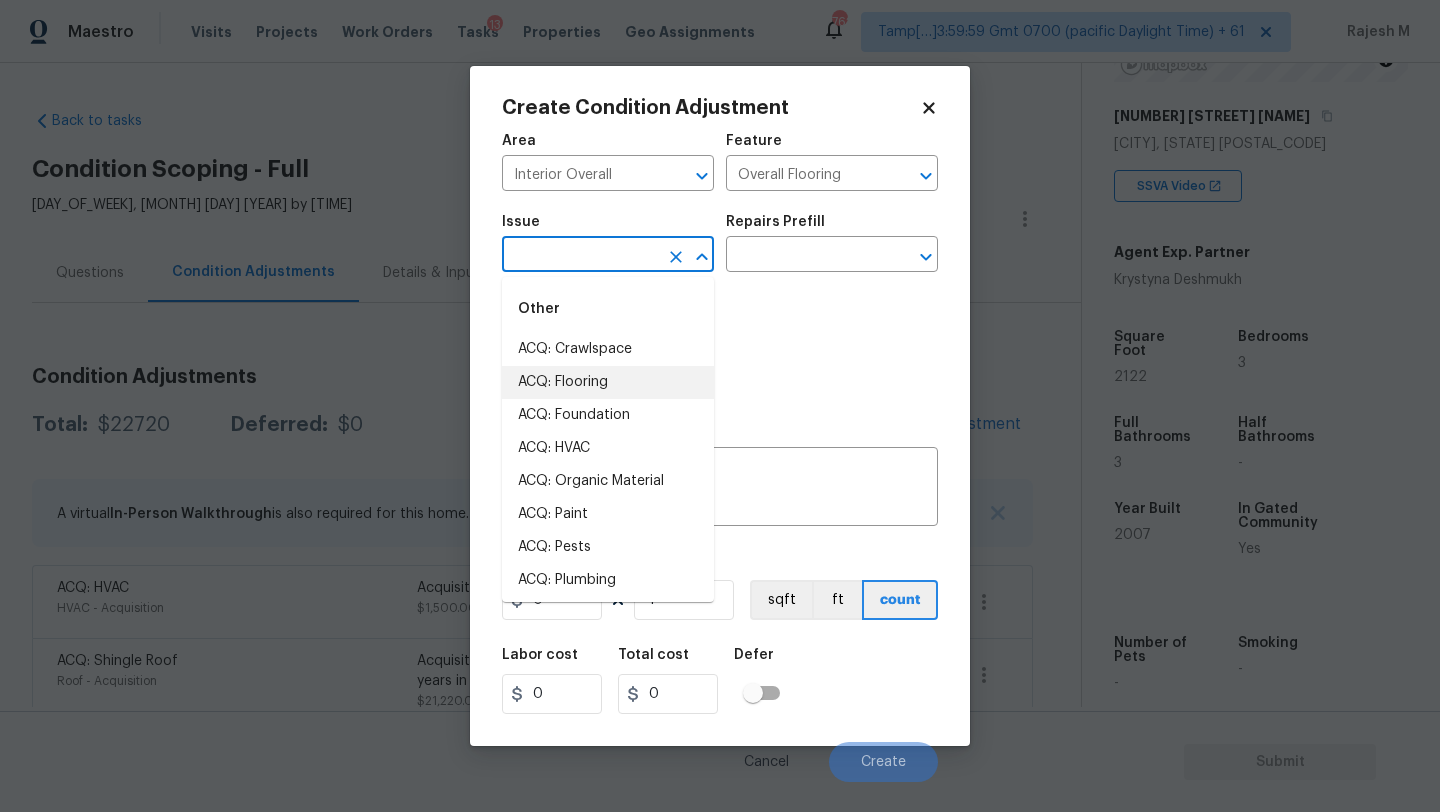 drag, startPoint x: 612, startPoint y: 396, endPoint x: 716, endPoint y: 320, distance: 128.80994 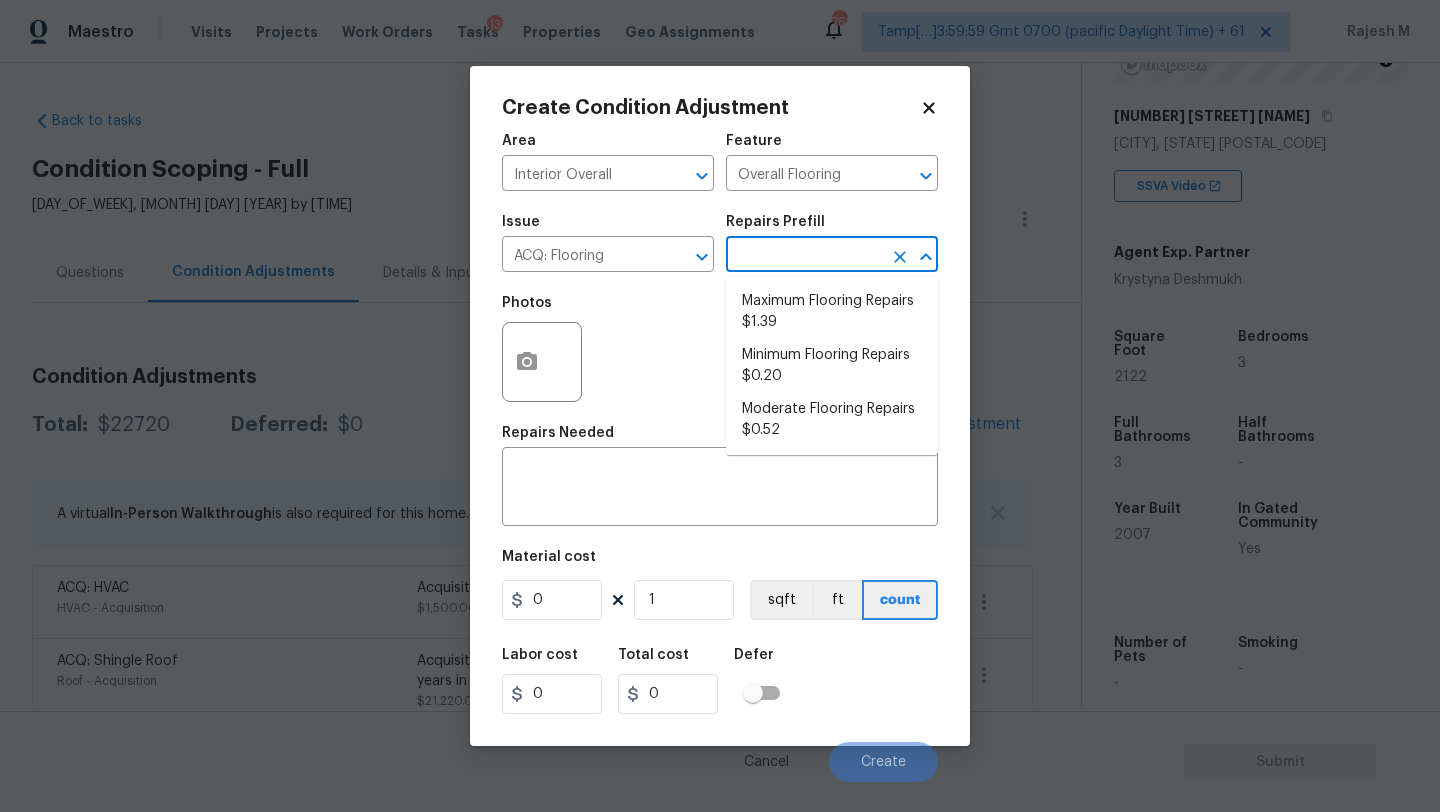 click at bounding box center [804, 256] 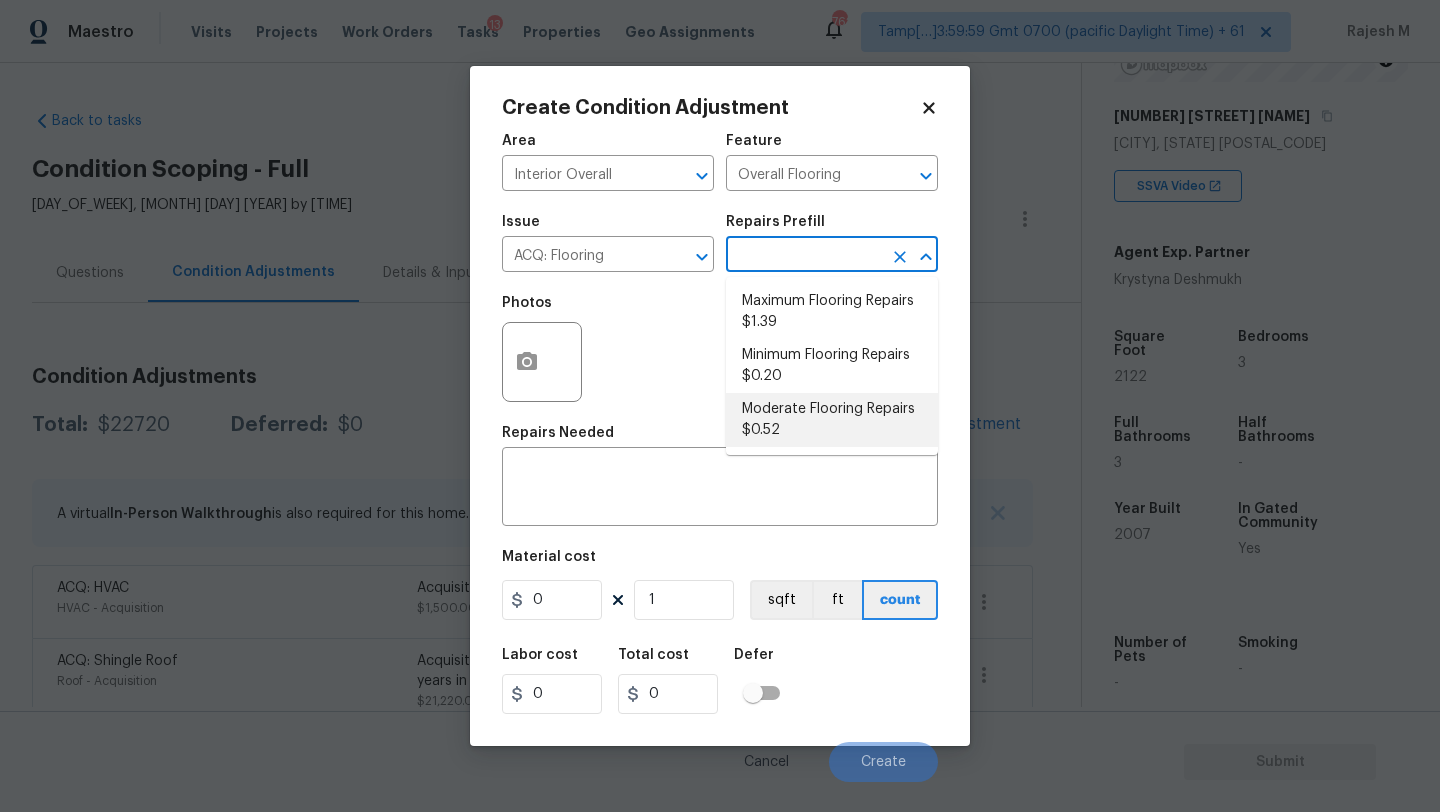 click on "Moderate Flooring Repairs $0.52" at bounding box center [832, 420] 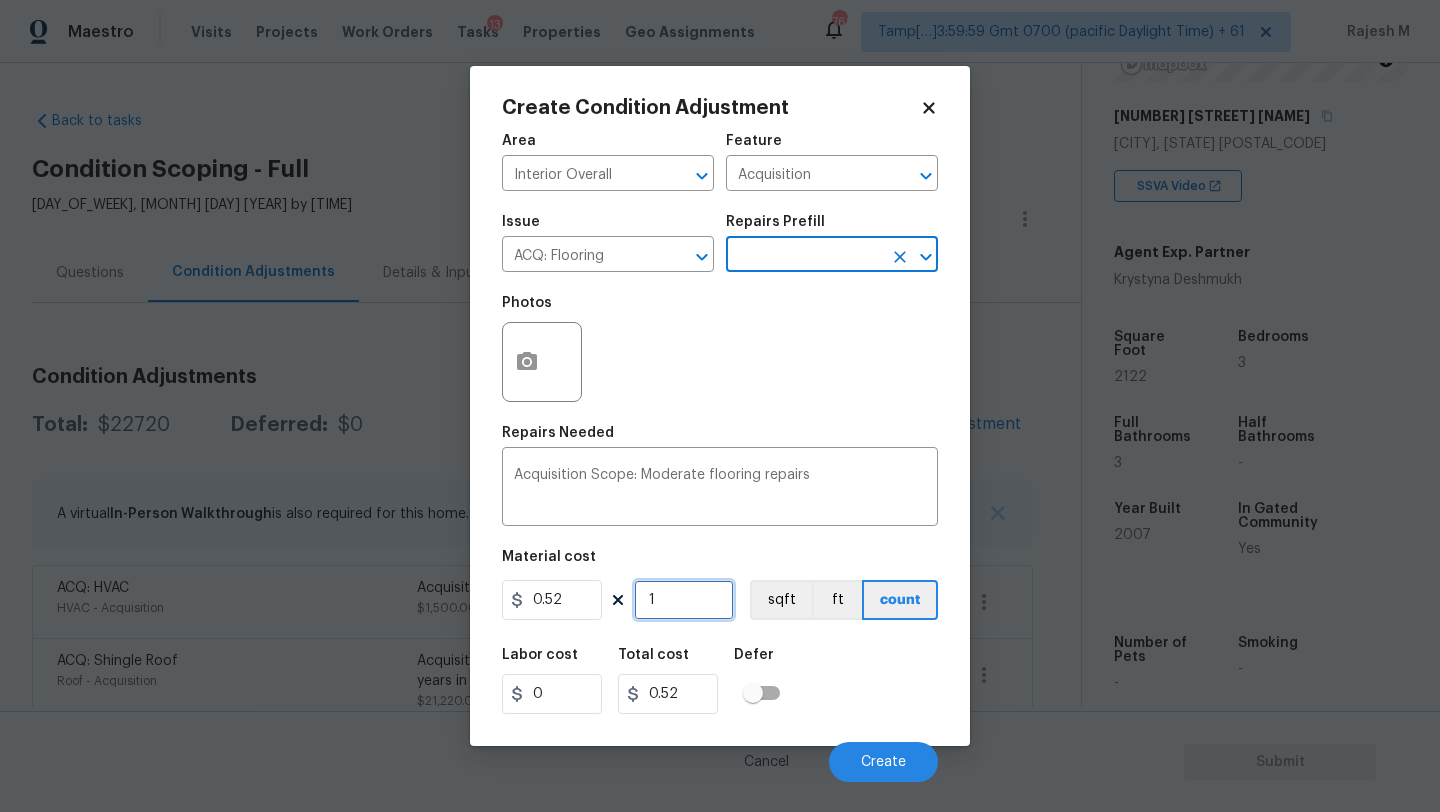 click on "1" at bounding box center [684, 600] 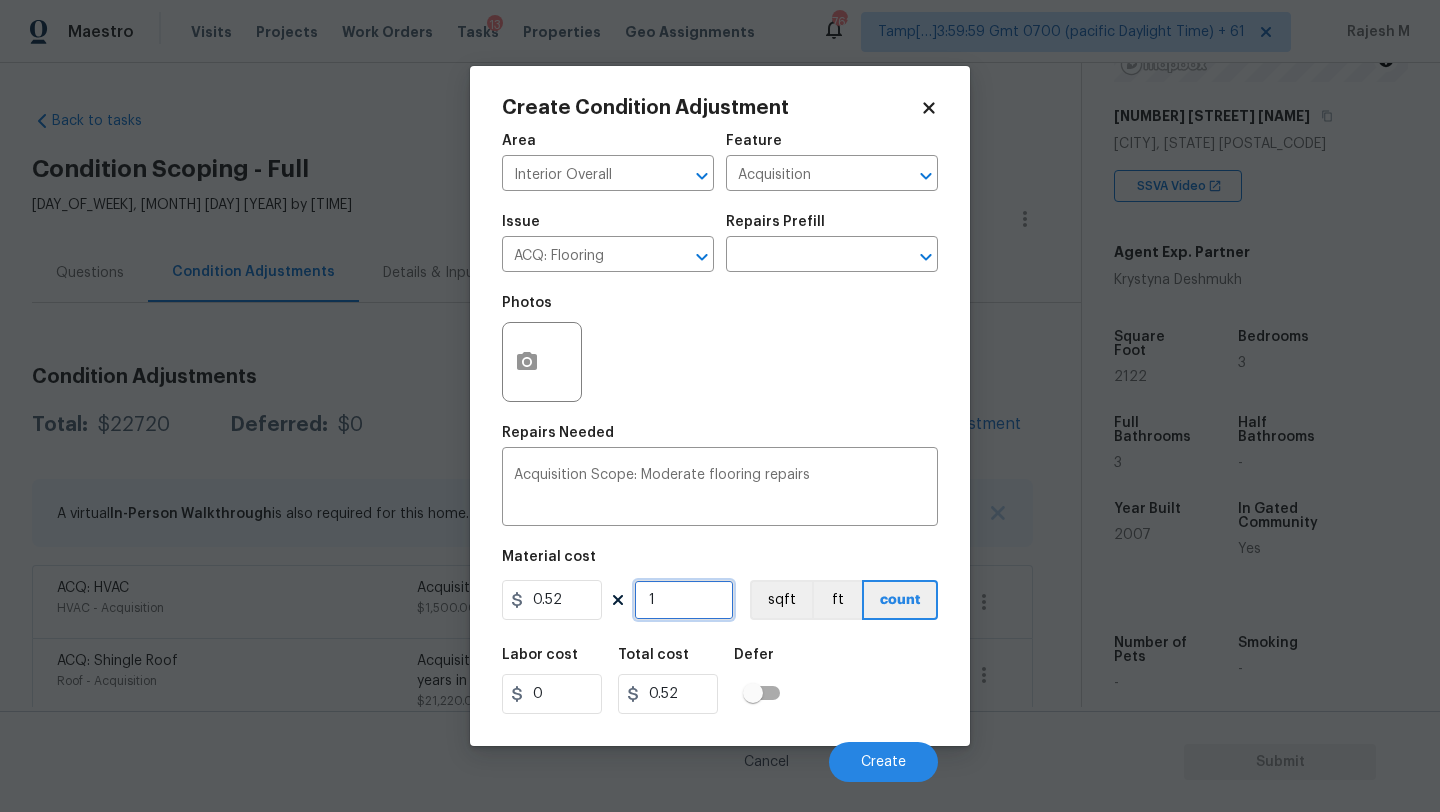 click on "1" at bounding box center [684, 600] 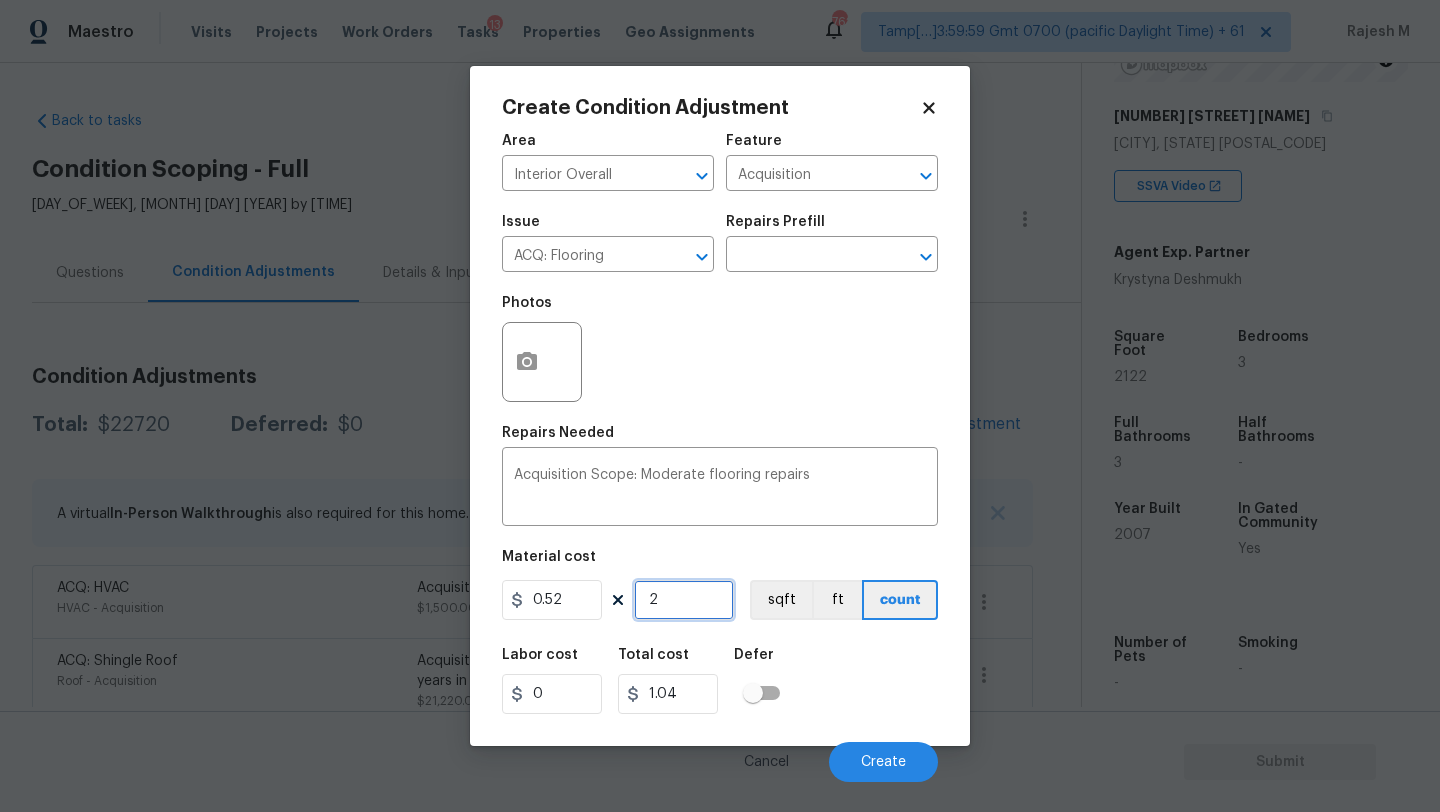 type on "21" 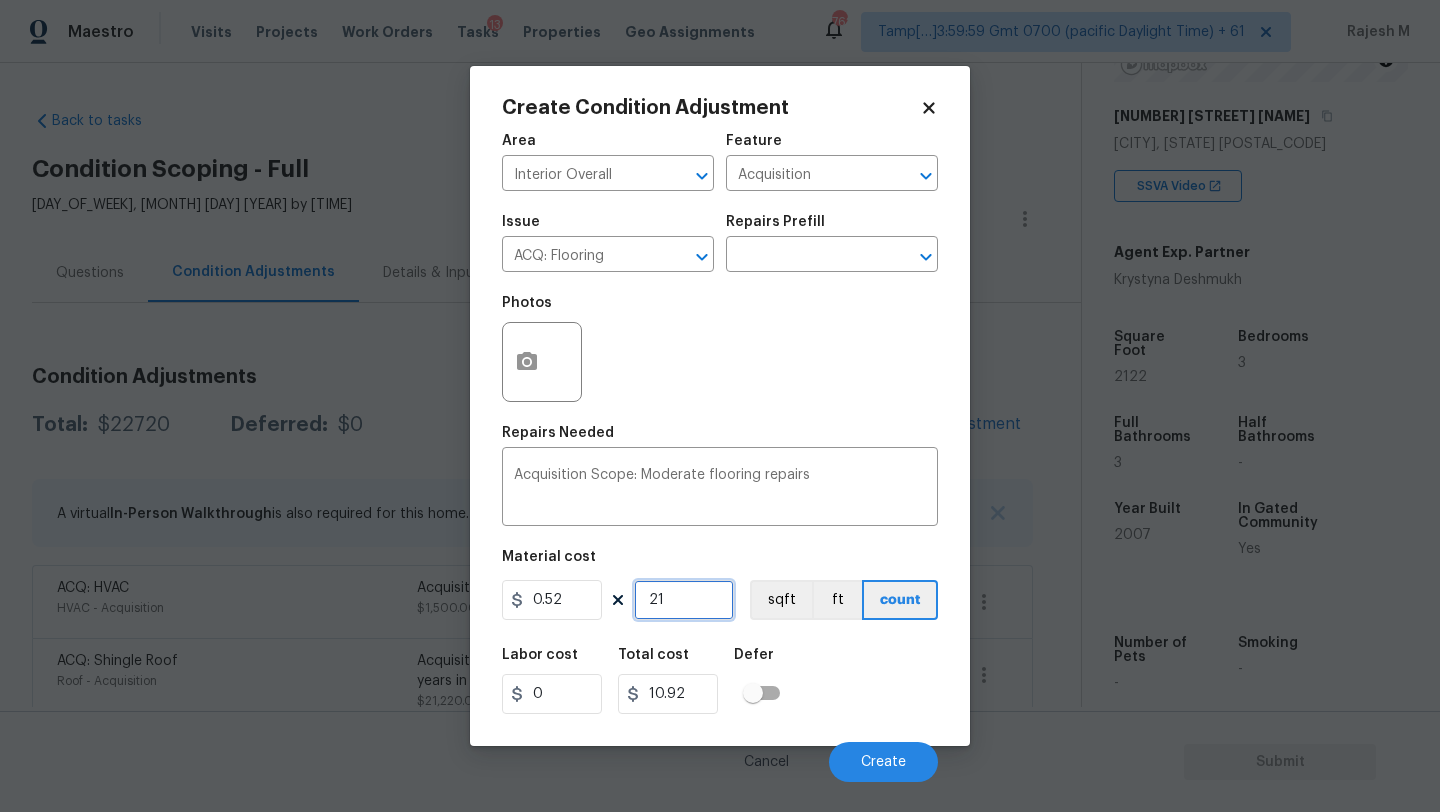 type on "212" 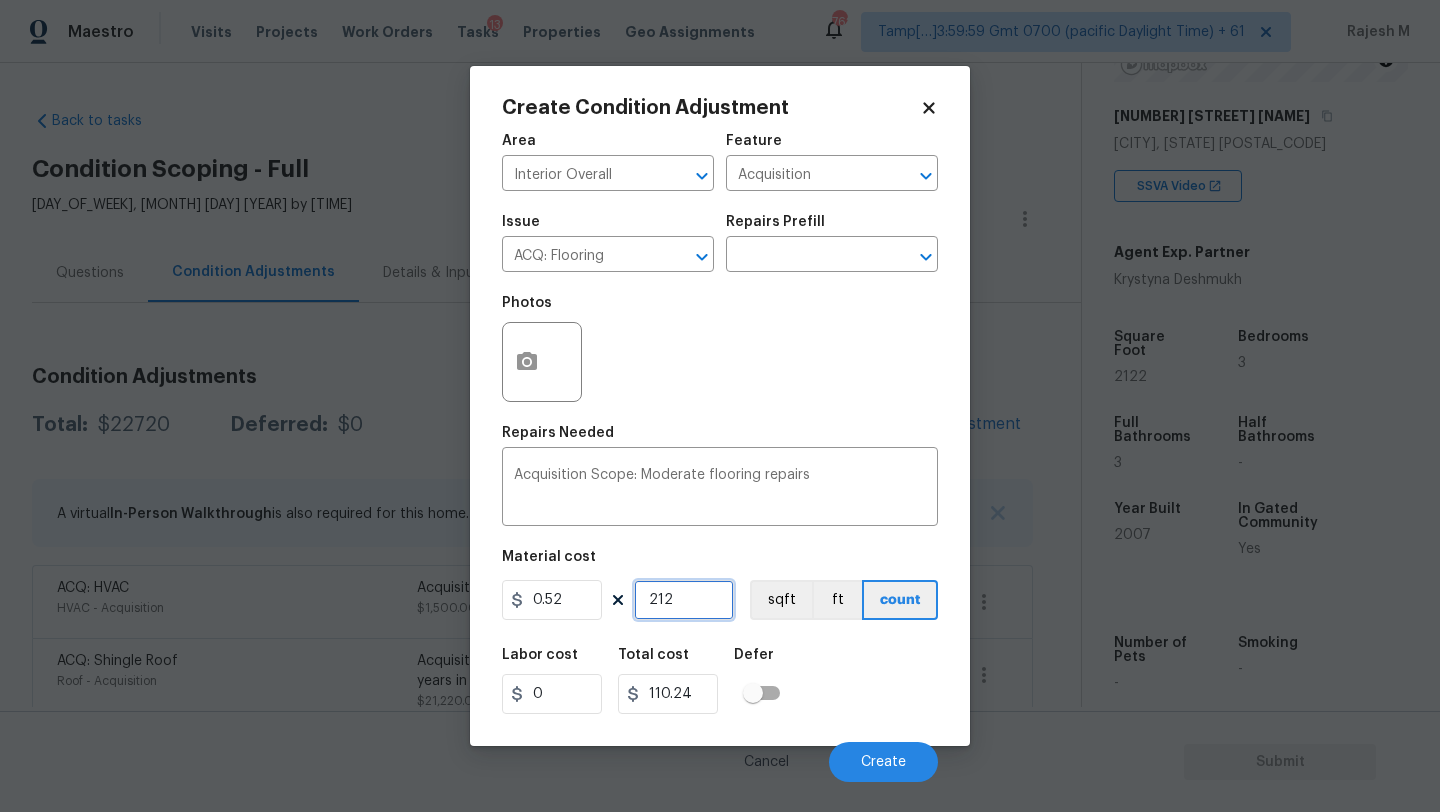 type on "2122" 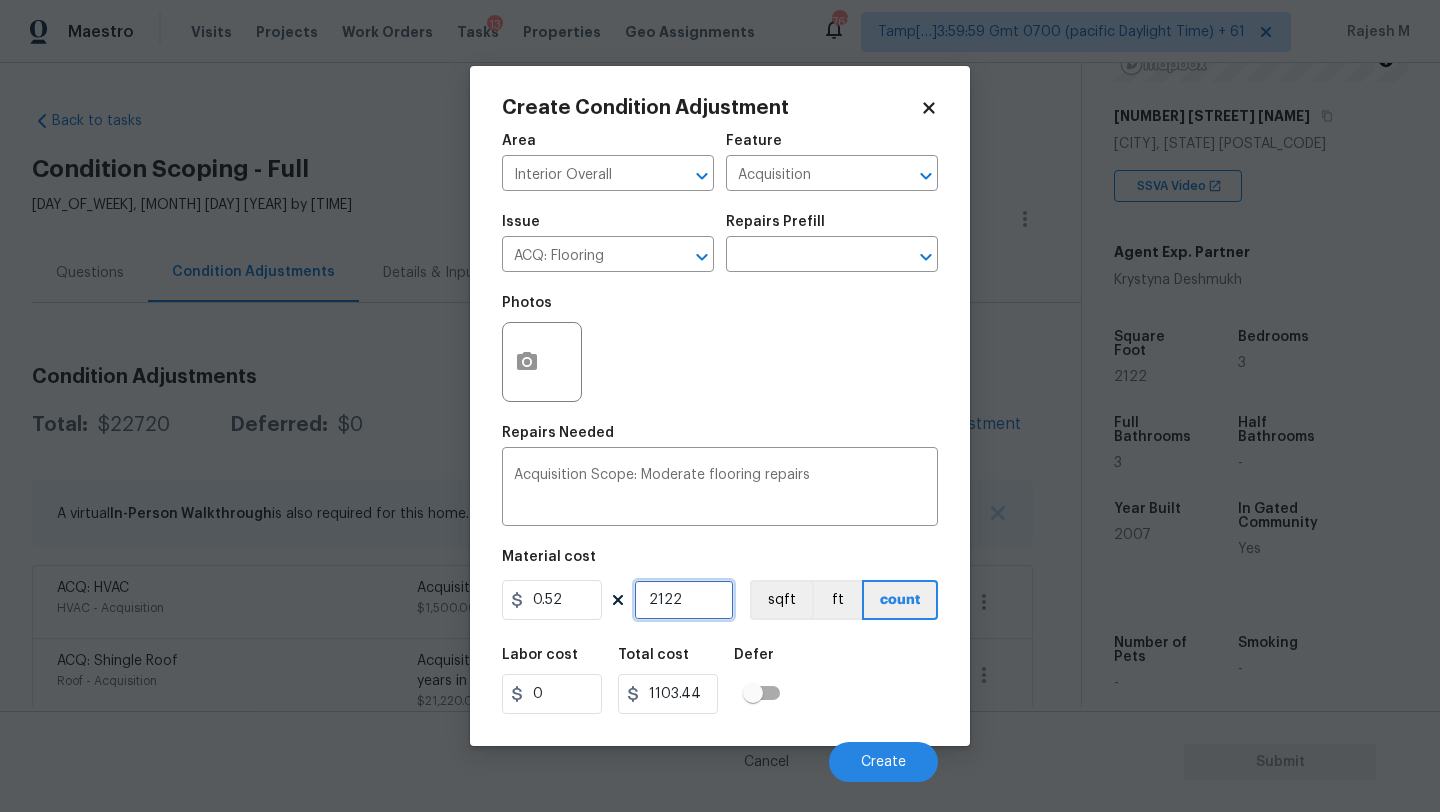 type on "2122" 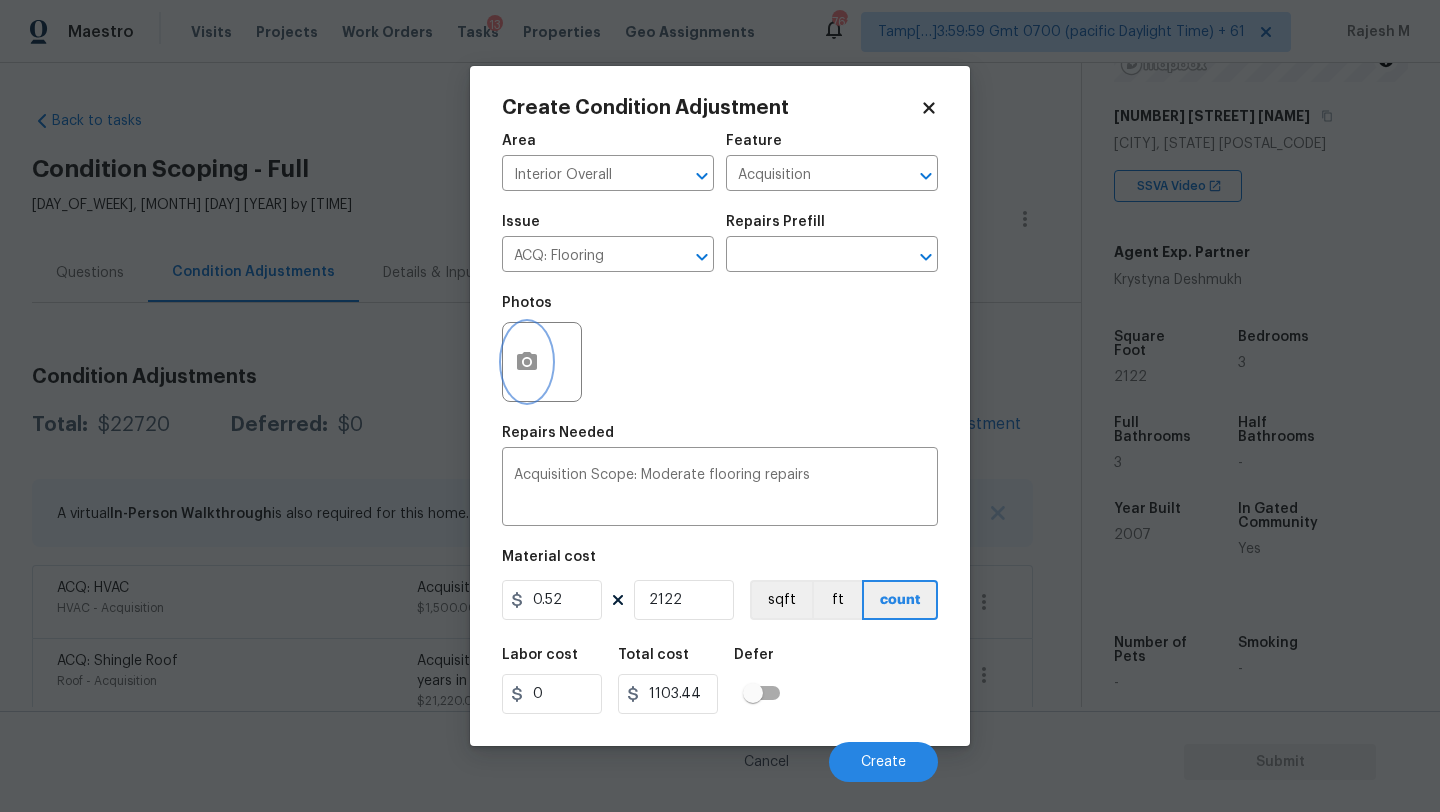 click 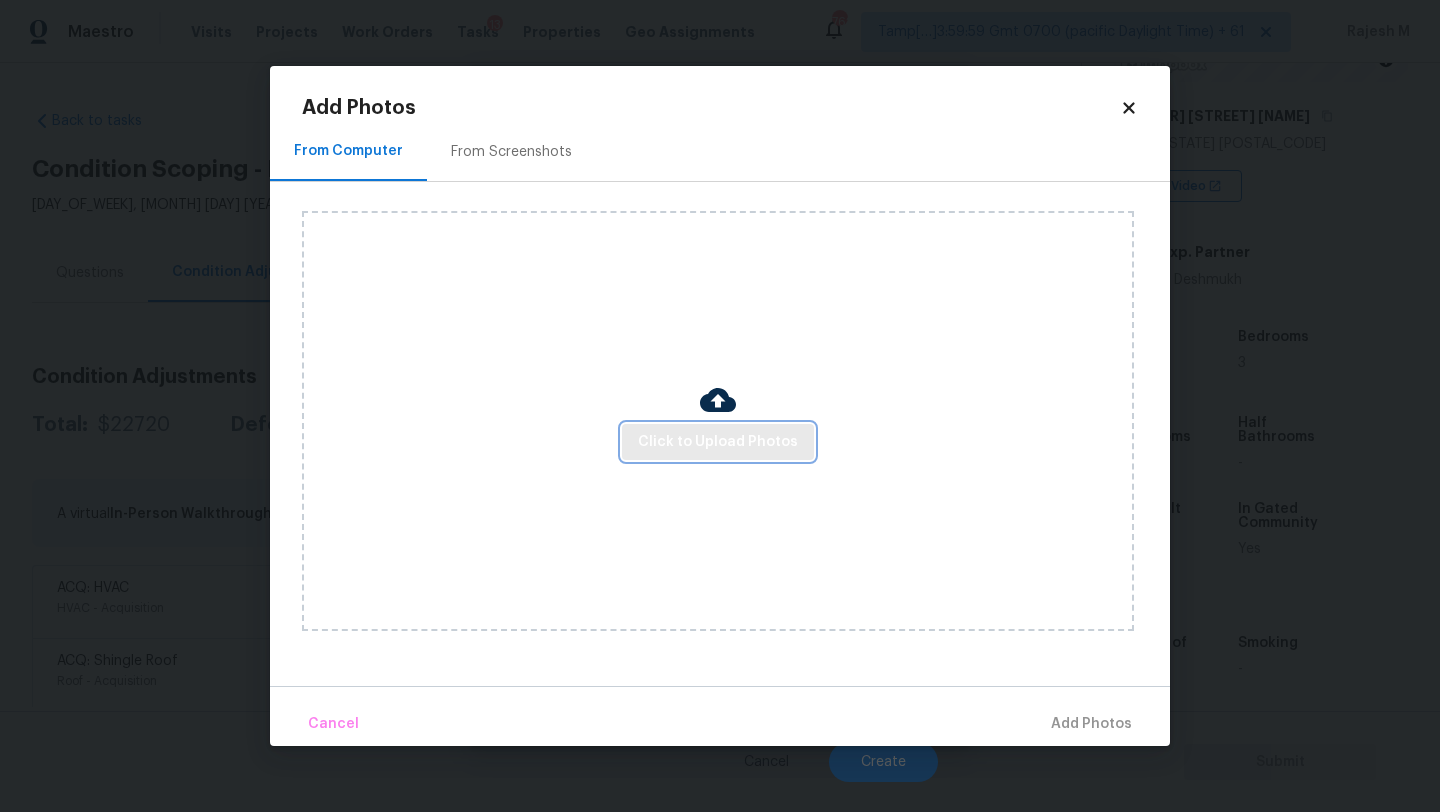 click on "Click to Upload Photos" at bounding box center [718, 442] 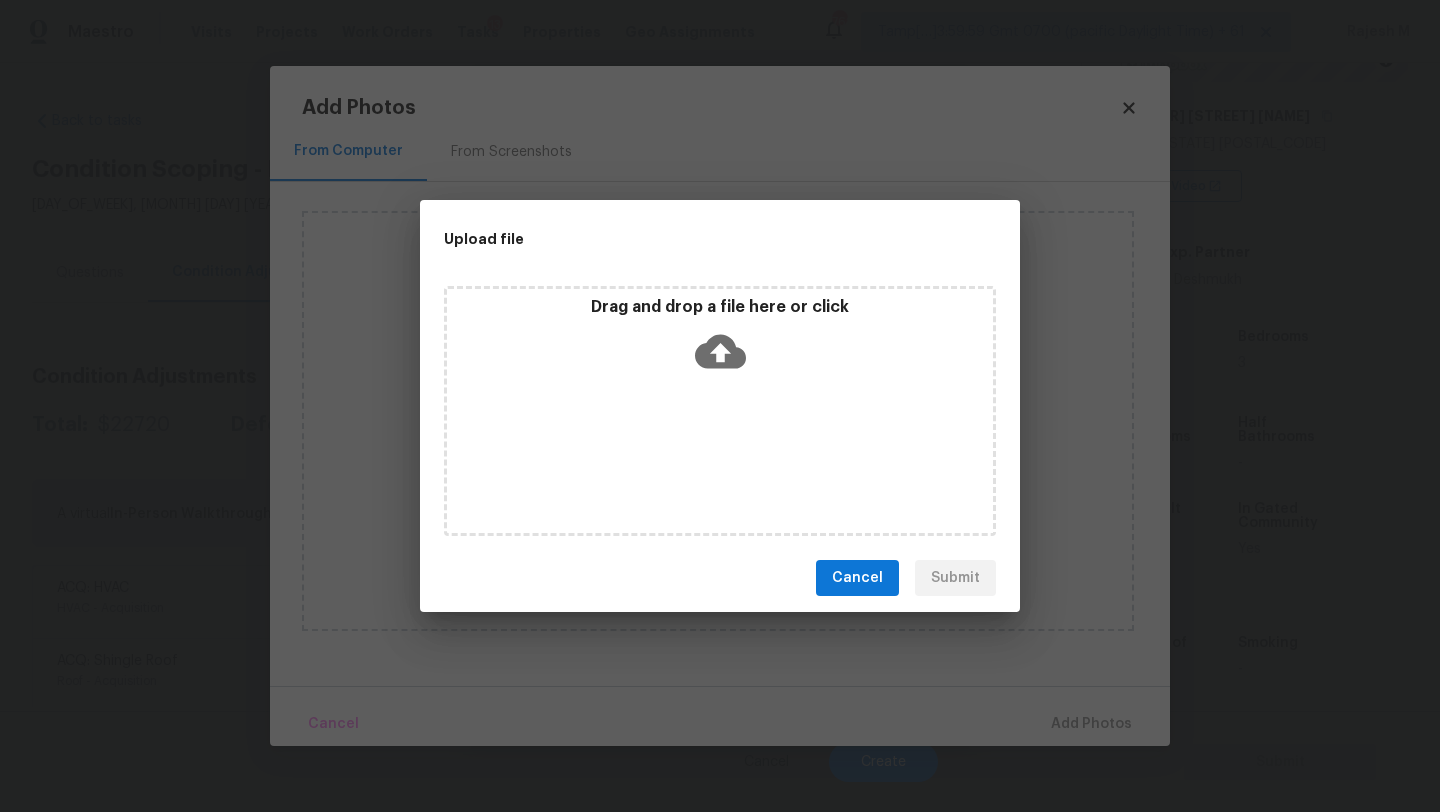 click on "Drag and drop a file here or click" at bounding box center (720, 411) 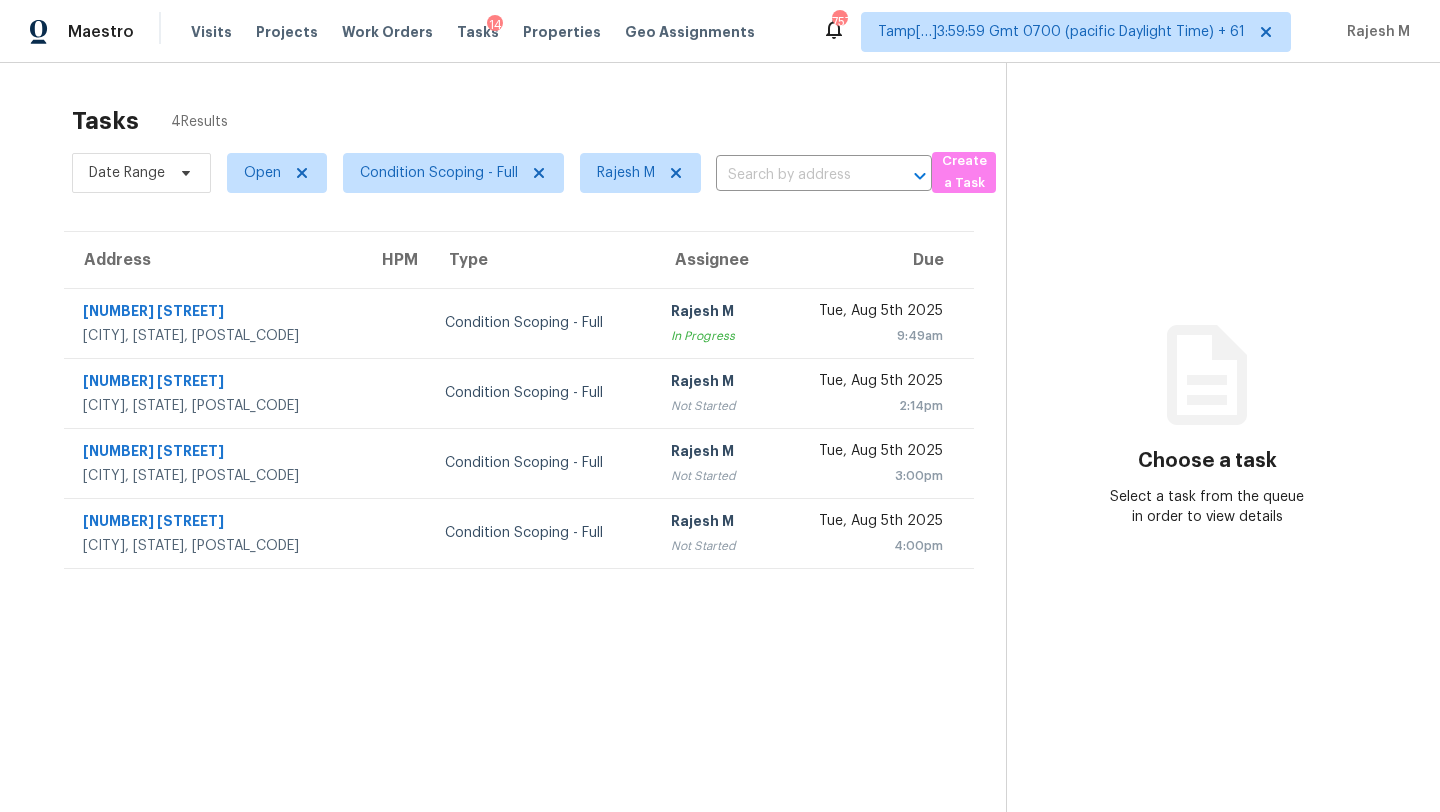 scroll, scrollTop: 0, scrollLeft: 0, axis: both 